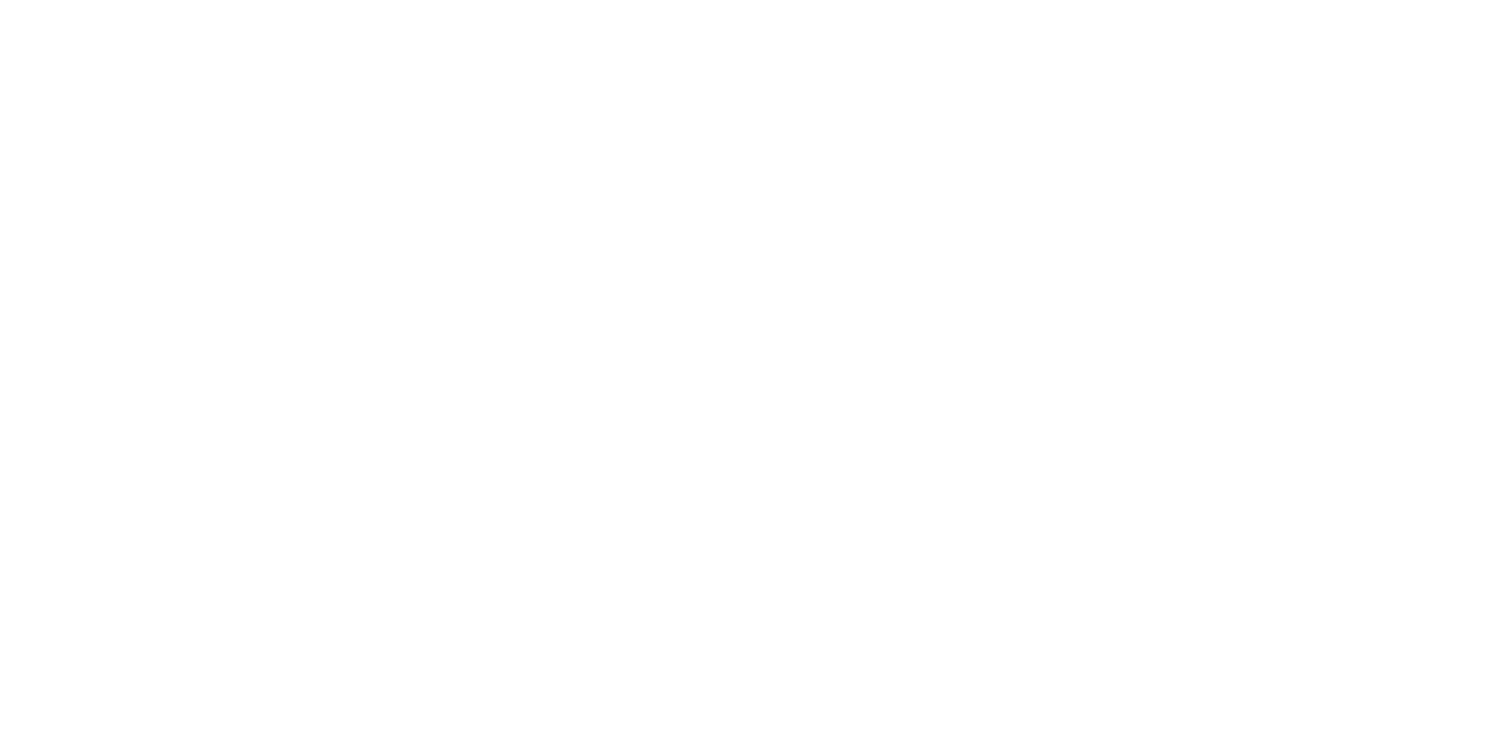 scroll, scrollTop: 0, scrollLeft: 0, axis: both 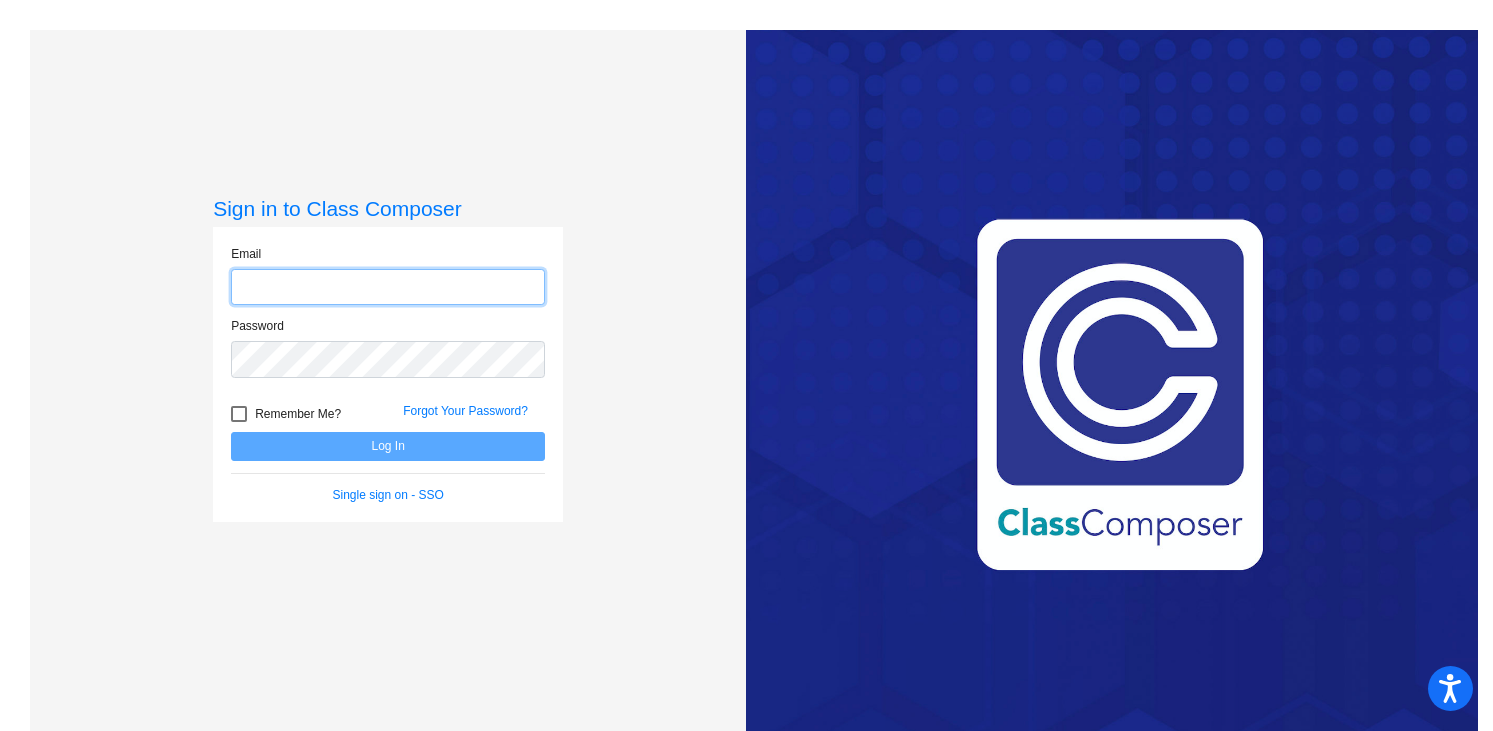 type on "[EMAIL]" 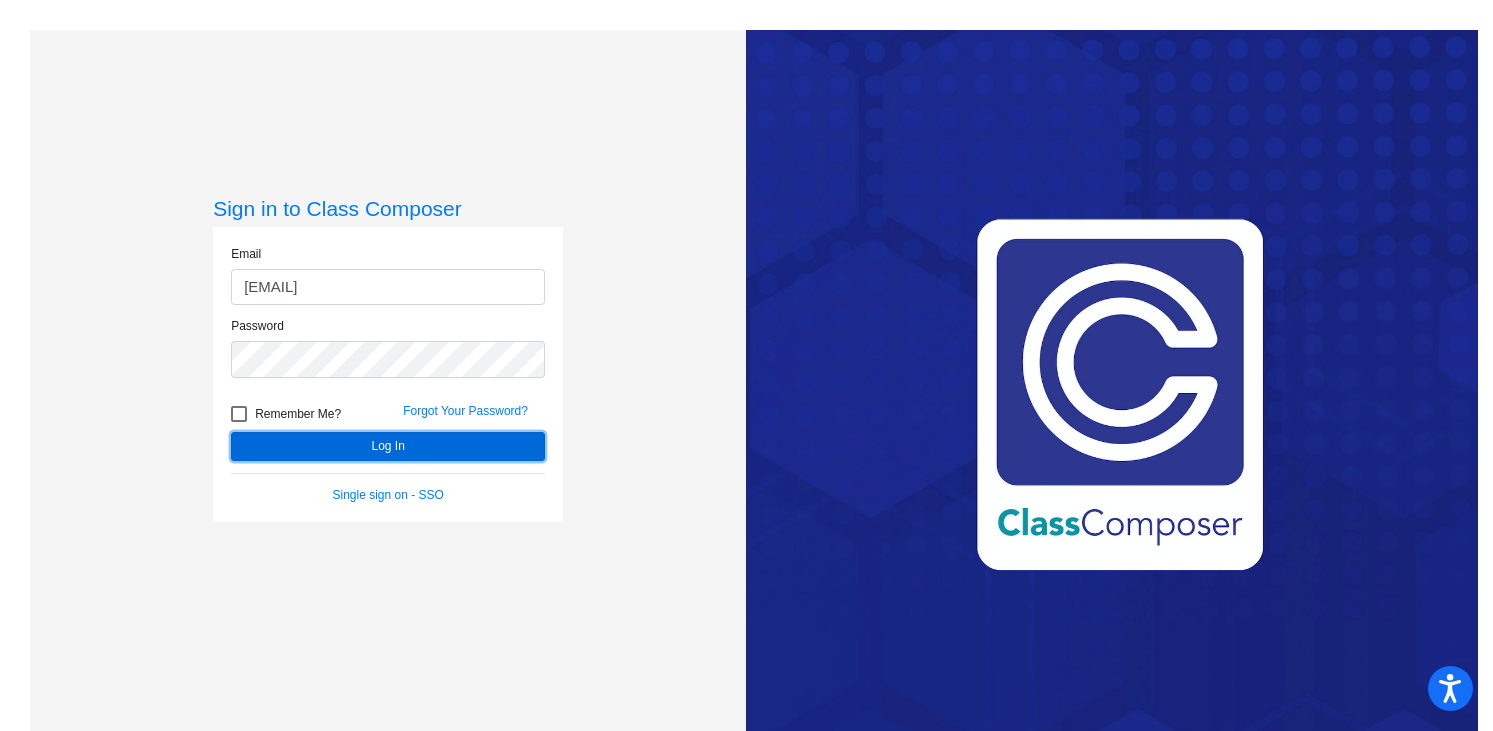 click on "Log In" 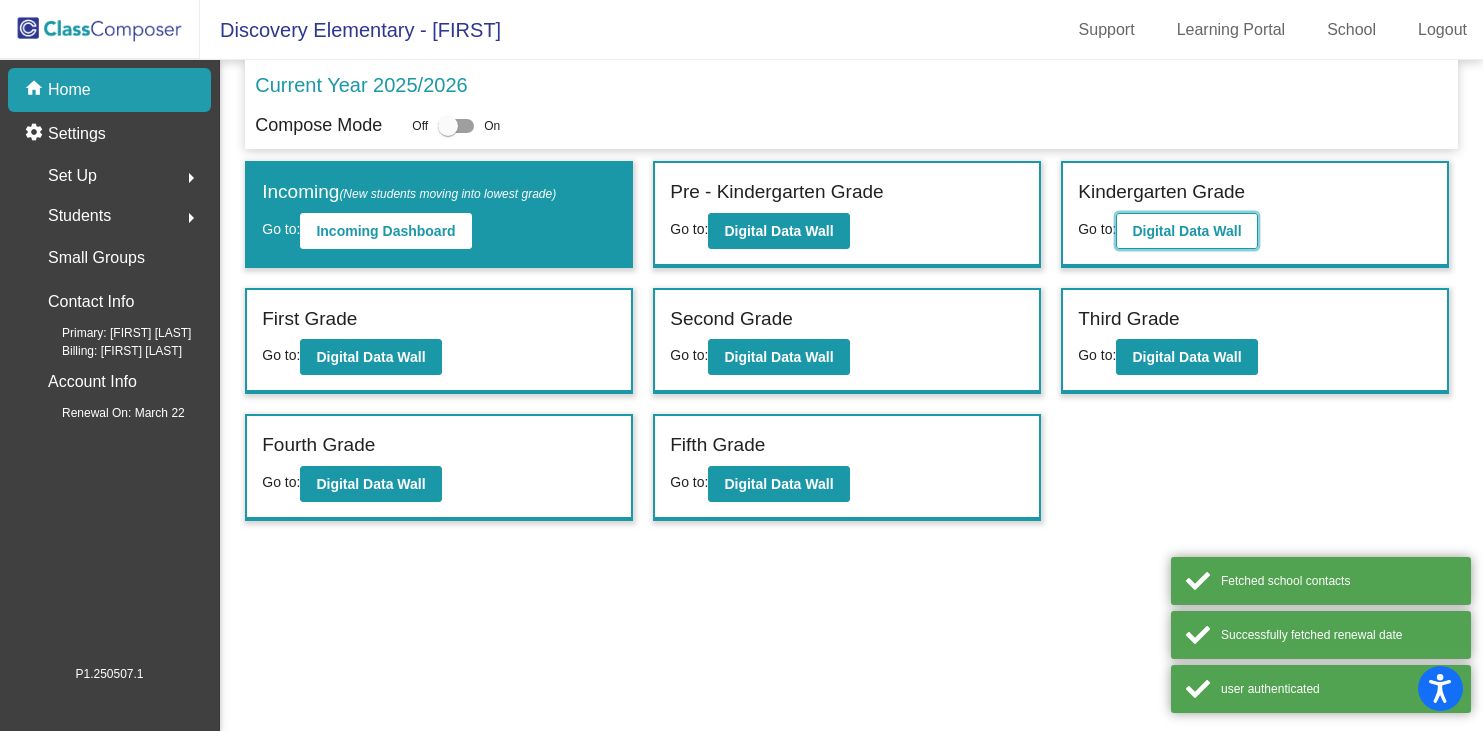 click on "Digital Data Wall" 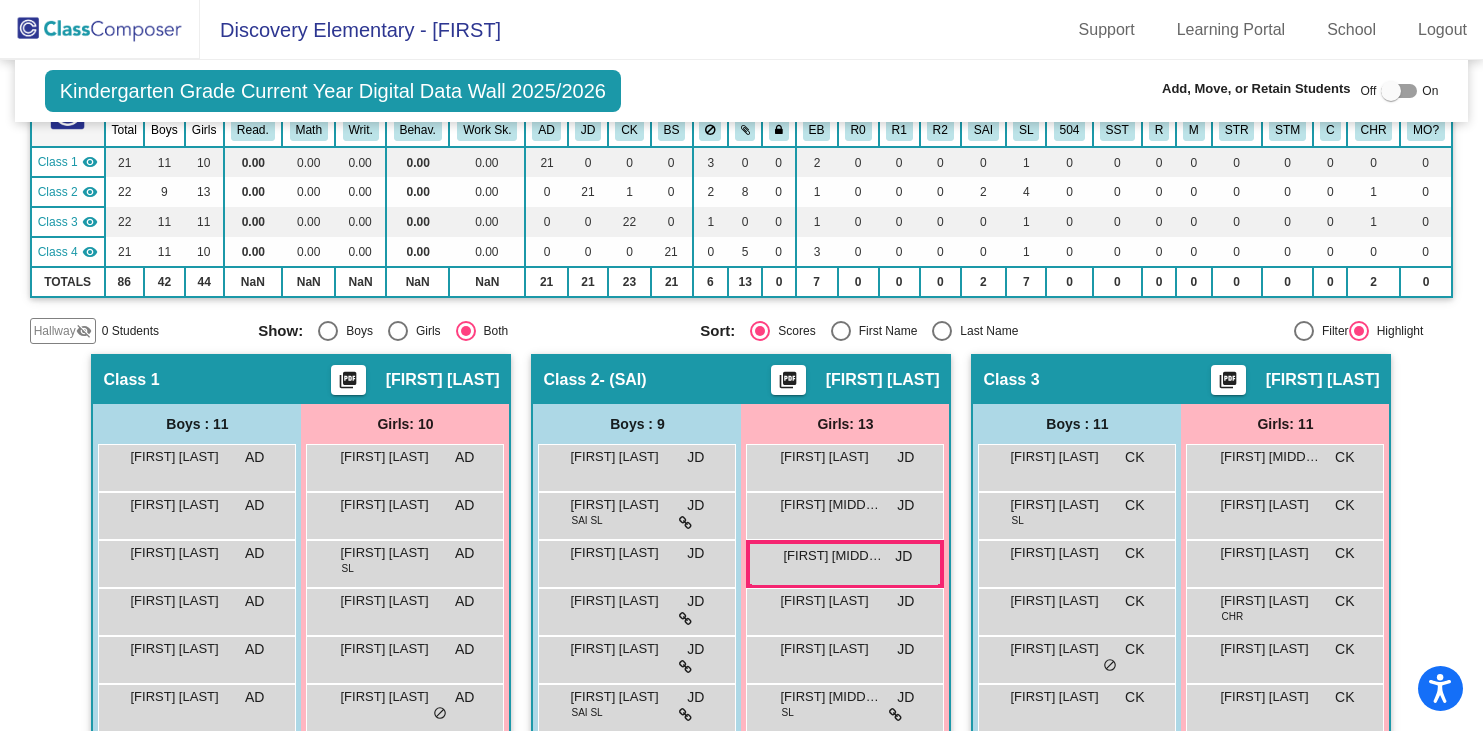 scroll, scrollTop: 0, scrollLeft: 0, axis: both 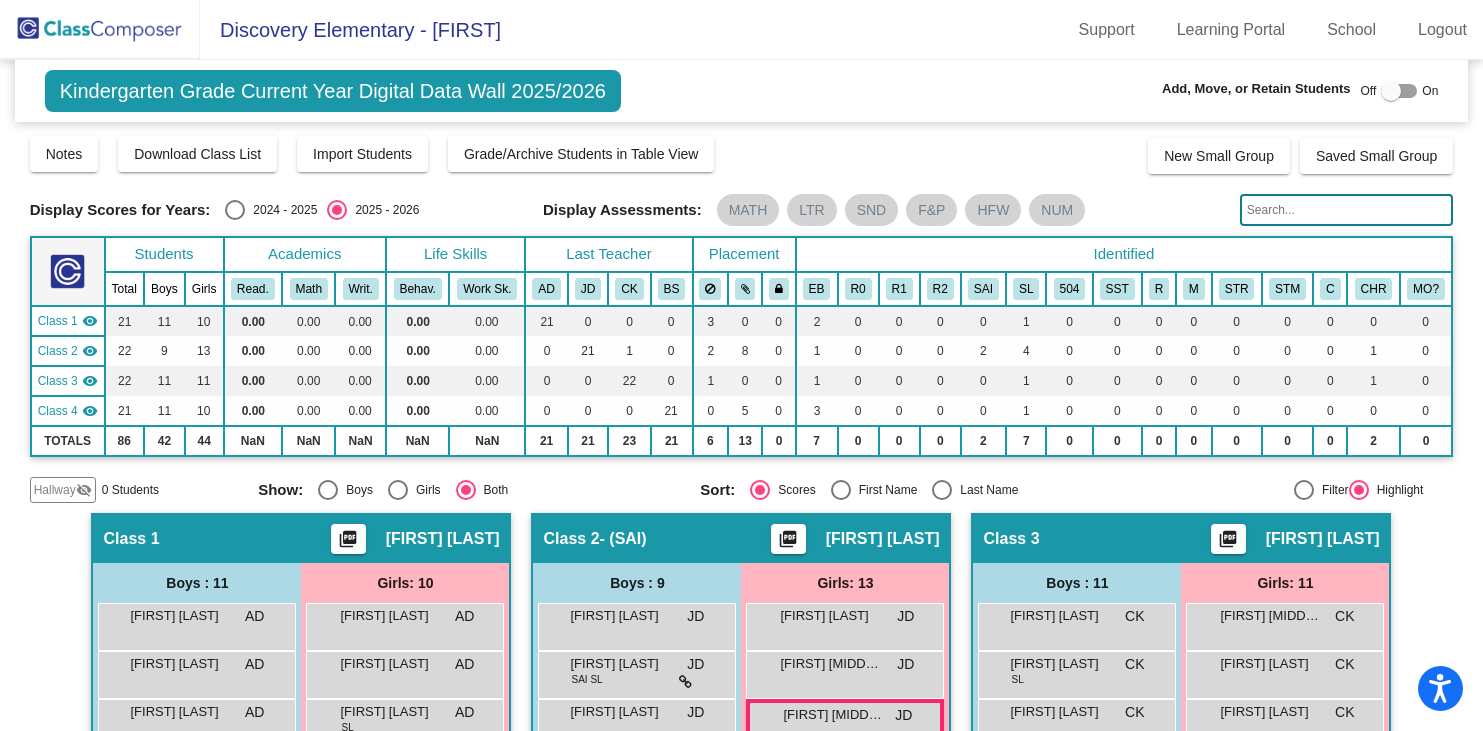 click 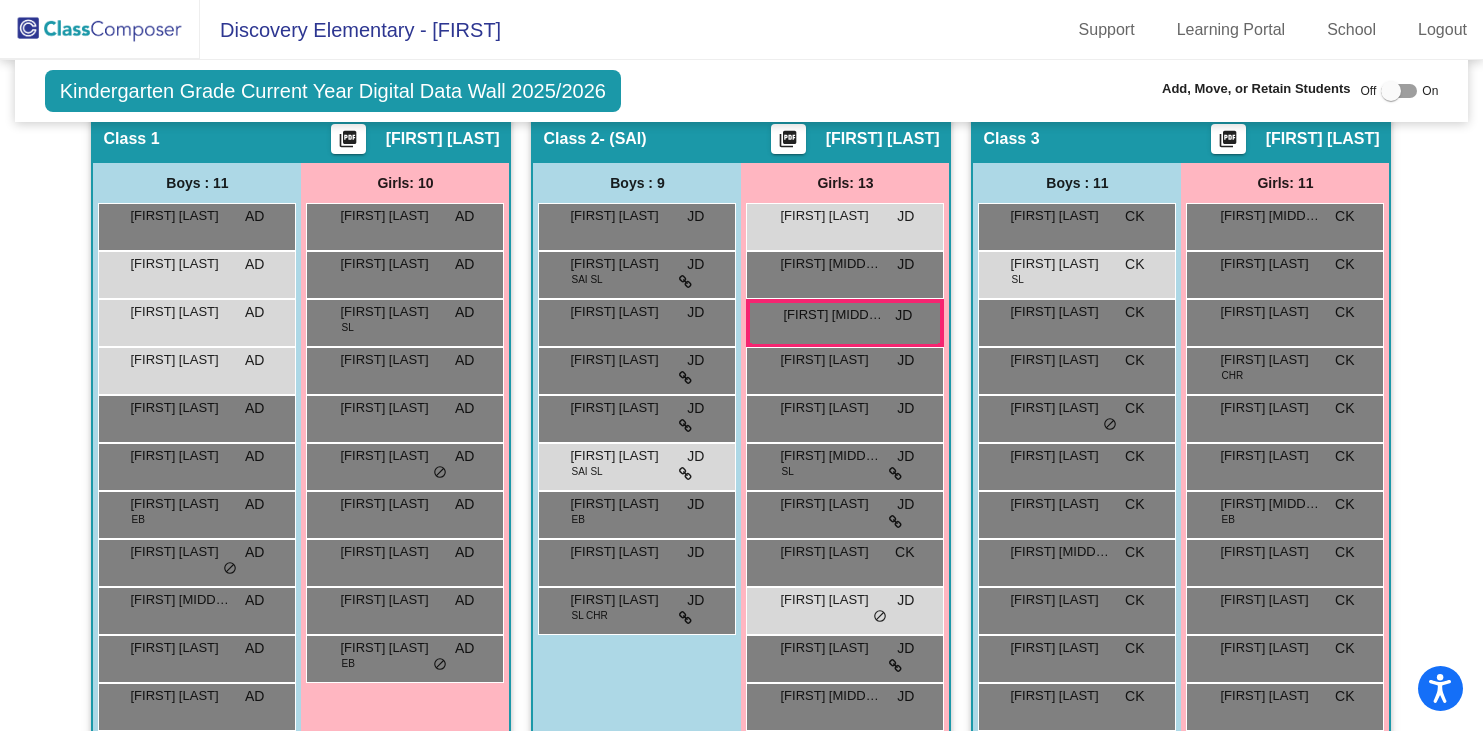 scroll, scrollTop: 398, scrollLeft: 0, axis: vertical 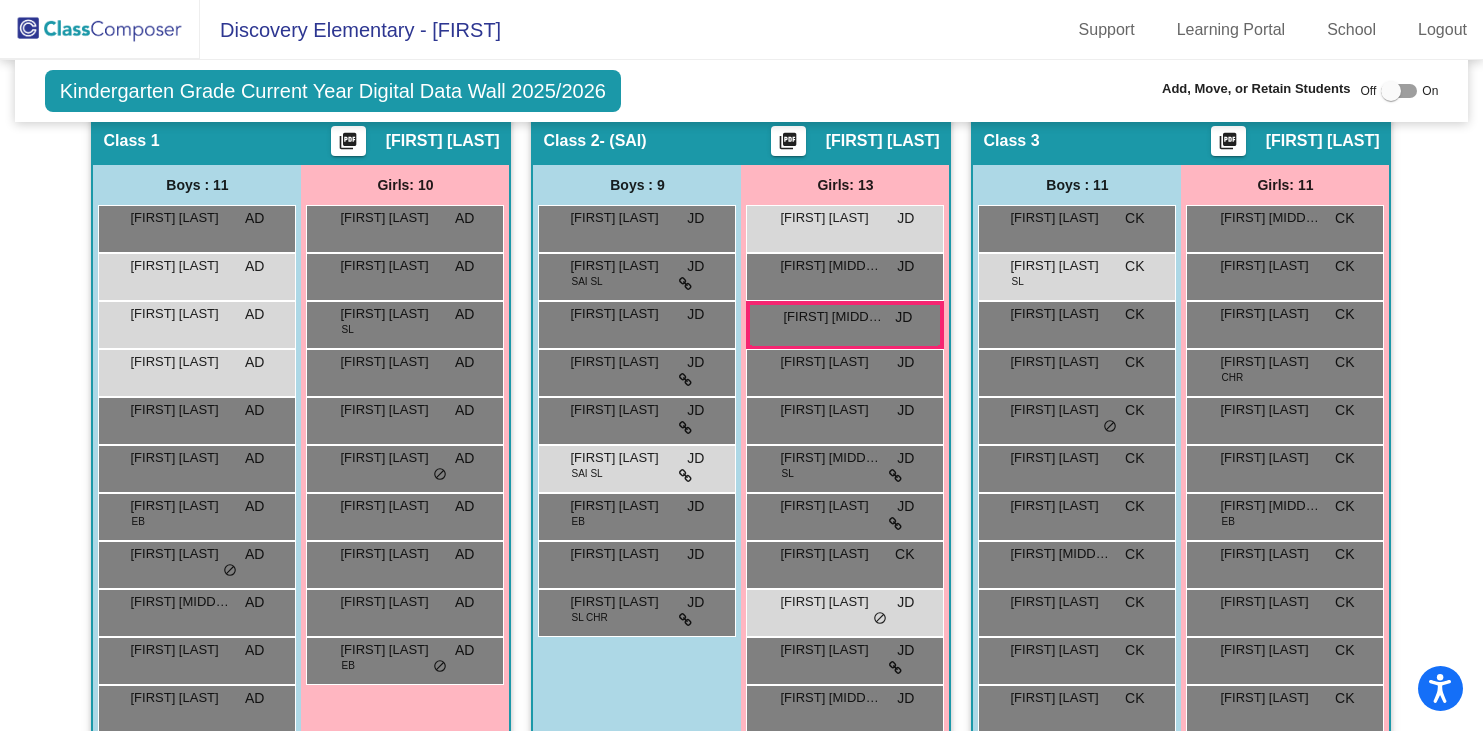type on "de" 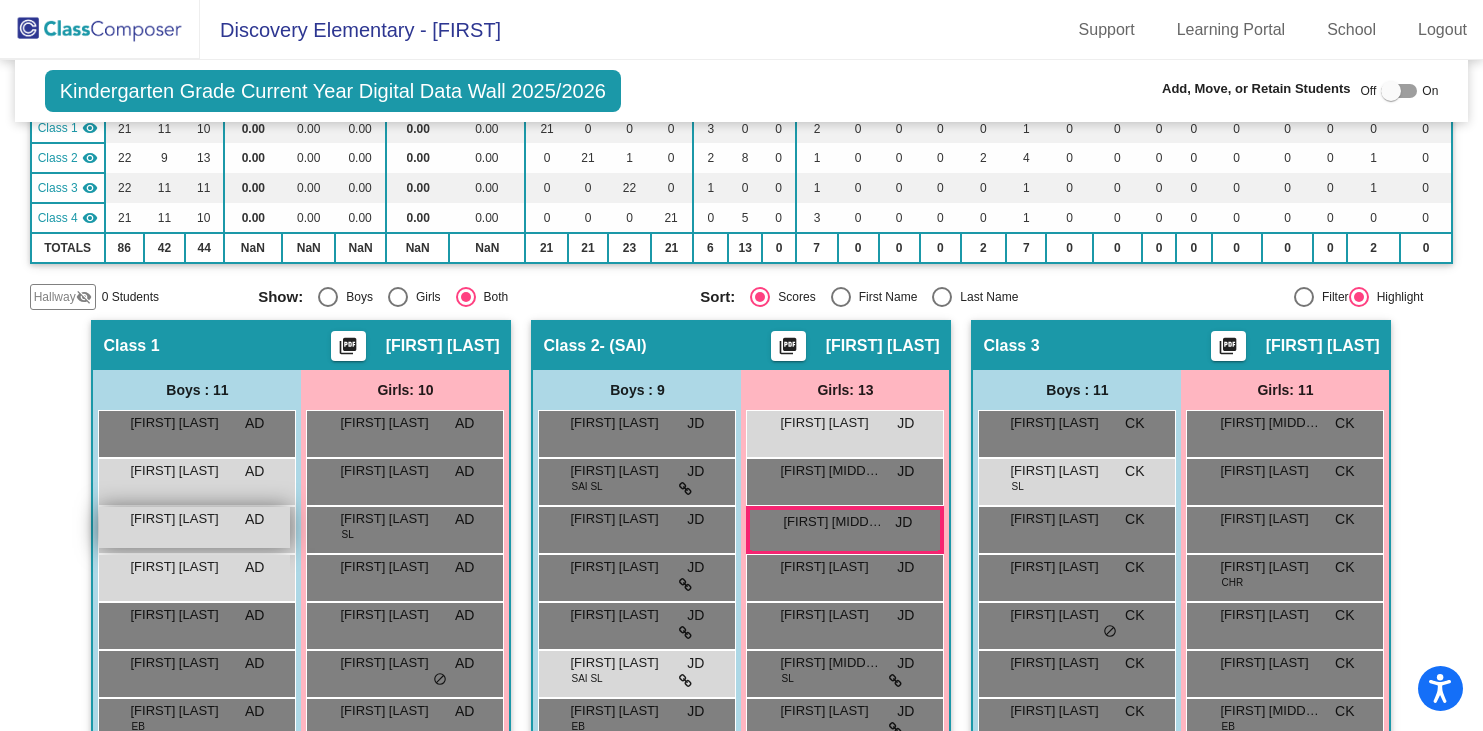 scroll, scrollTop: 168, scrollLeft: 0, axis: vertical 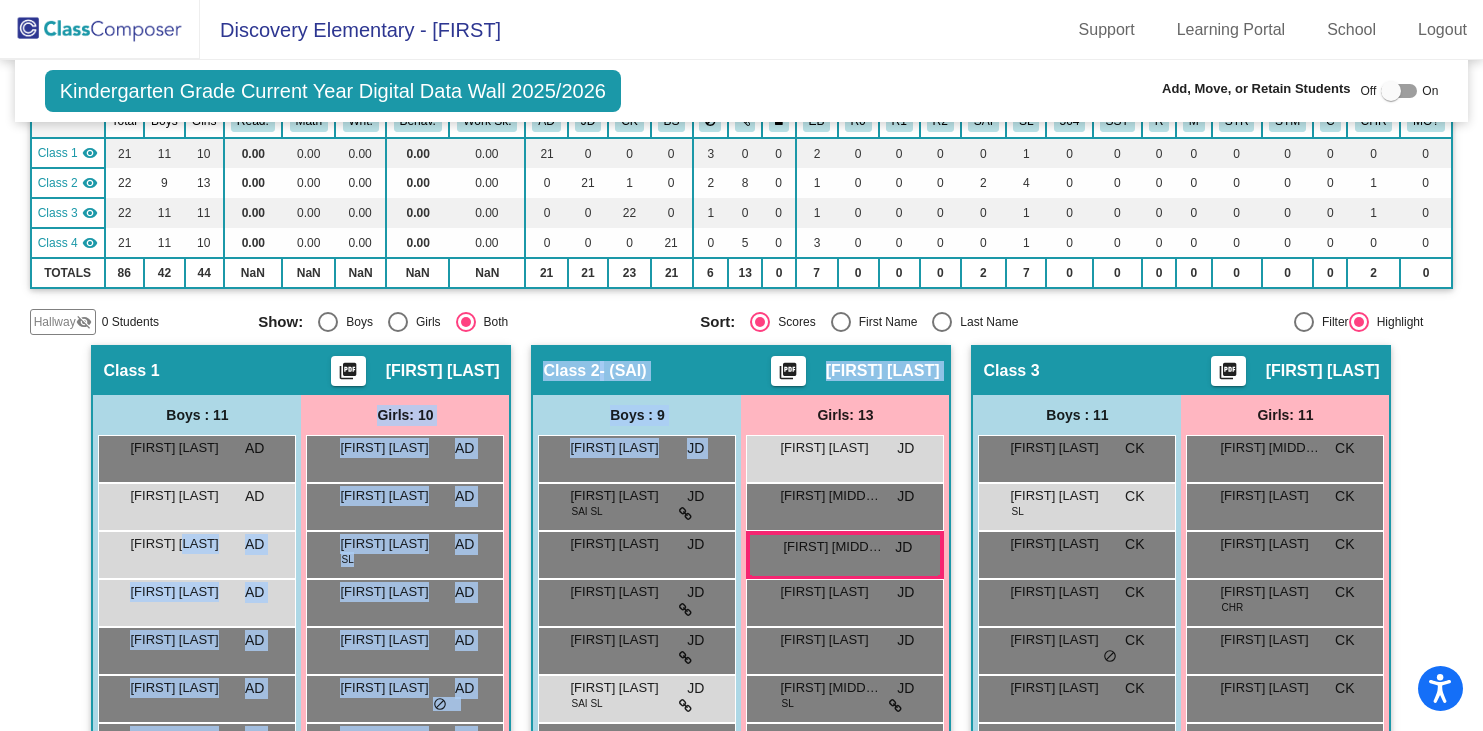drag, startPoint x: 182, startPoint y: 552, endPoint x: 594, endPoint y: 527, distance: 412.7578 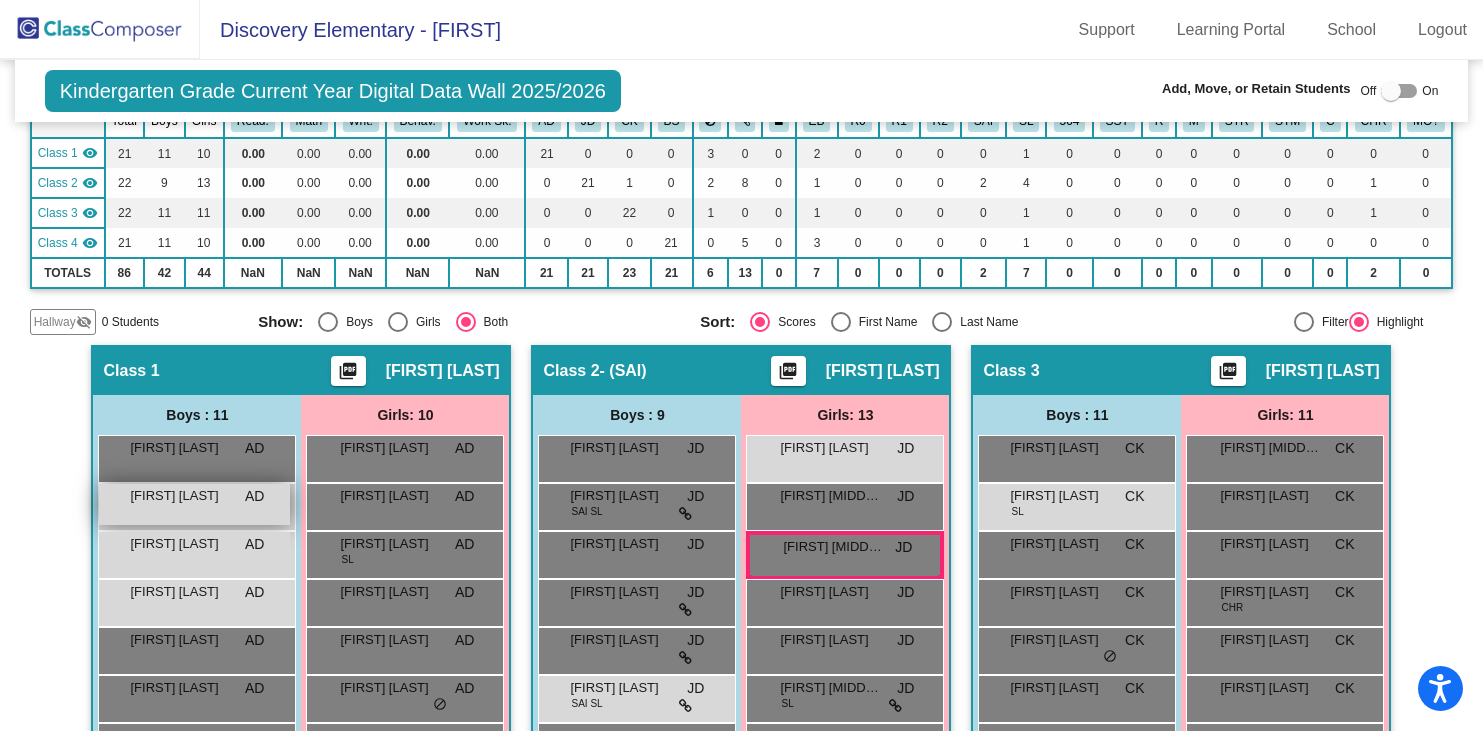 click on "[FIRST] [LAST] AD lock do_not_disturb_alt" at bounding box center (194, 504) 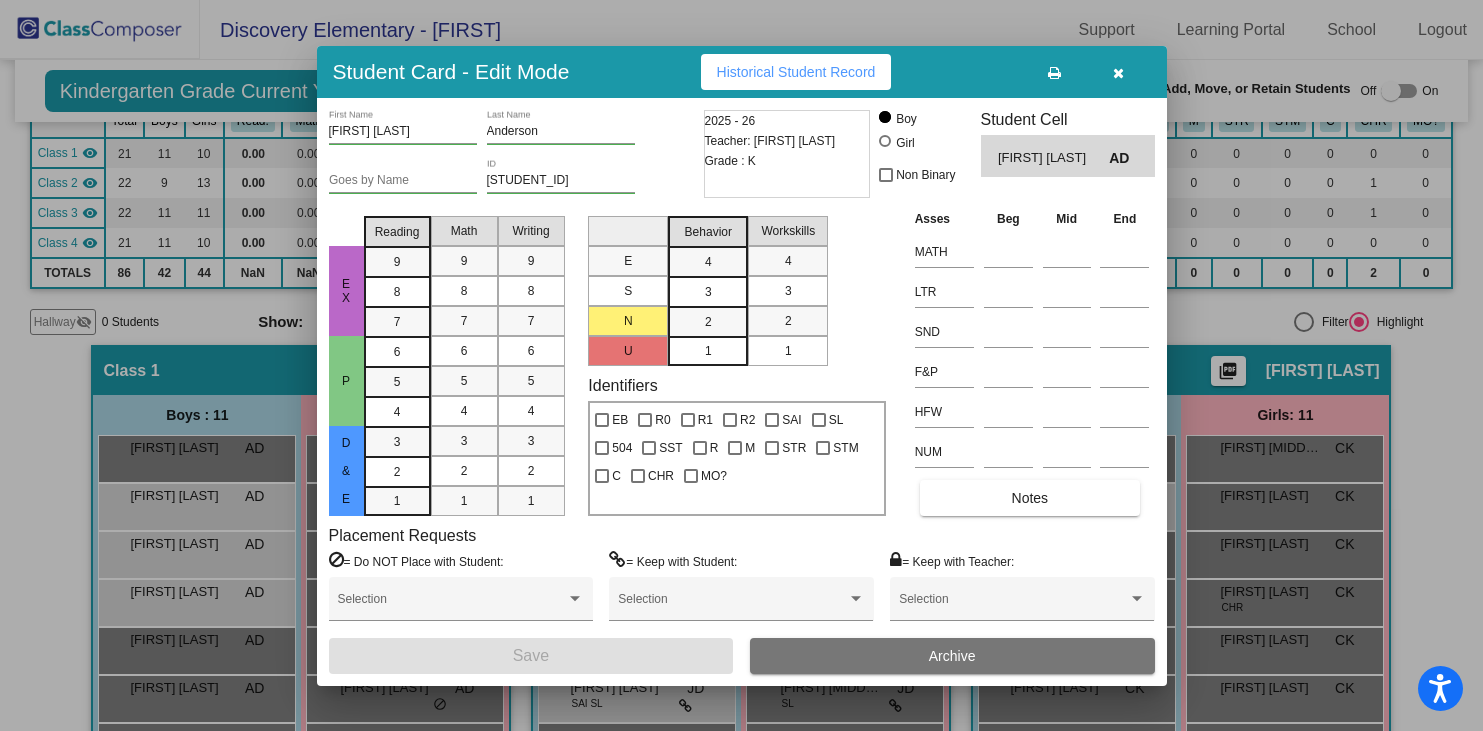 click at bounding box center [1118, 73] 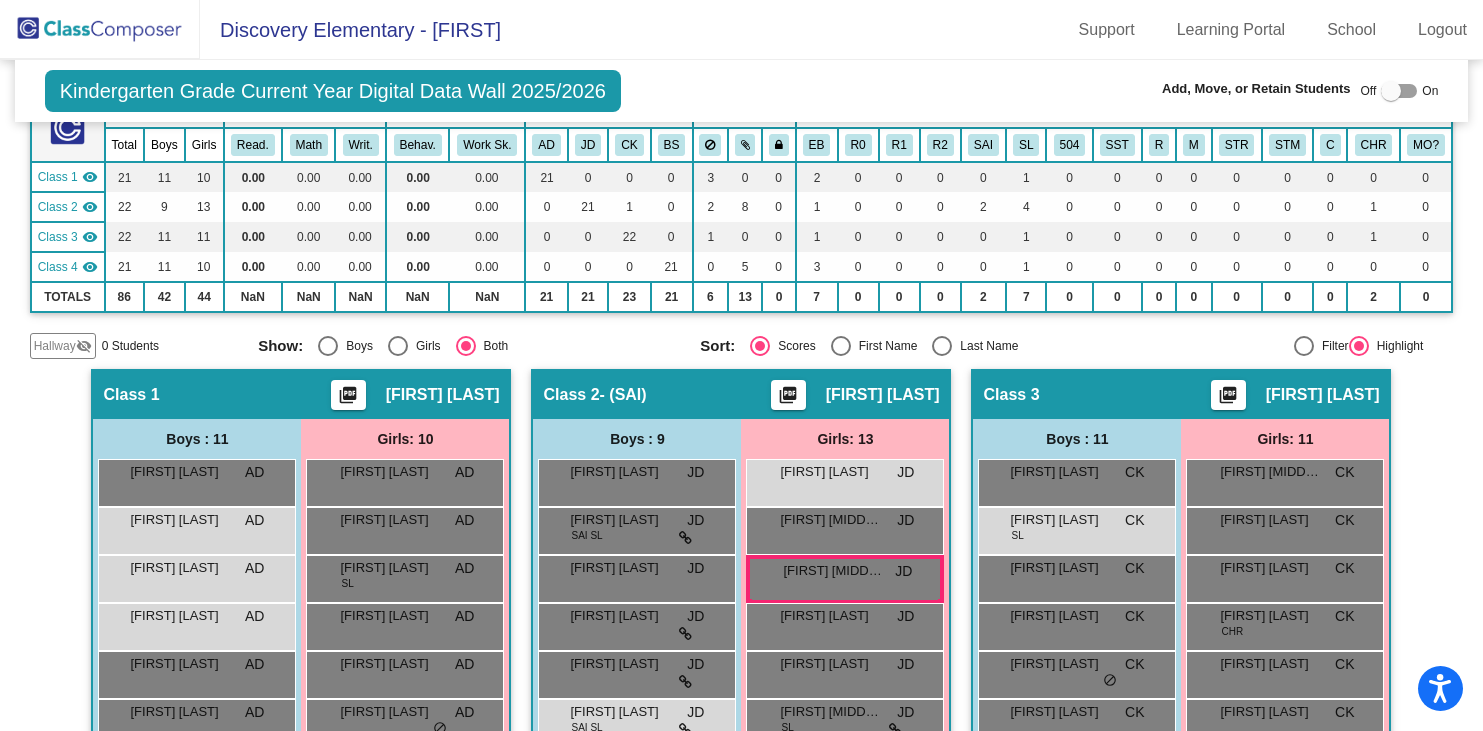 scroll, scrollTop: 0, scrollLeft: 0, axis: both 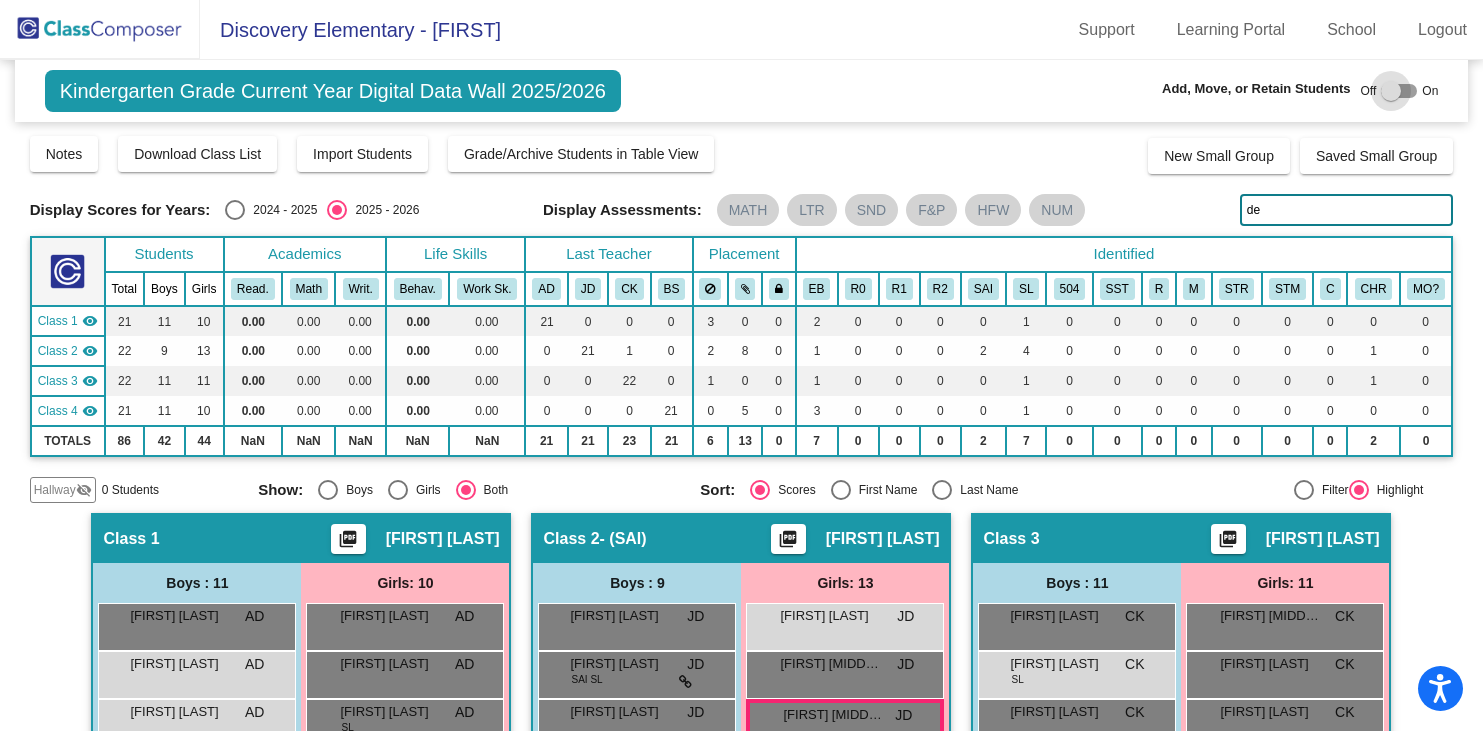 click at bounding box center (1391, 91) 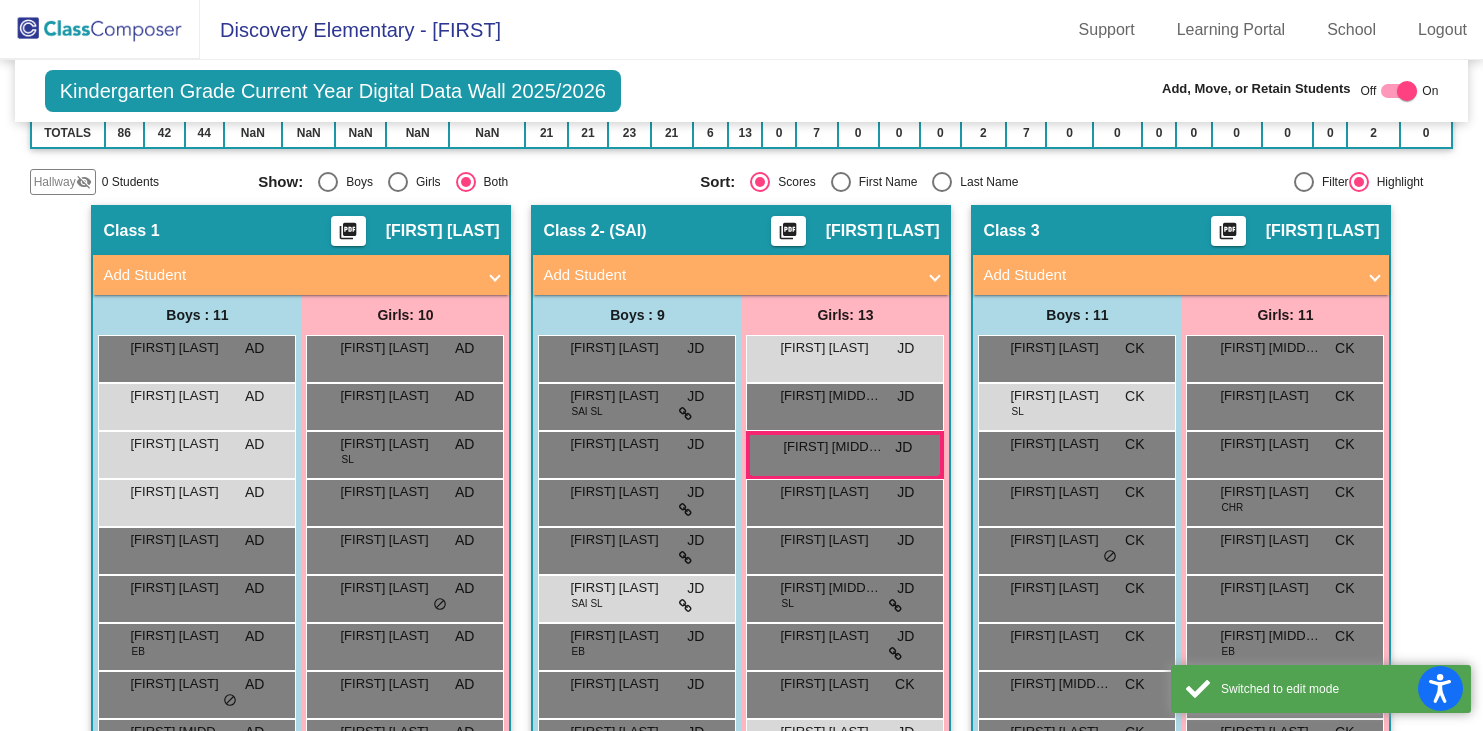 scroll, scrollTop: 335, scrollLeft: 0, axis: vertical 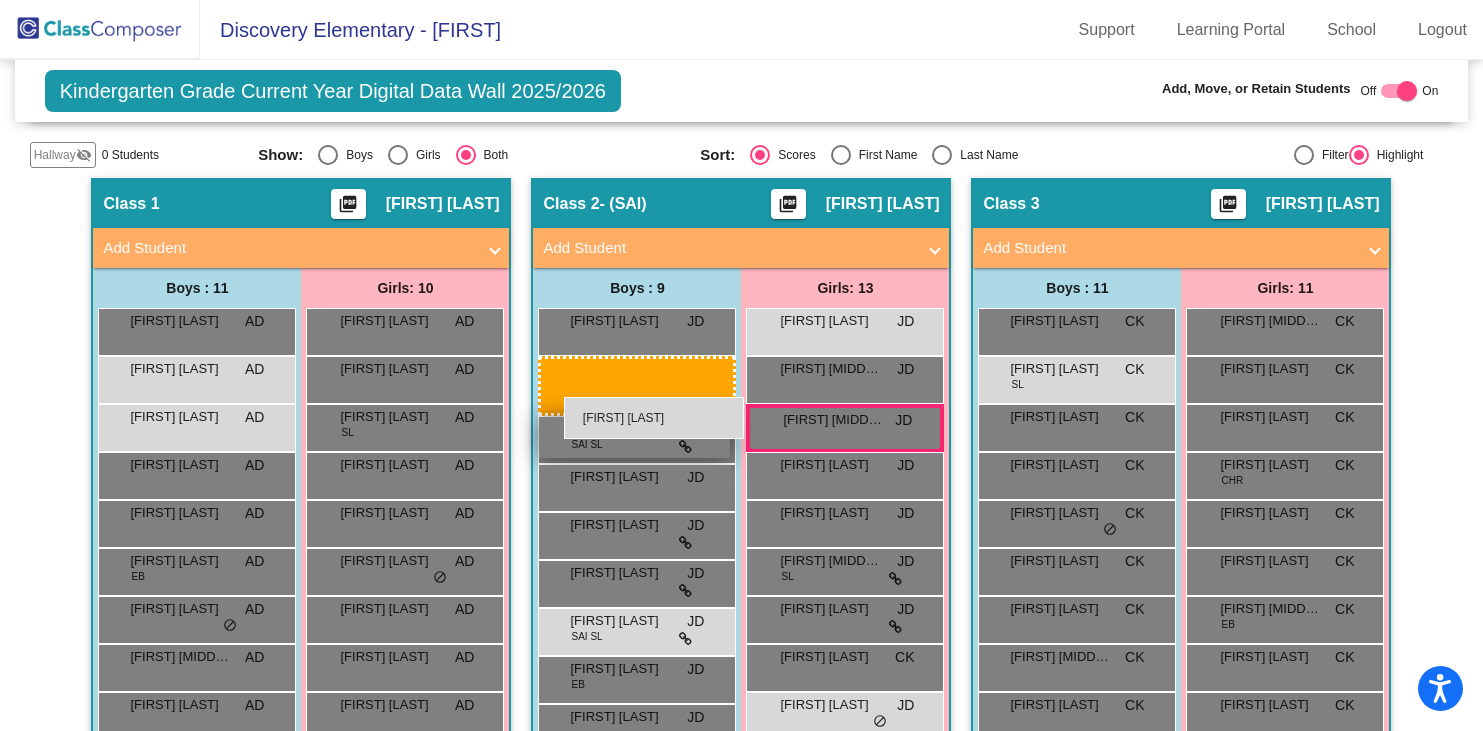 drag, startPoint x: 175, startPoint y: 416, endPoint x: 563, endPoint y: 397, distance: 388.46494 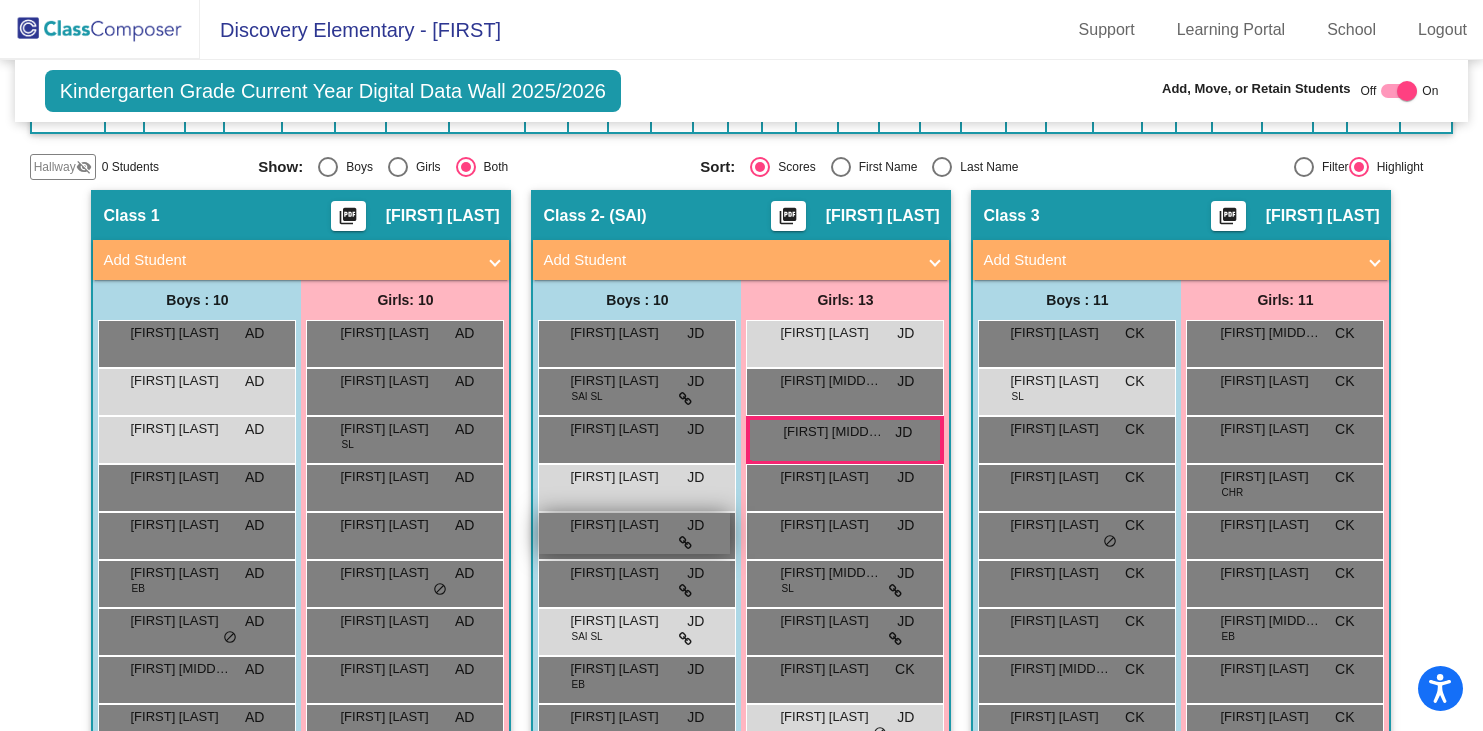 scroll, scrollTop: 0, scrollLeft: 0, axis: both 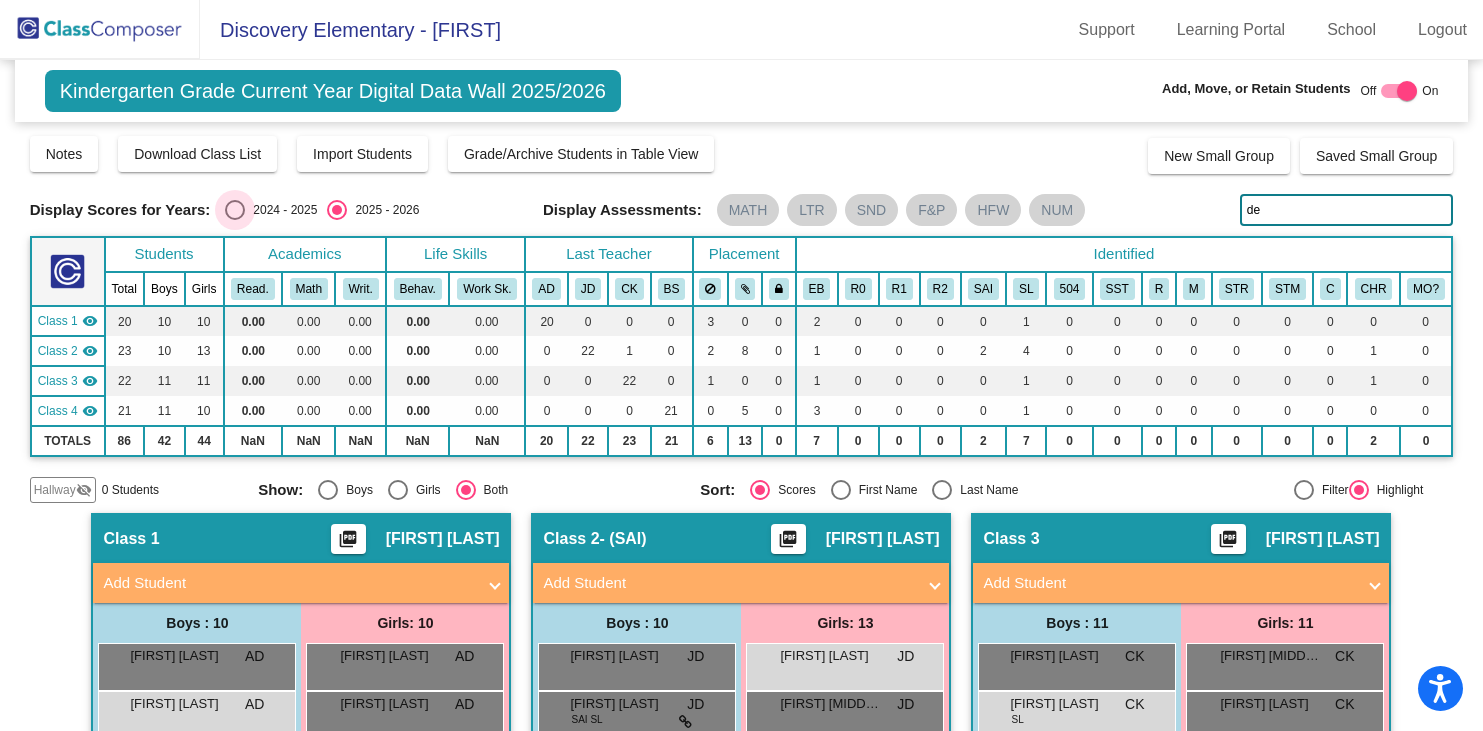click at bounding box center (235, 210) 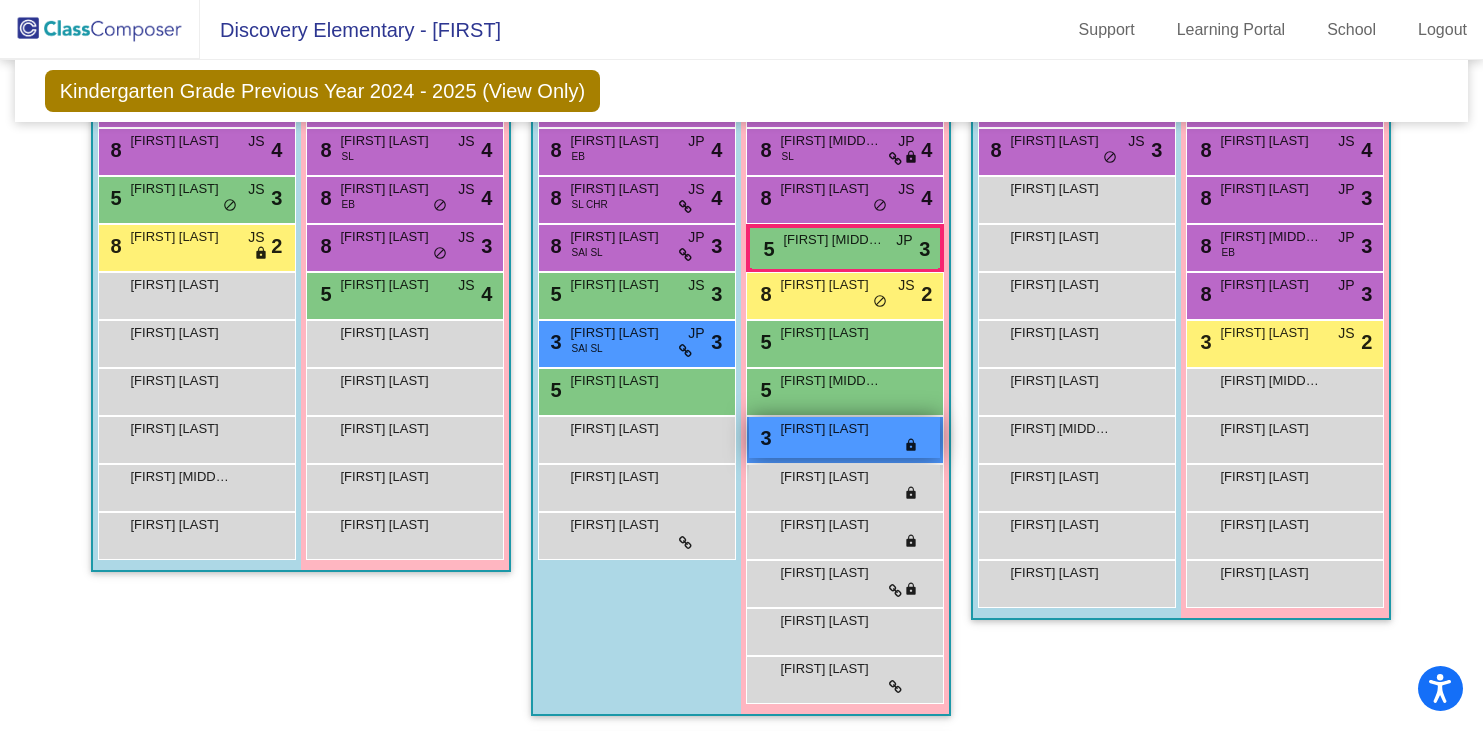 scroll, scrollTop: 523, scrollLeft: 0, axis: vertical 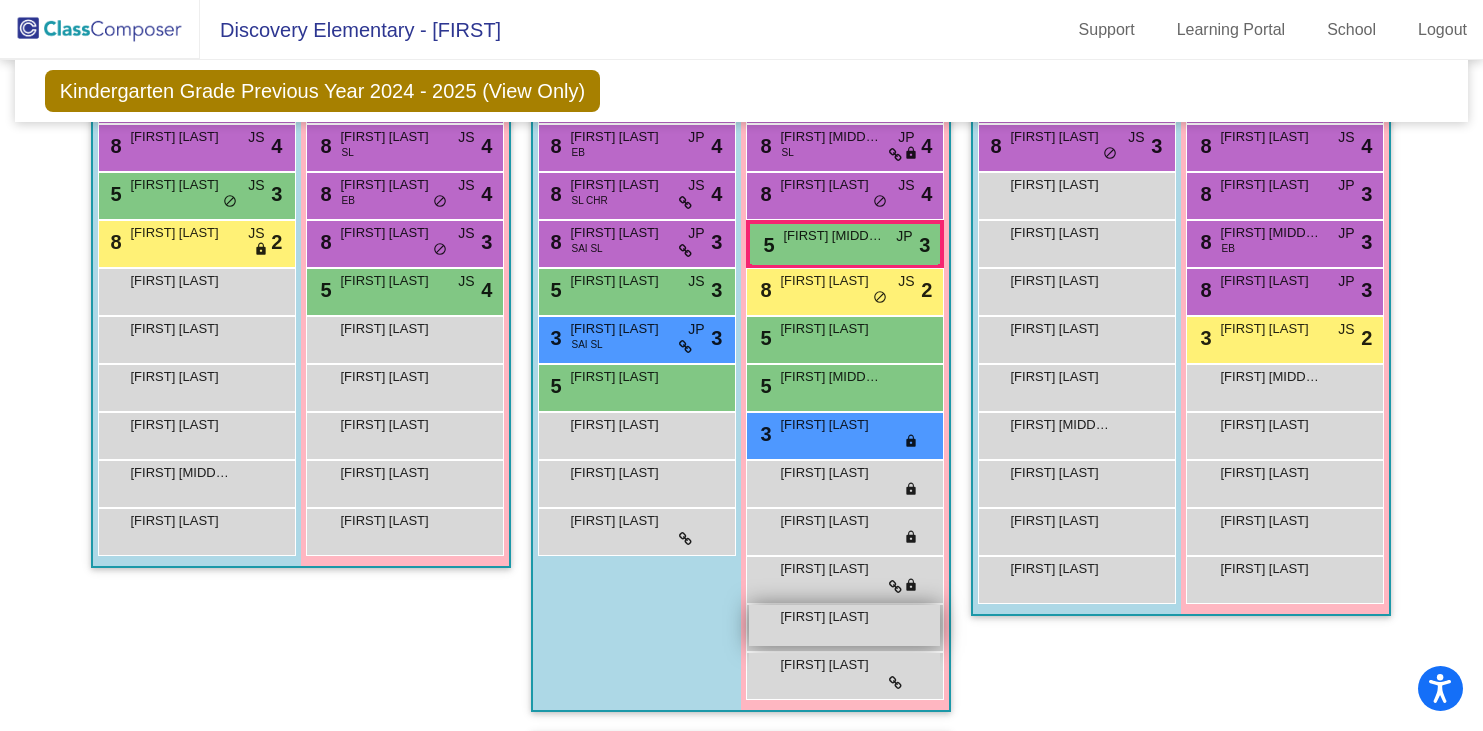 click on "[FIRST] [LAST]" at bounding box center (844, 625) 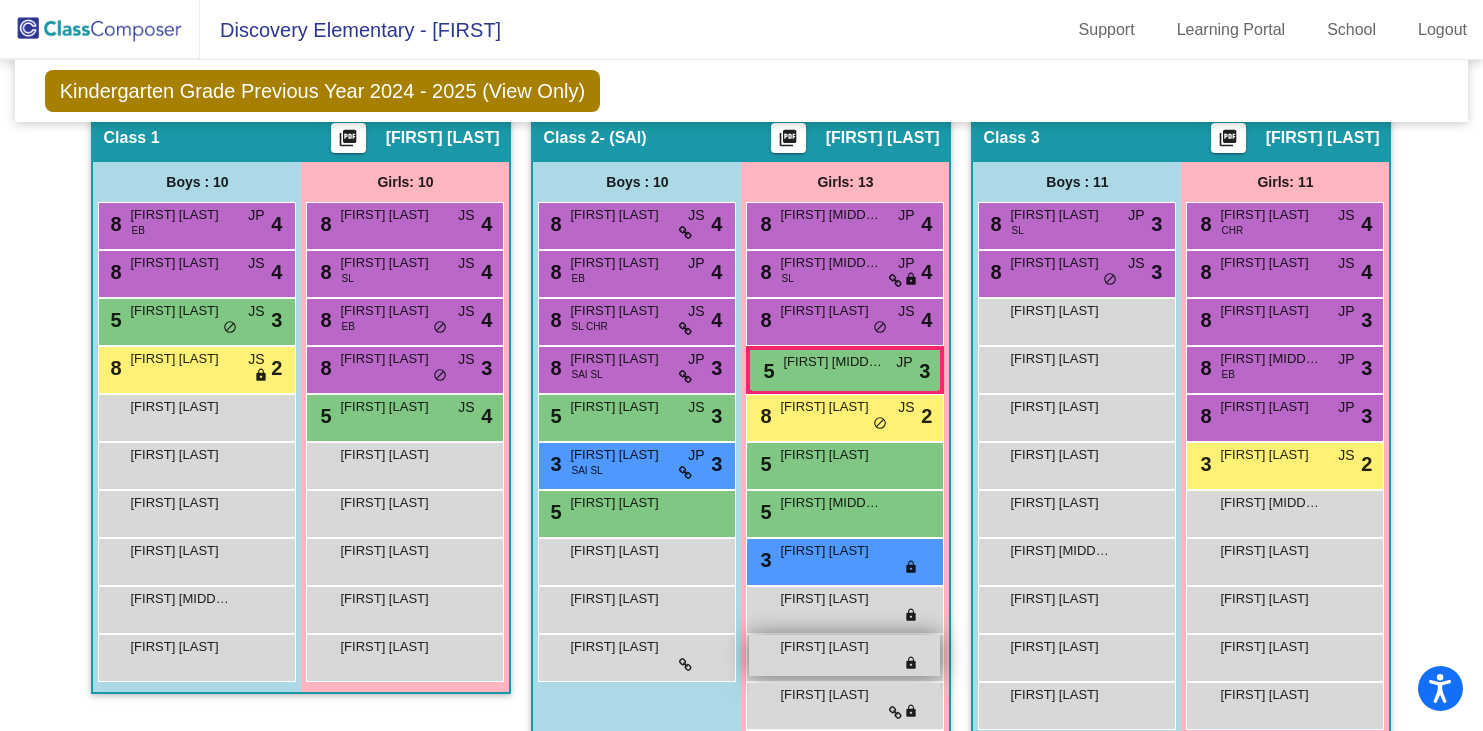 scroll, scrollTop: 0, scrollLeft: 0, axis: both 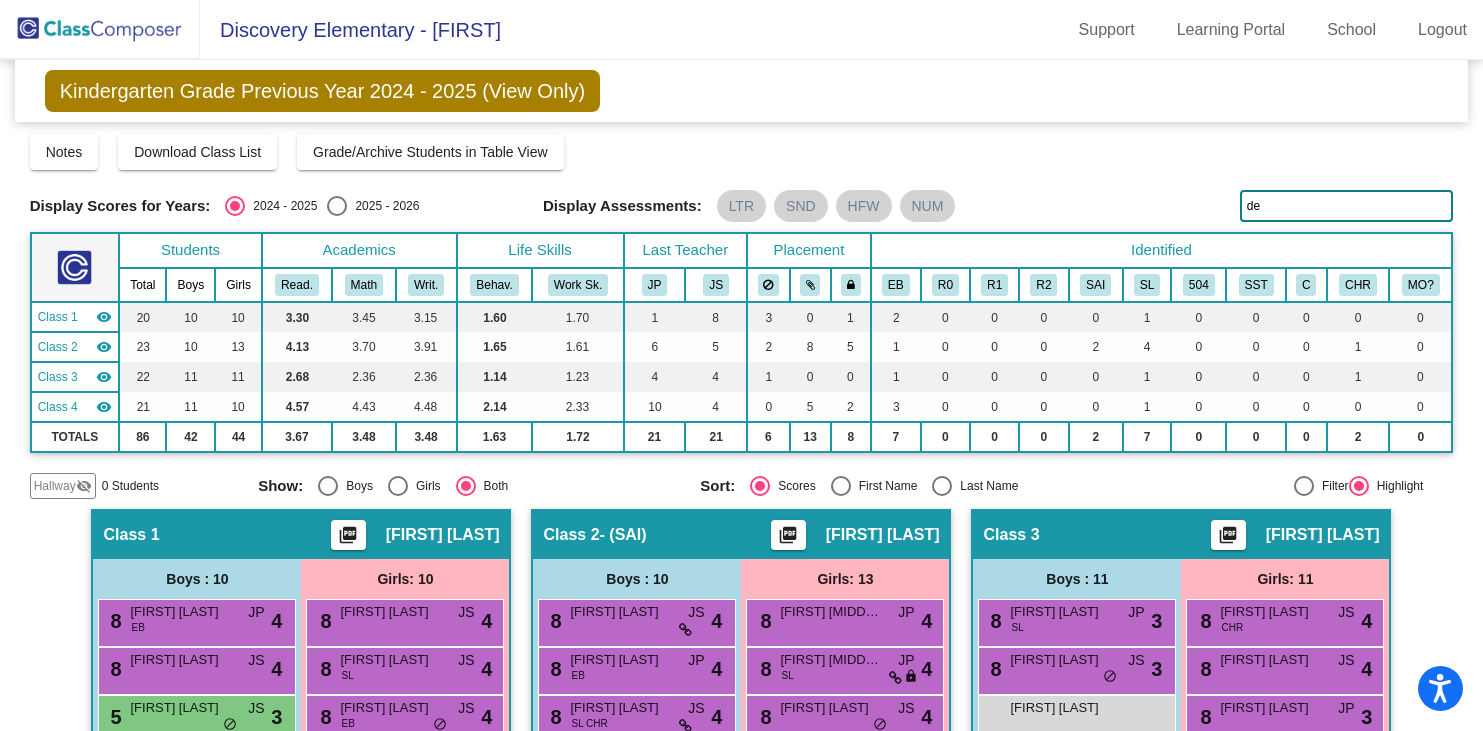 click at bounding box center [337, 206] 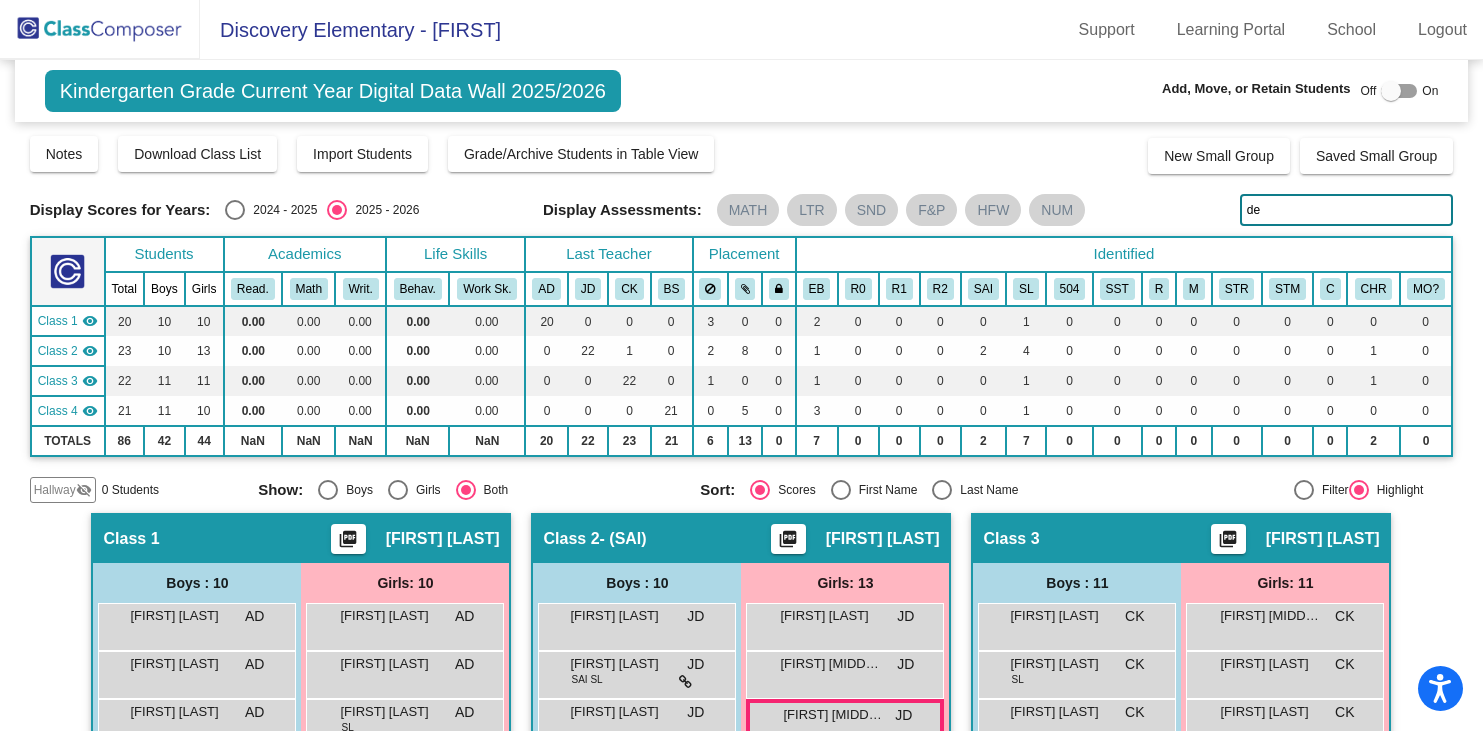 click at bounding box center [1391, 91] 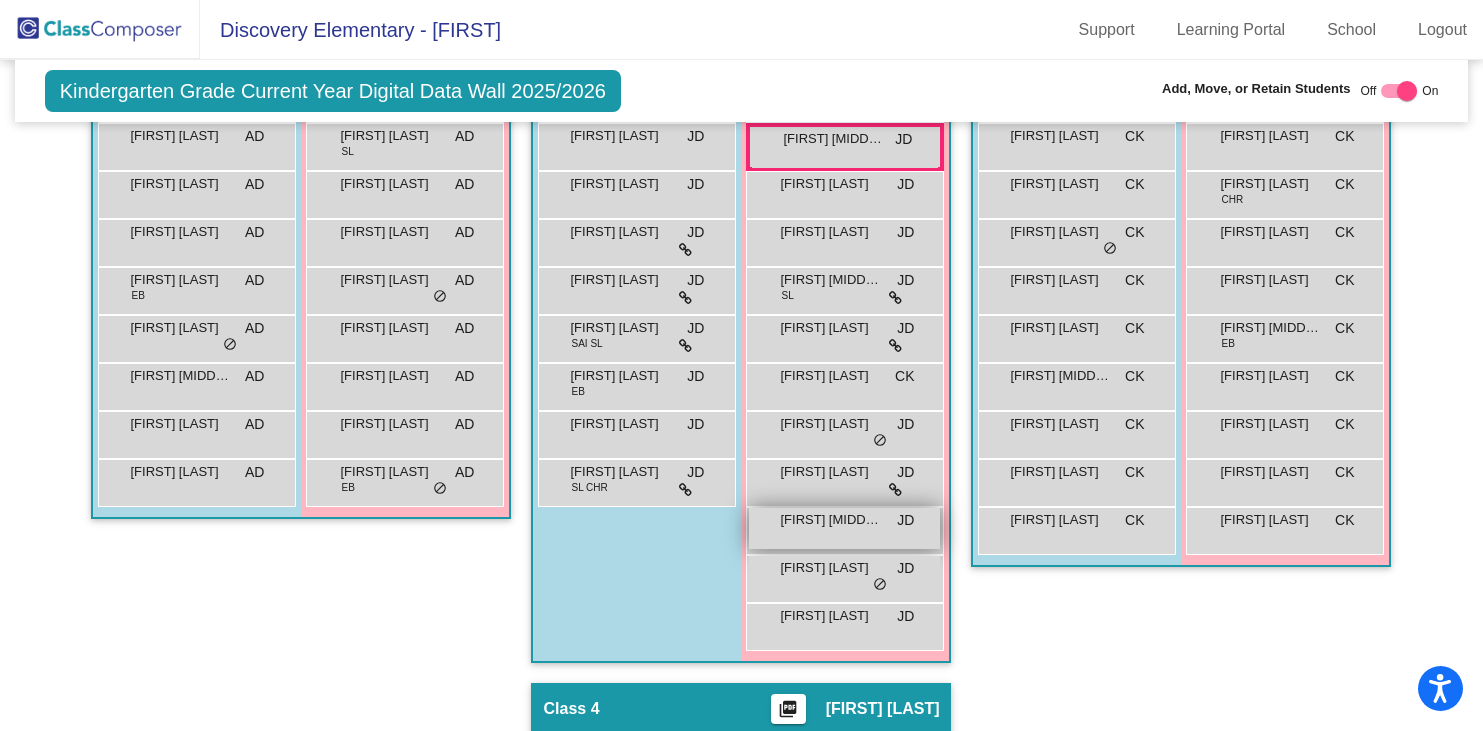 scroll, scrollTop: 543, scrollLeft: 0, axis: vertical 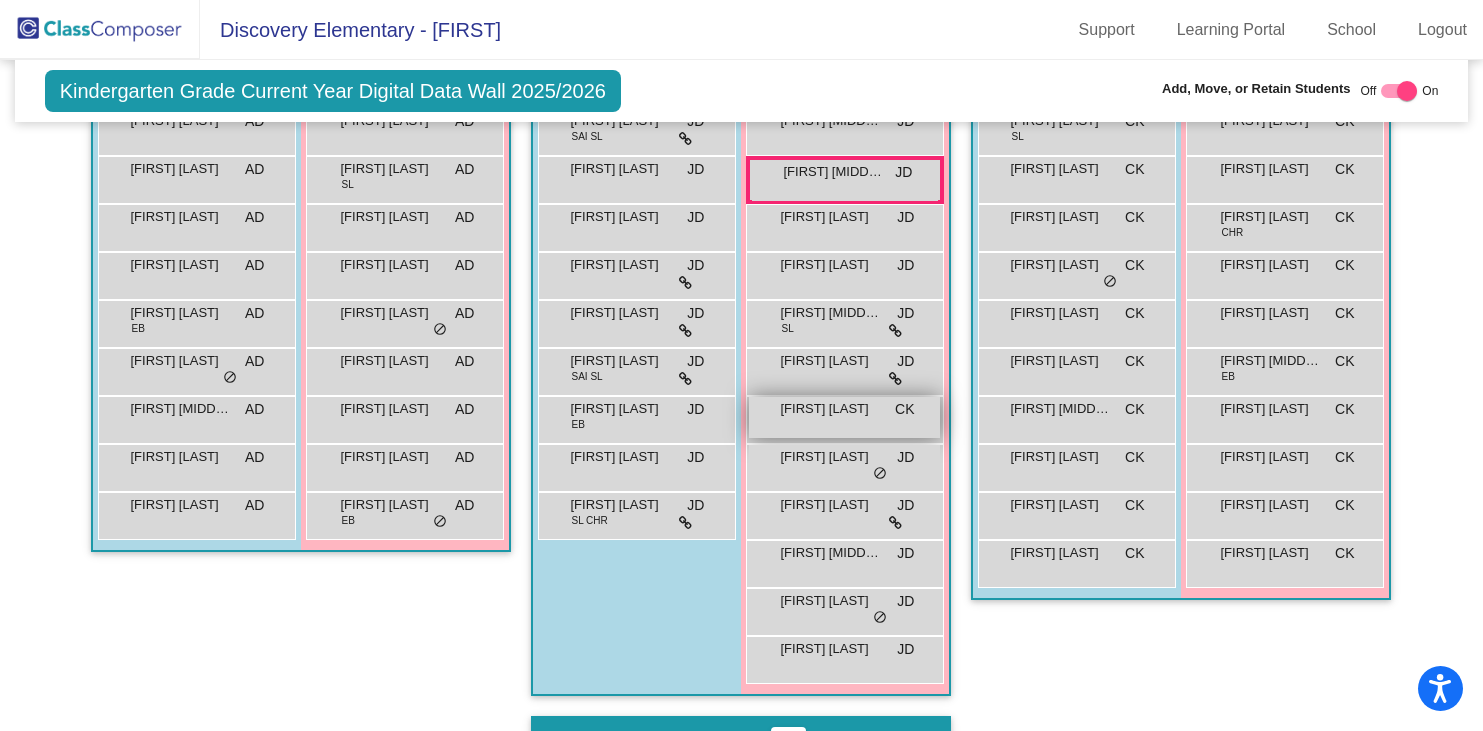 click on "[FIRST] [MIDDLE] [LAST] CK lock do_not_disturb_alt" at bounding box center [844, 417] 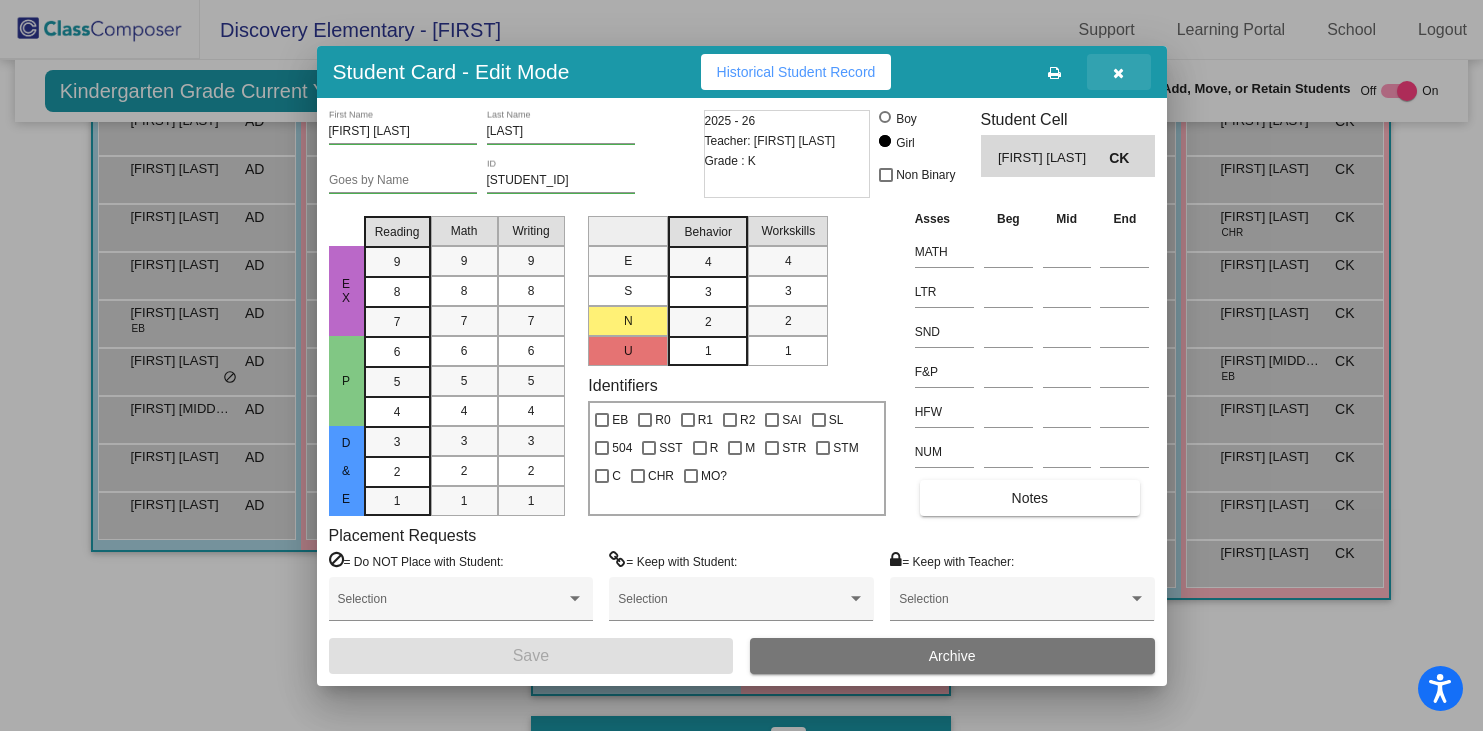 click at bounding box center (1118, 73) 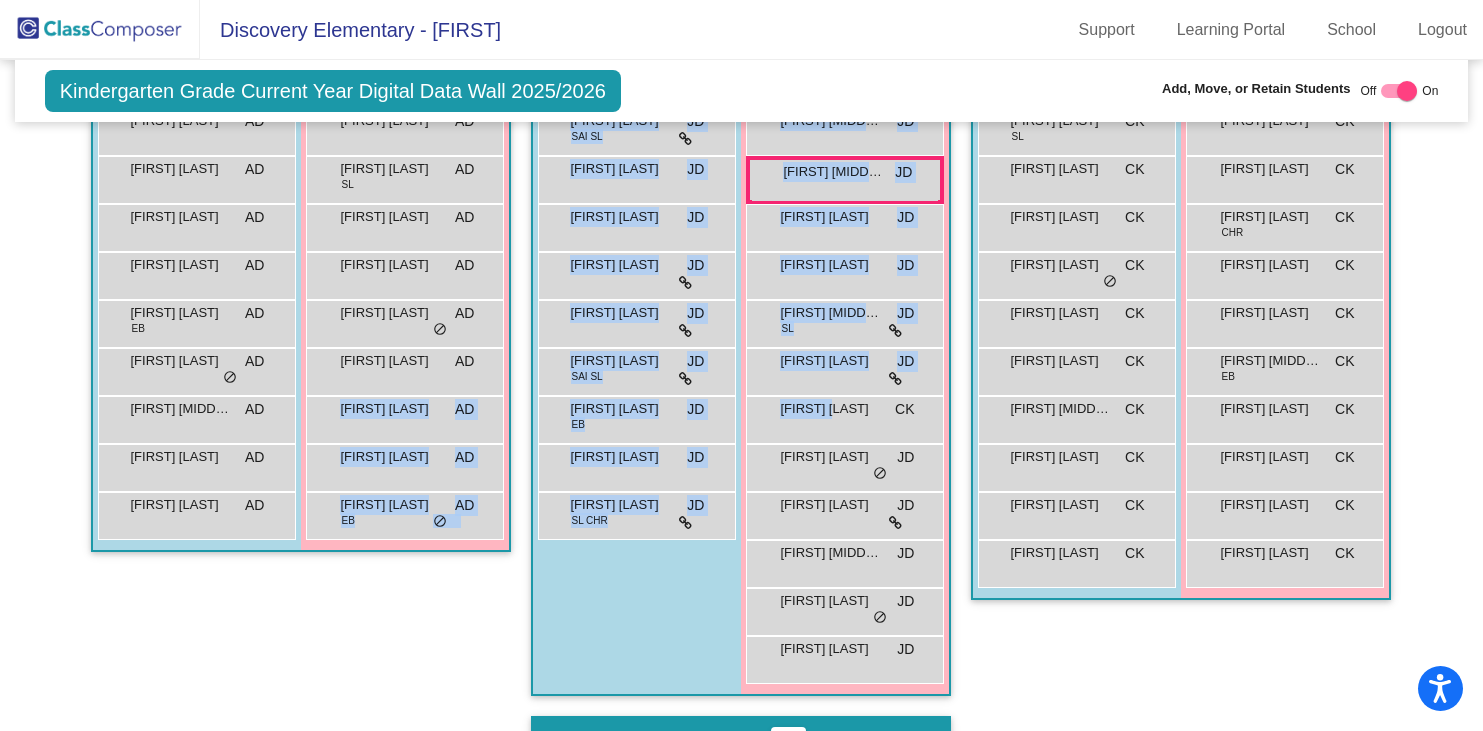 drag, startPoint x: 831, startPoint y: 414, endPoint x: 349, endPoint y: 396, distance: 482.33597 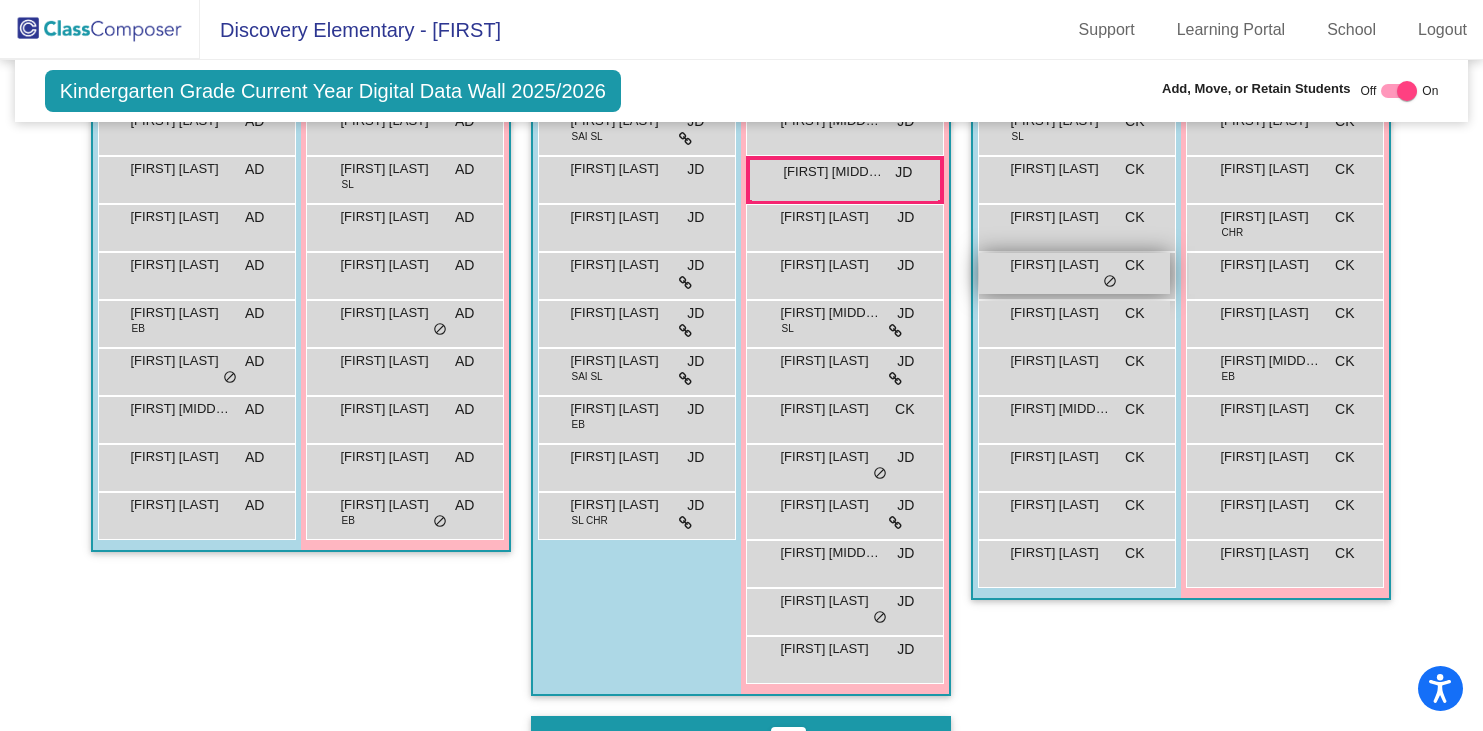 click on "[FIRST] [LAST] CK lock do_not_disturb_alt" at bounding box center (1074, 273) 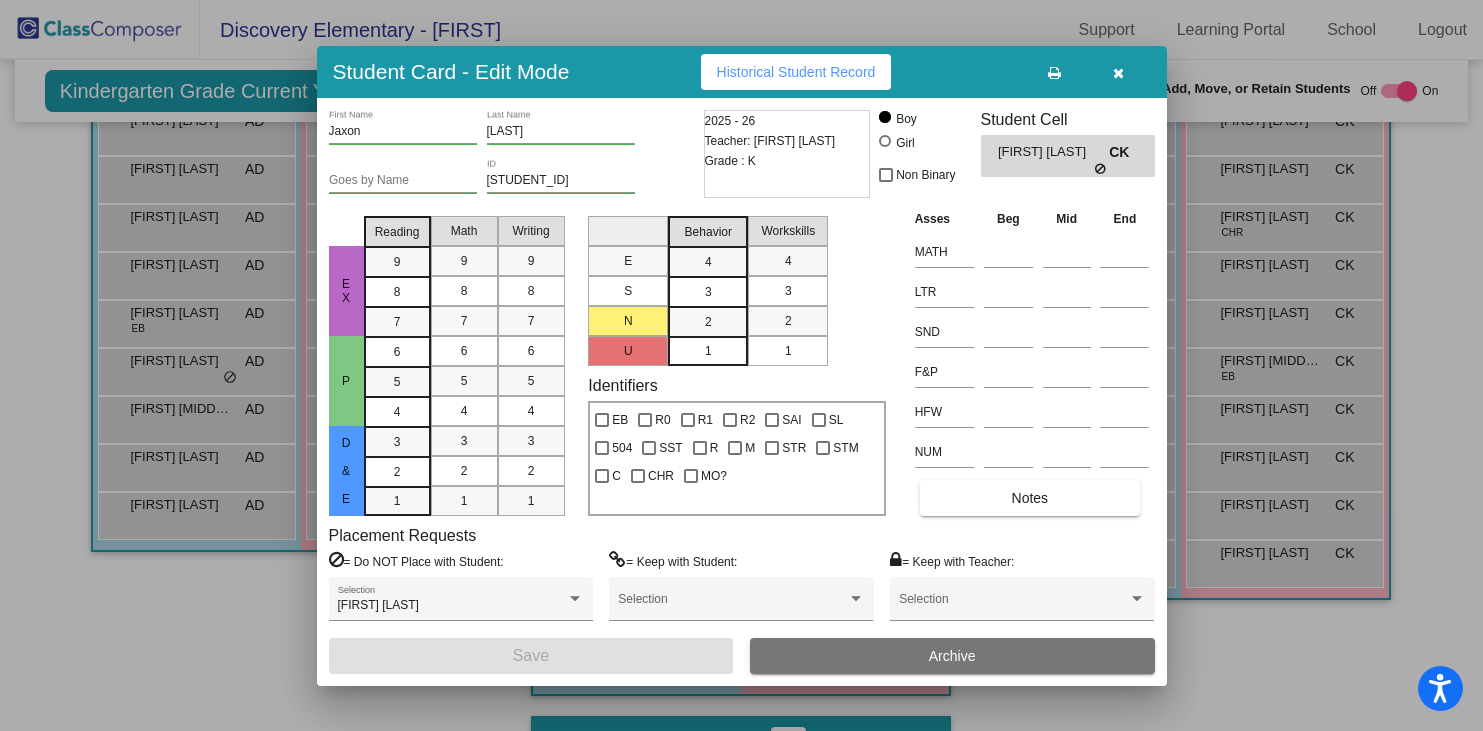 click at bounding box center [1118, 73] 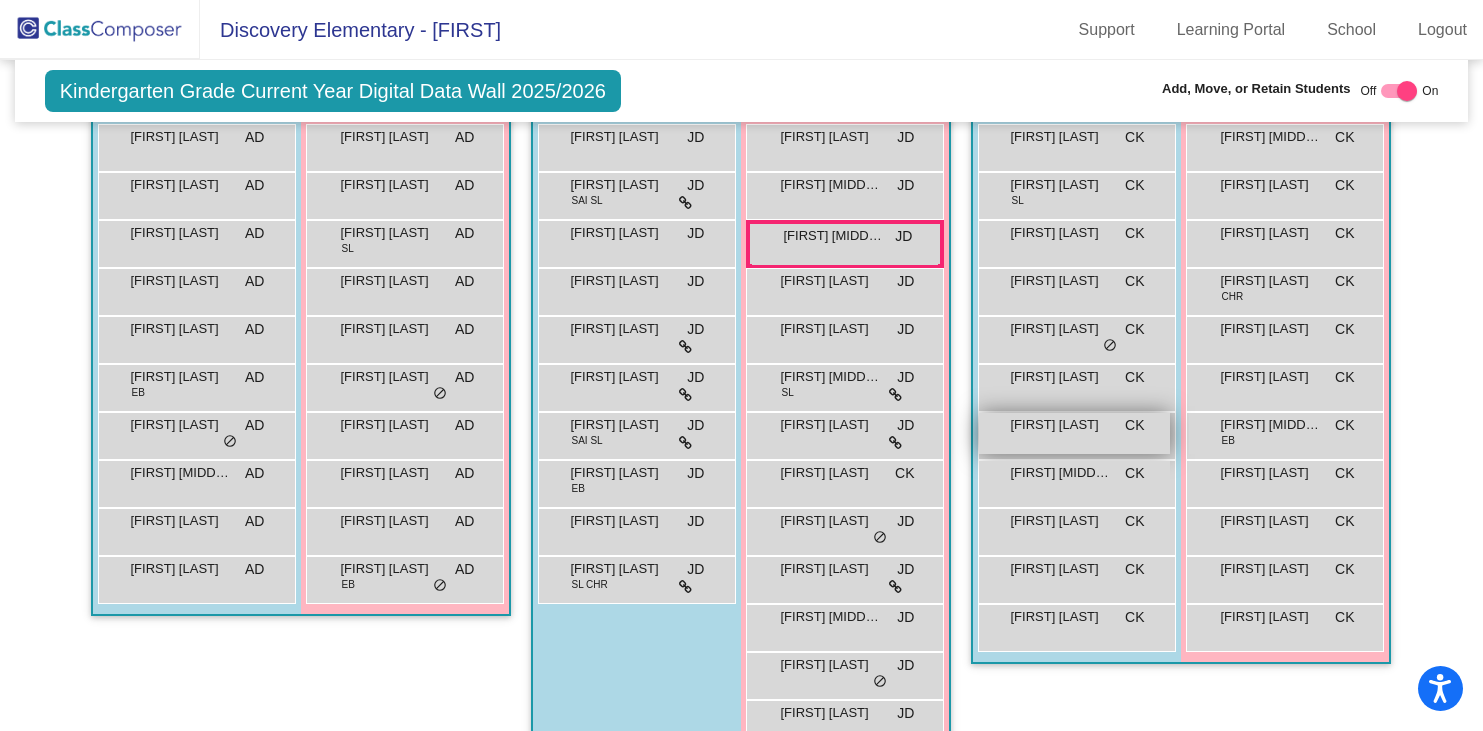 scroll, scrollTop: 478, scrollLeft: 0, axis: vertical 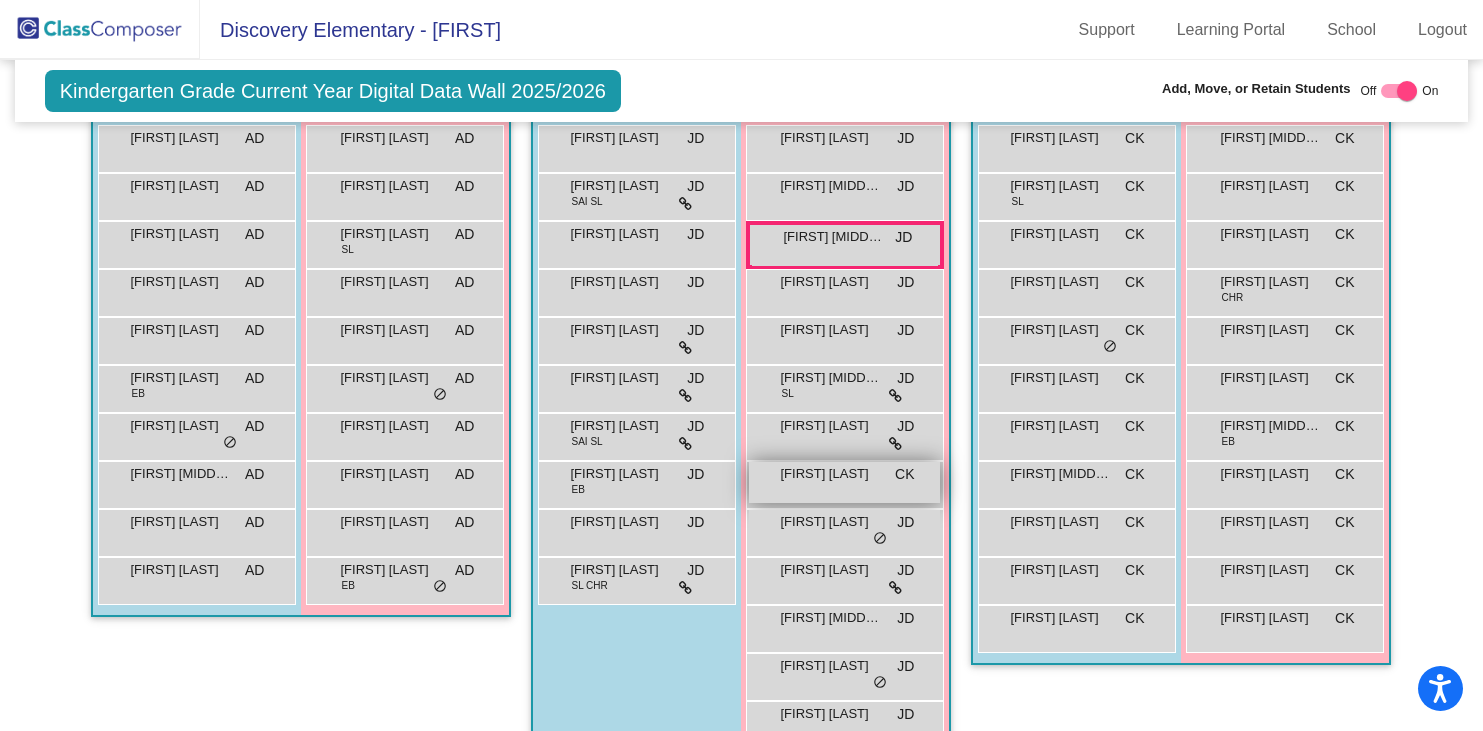 drag, startPoint x: 814, startPoint y: 489, endPoint x: 763, endPoint y: 484, distance: 51.24451 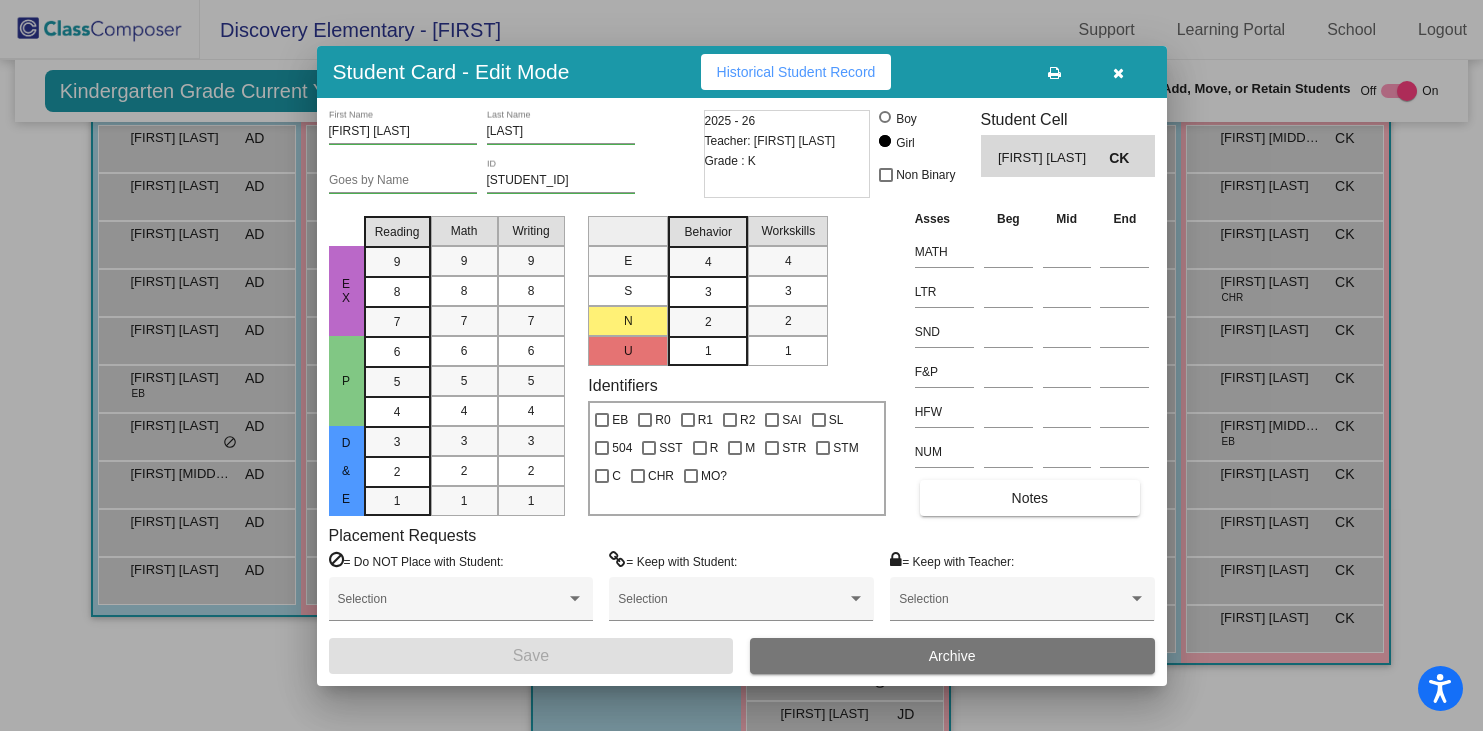 click at bounding box center (1118, 73) 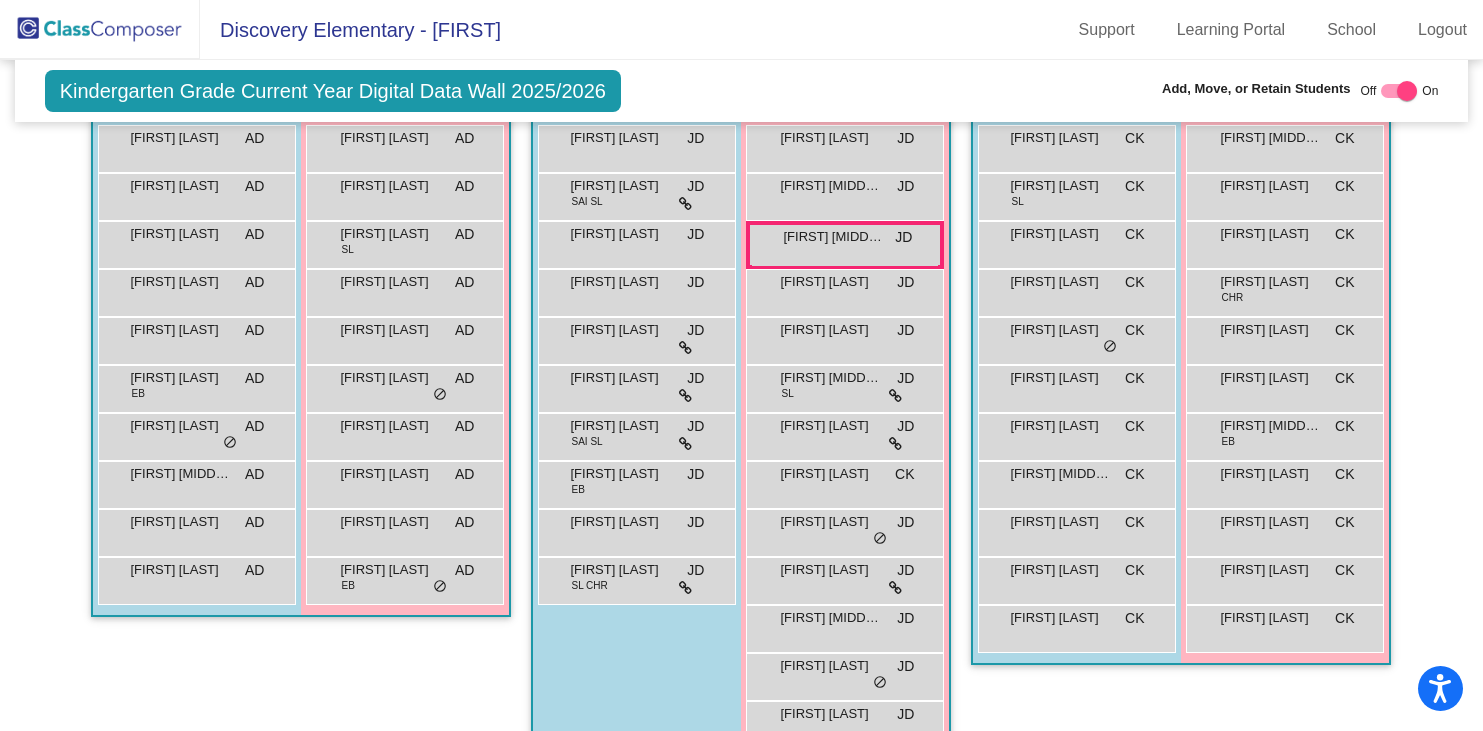 click at bounding box center [1407, 91] 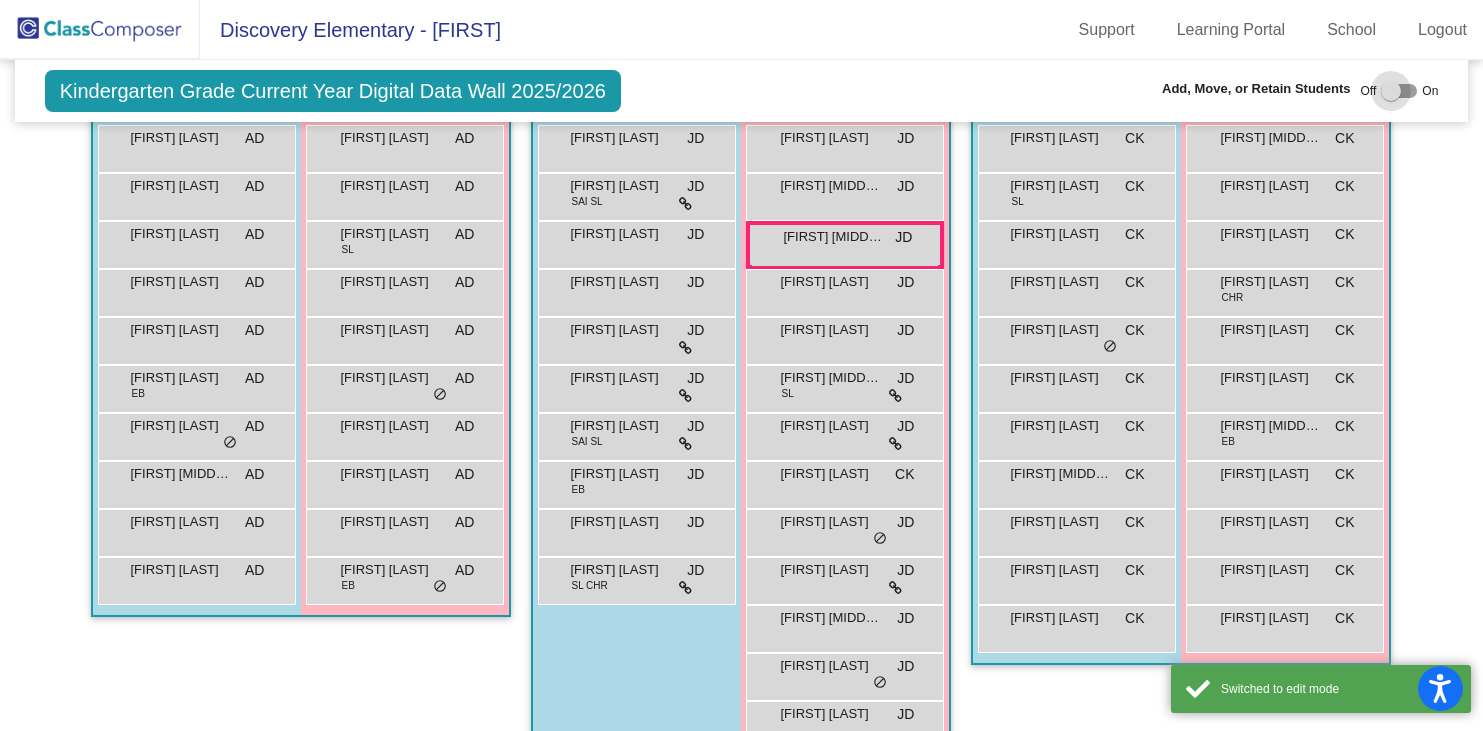 click at bounding box center (1391, 91) 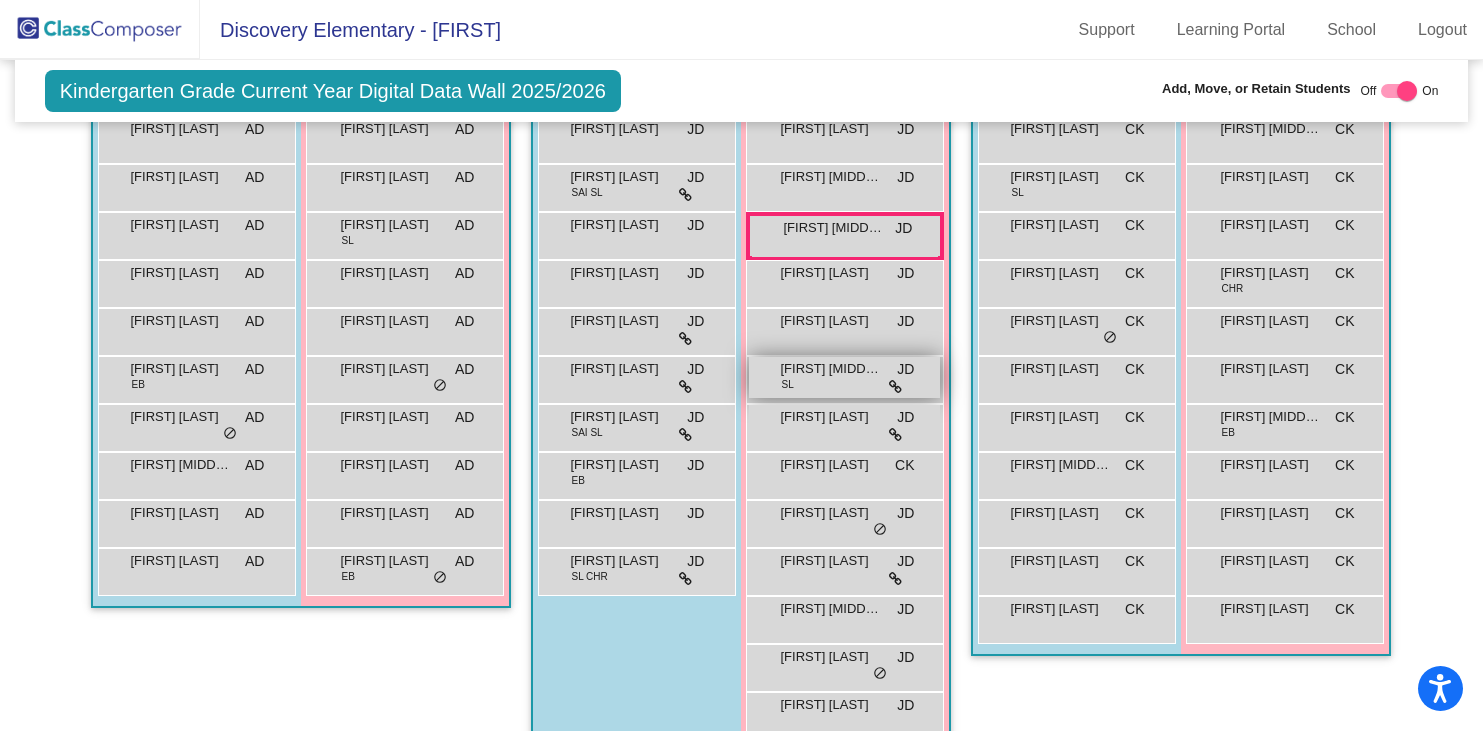 scroll, scrollTop: 485, scrollLeft: 0, axis: vertical 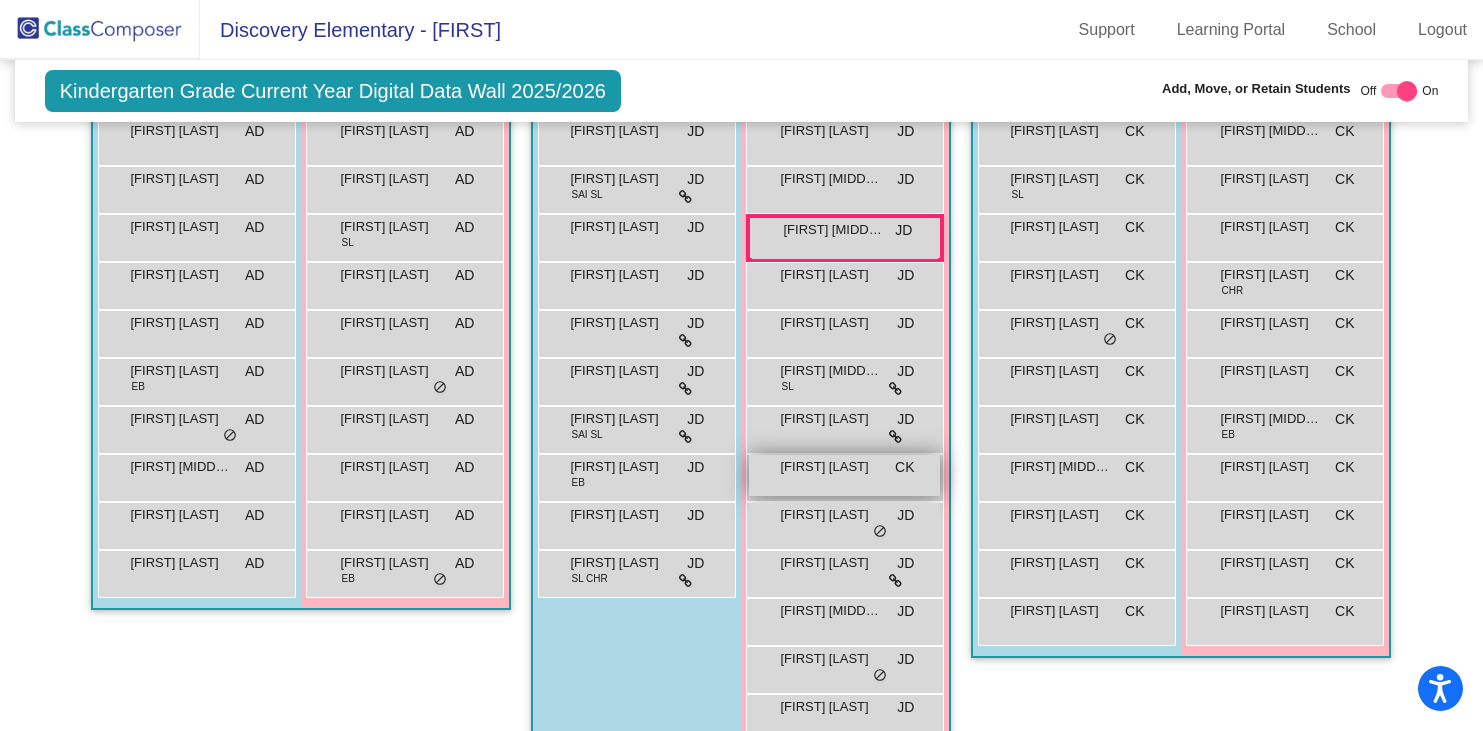 click on "[FIRST] [MIDDLE] [LAST] CK lock do_not_disturb_alt" at bounding box center (844, 475) 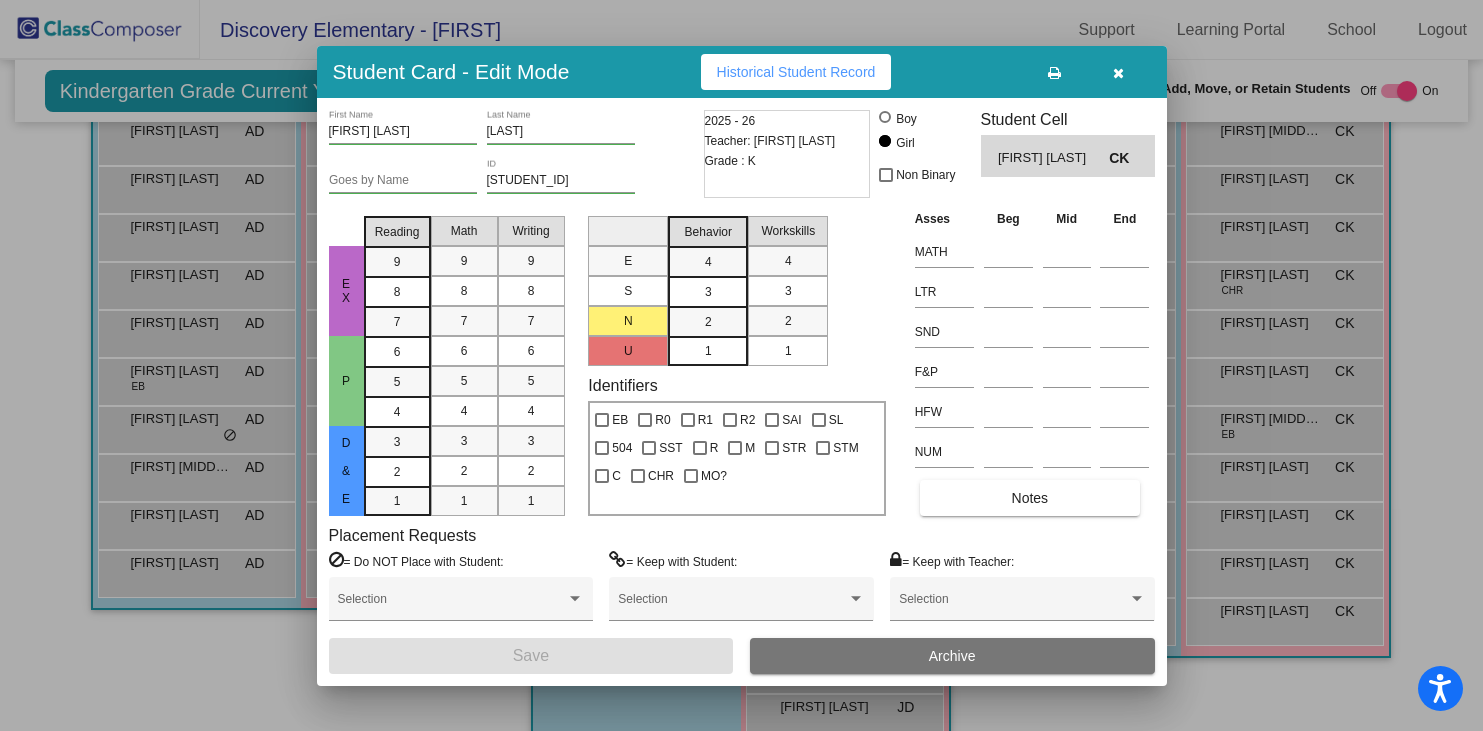click at bounding box center [1119, 72] 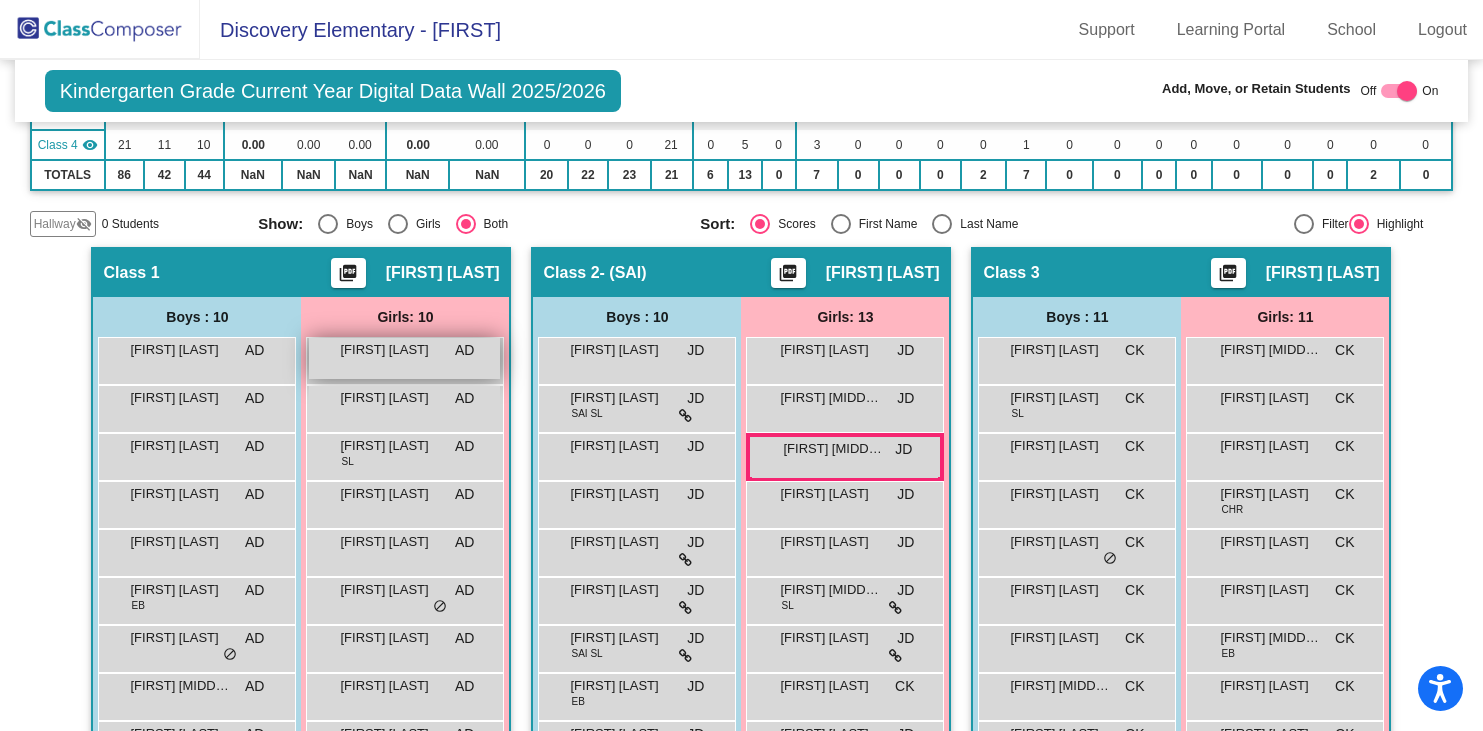 scroll, scrollTop: 0, scrollLeft: 0, axis: both 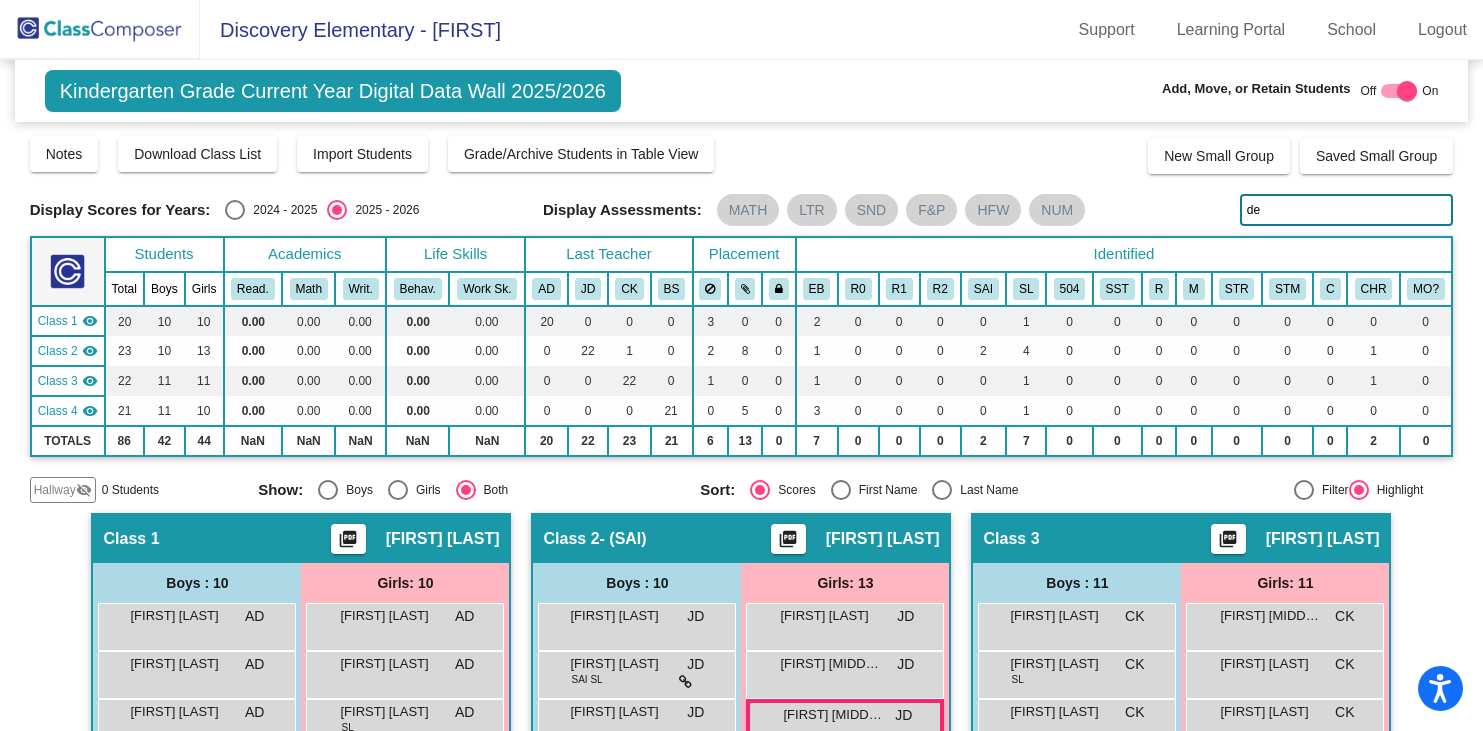 click at bounding box center [235, 210] 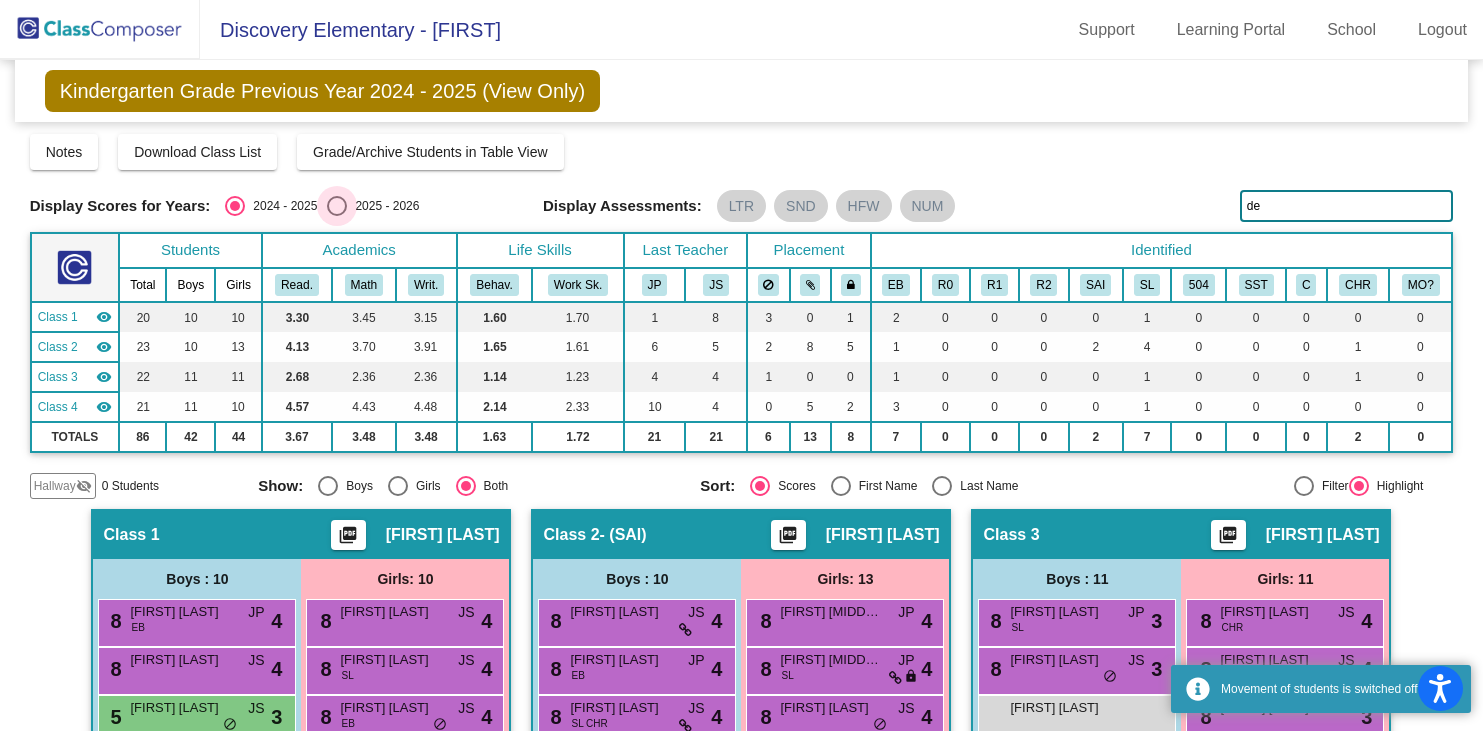 click at bounding box center (337, 206) 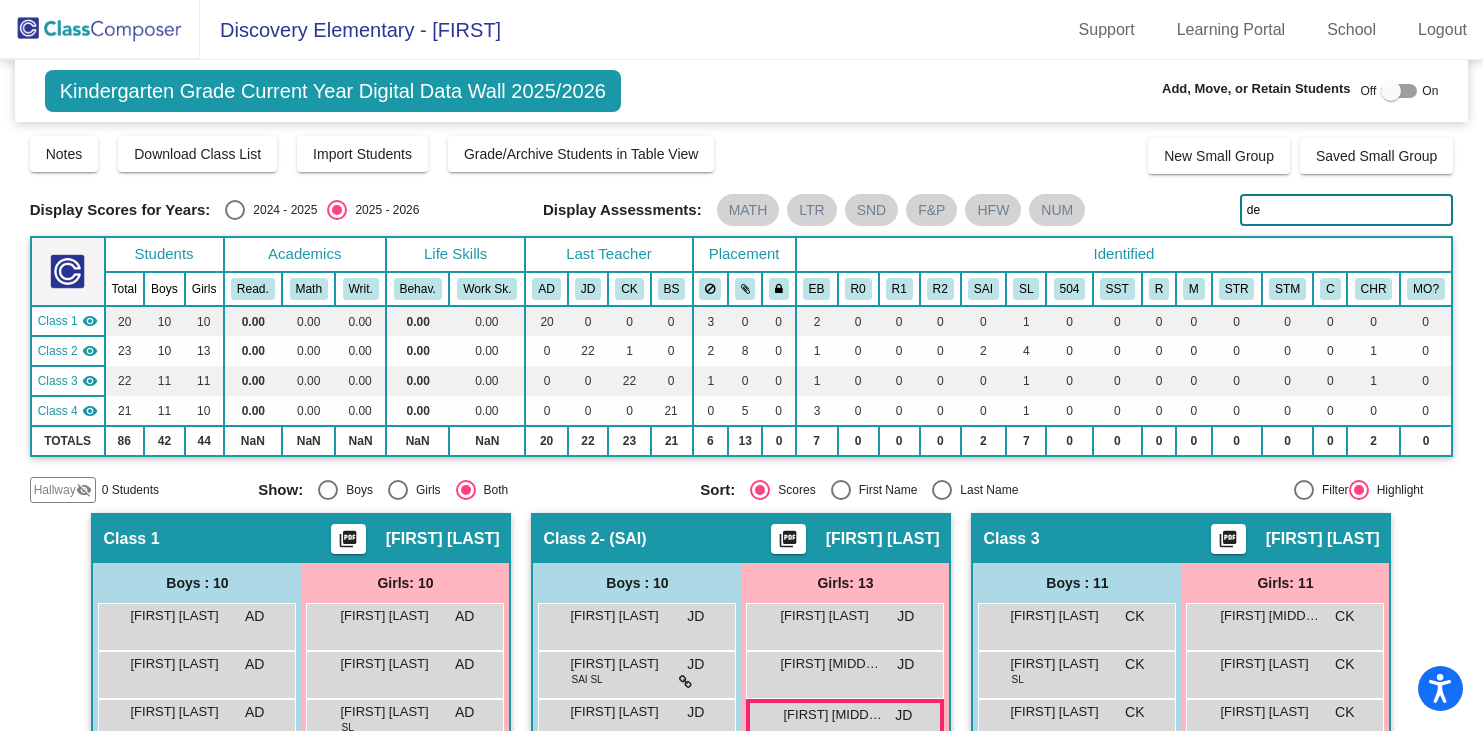 click on "de" 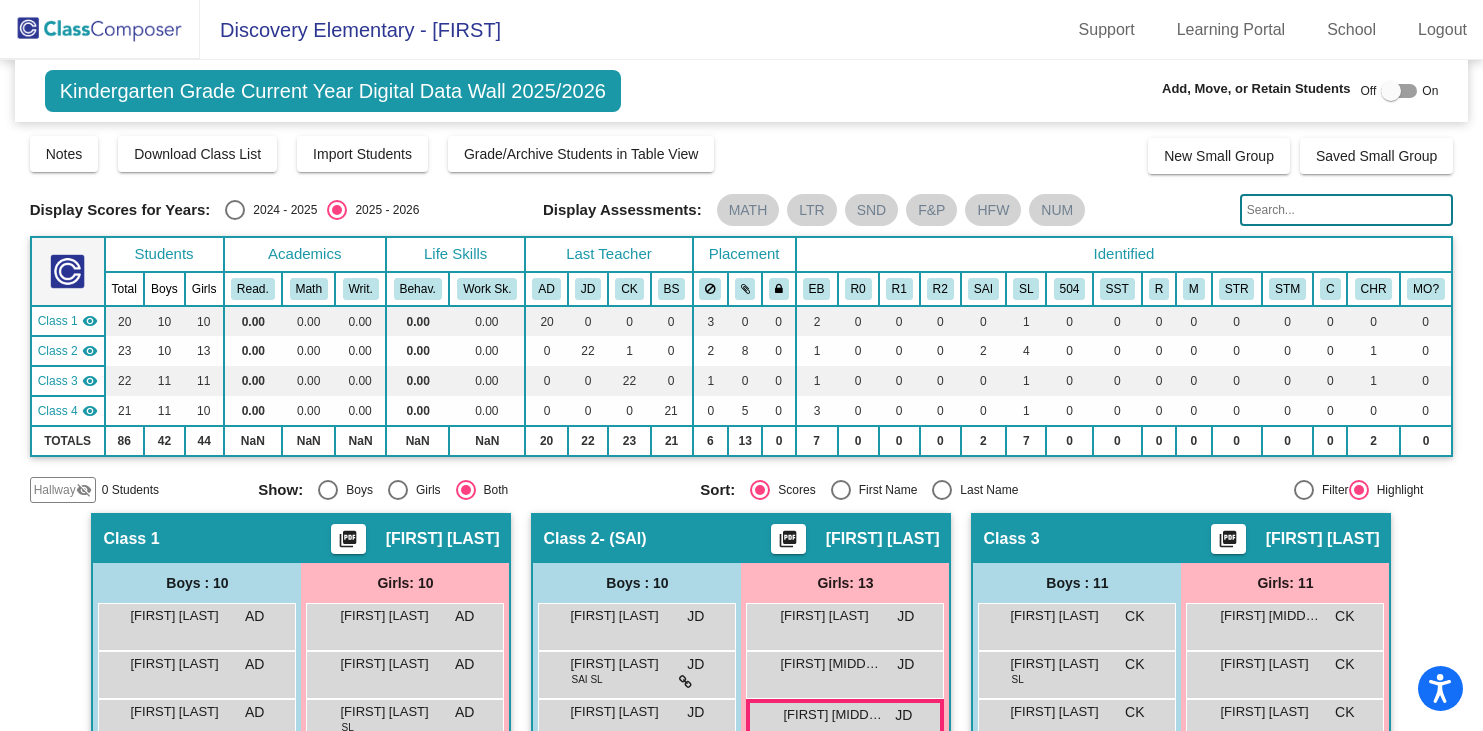 type 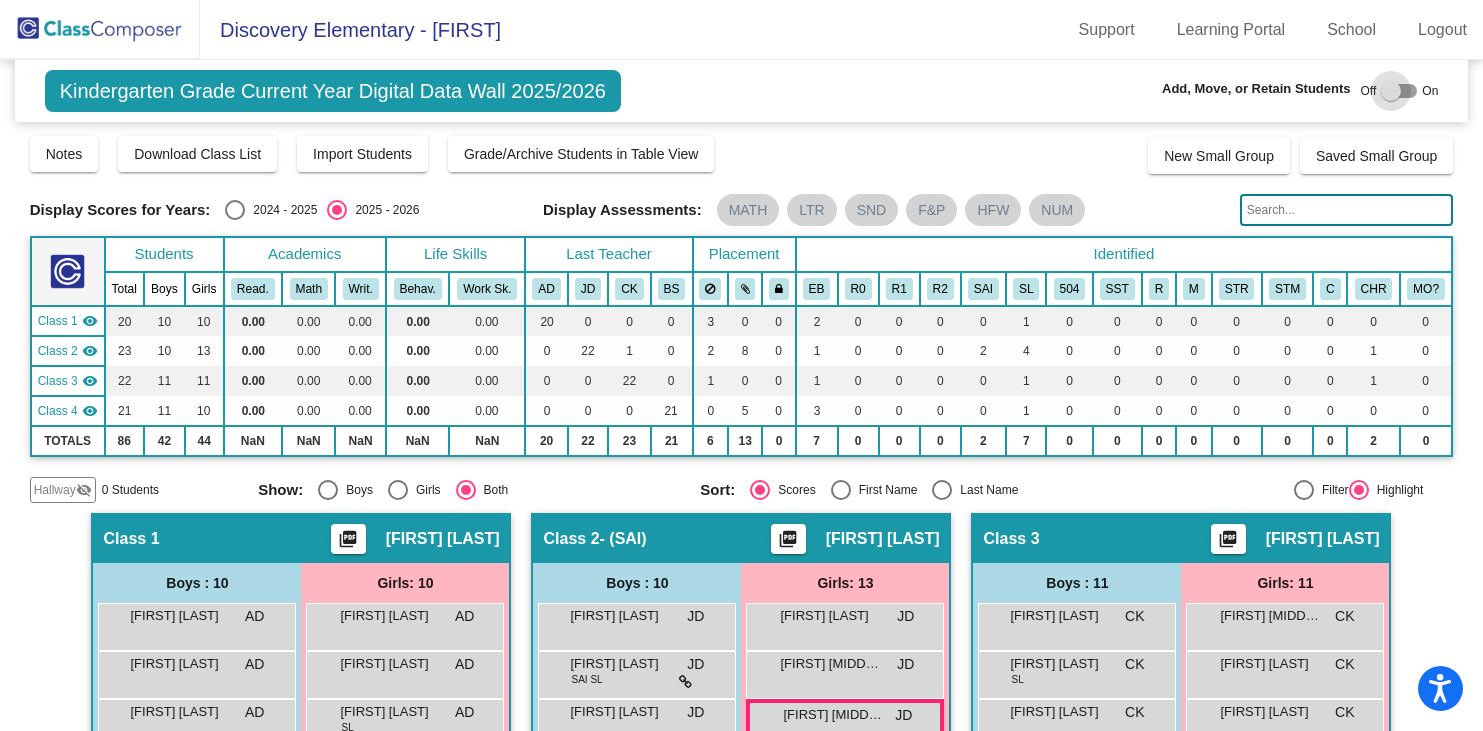 click at bounding box center (1391, 91) 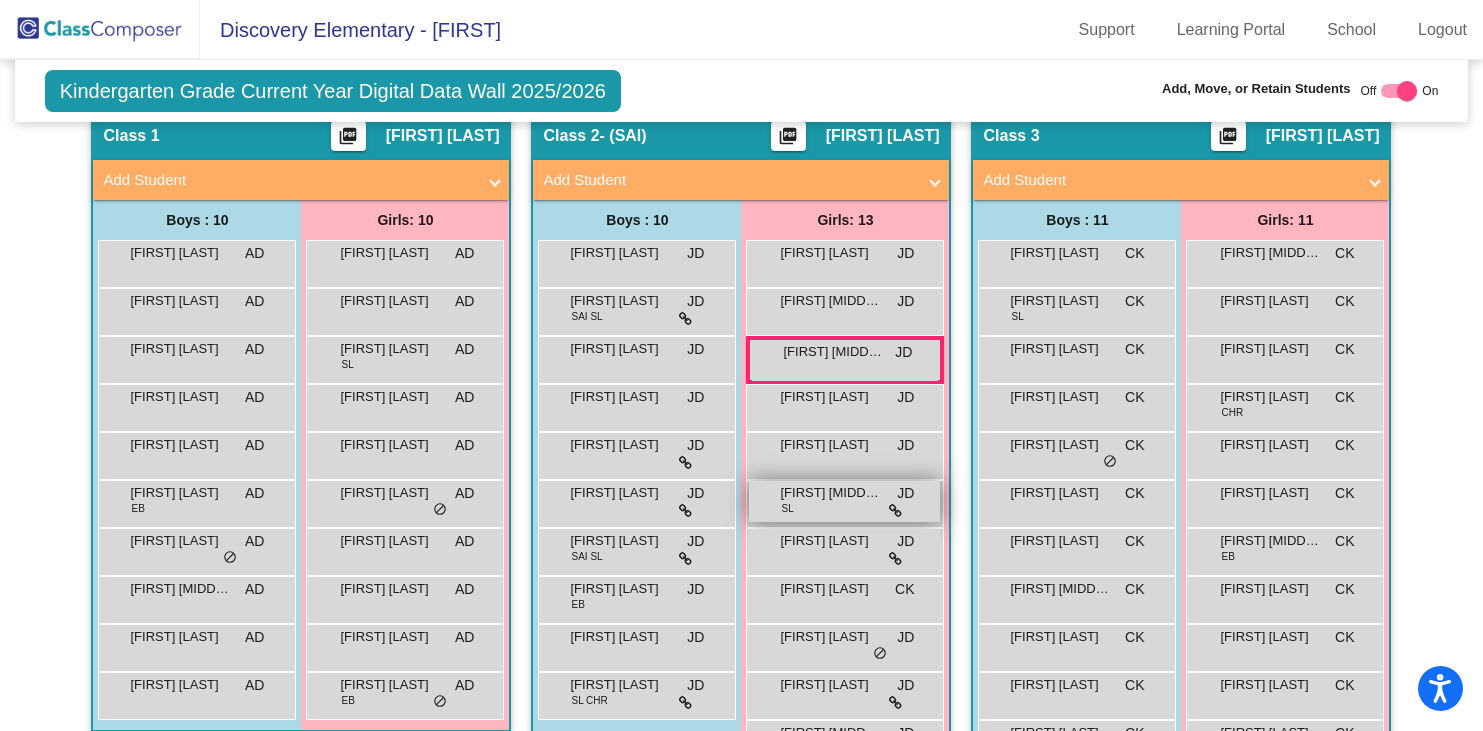 scroll, scrollTop: 423, scrollLeft: 0, axis: vertical 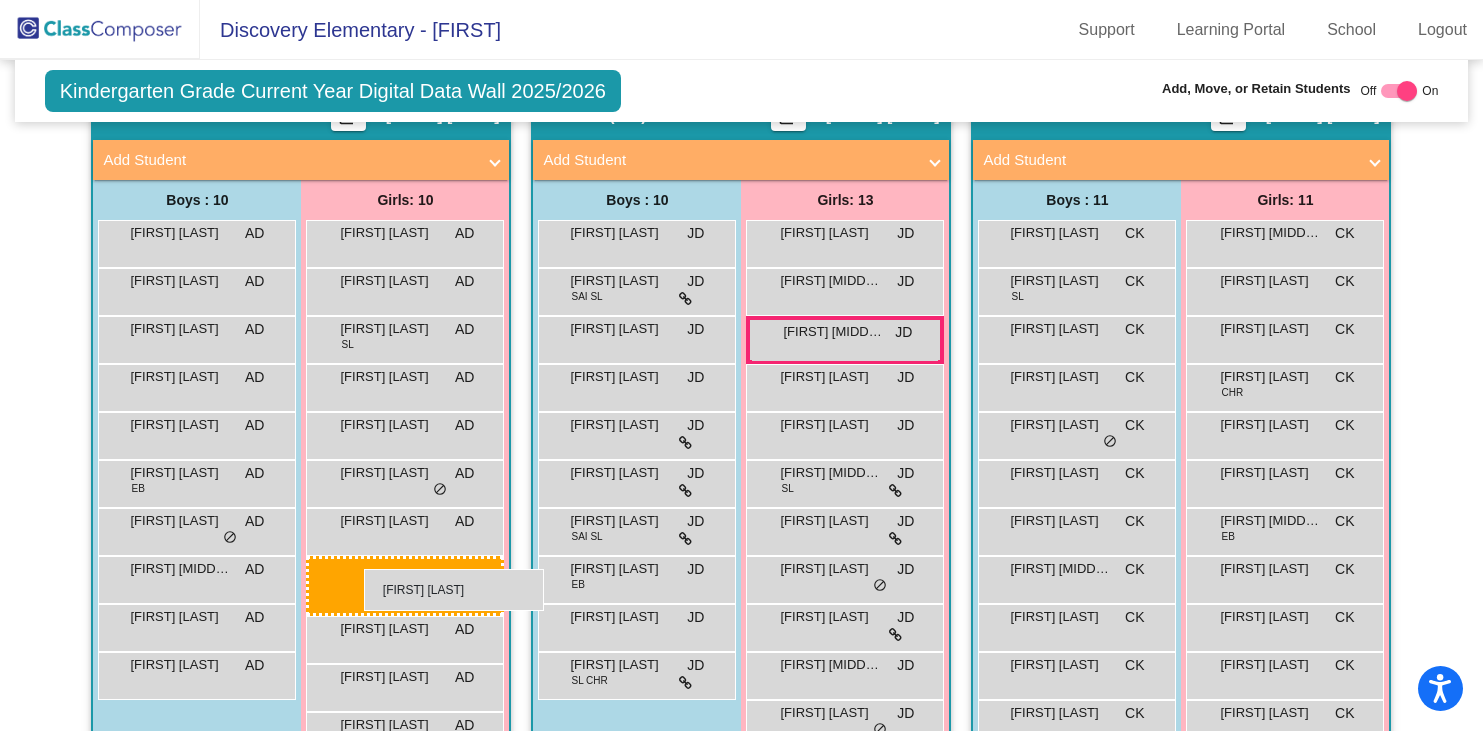 drag, startPoint x: 813, startPoint y: 580, endPoint x: 365, endPoint y: 569, distance: 448.135 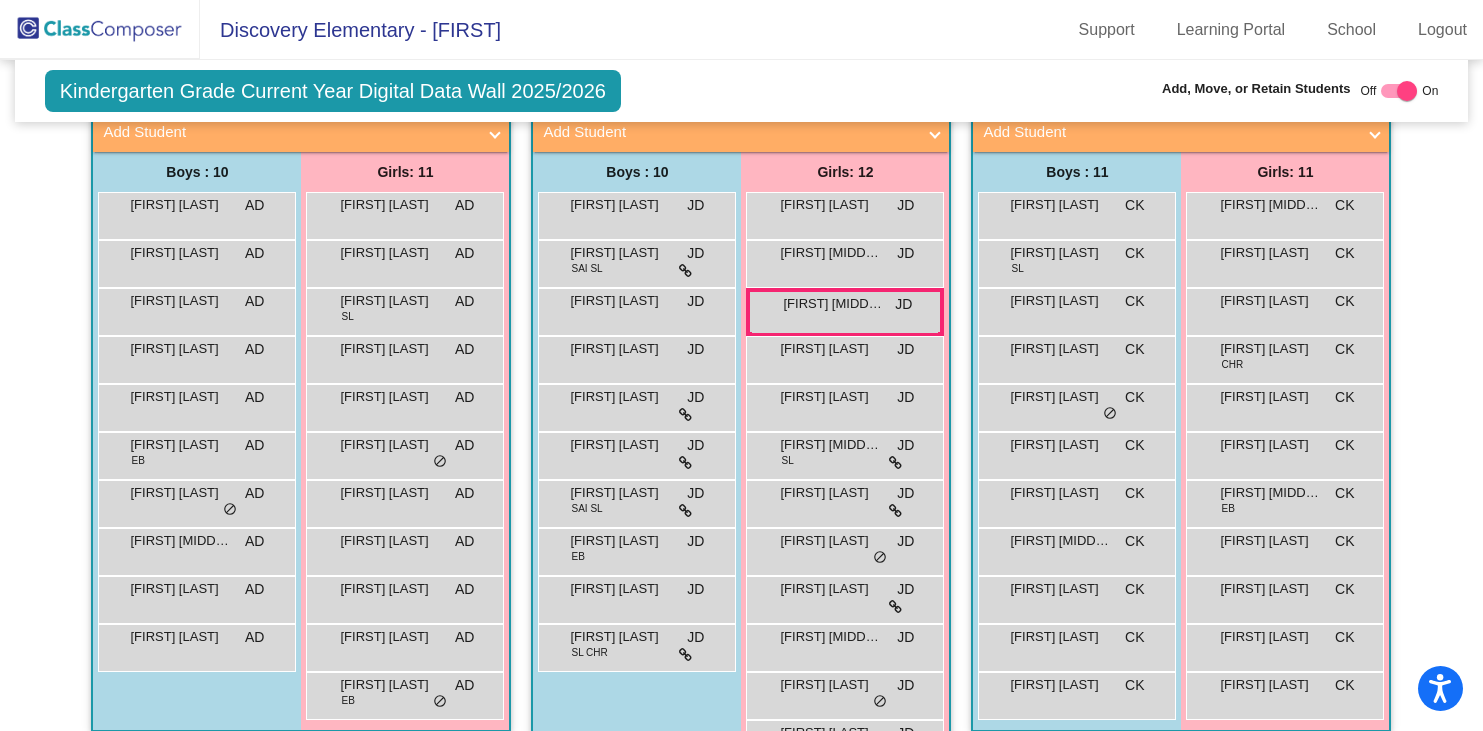 scroll, scrollTop: 0, scrollLeft: 0, axis: both 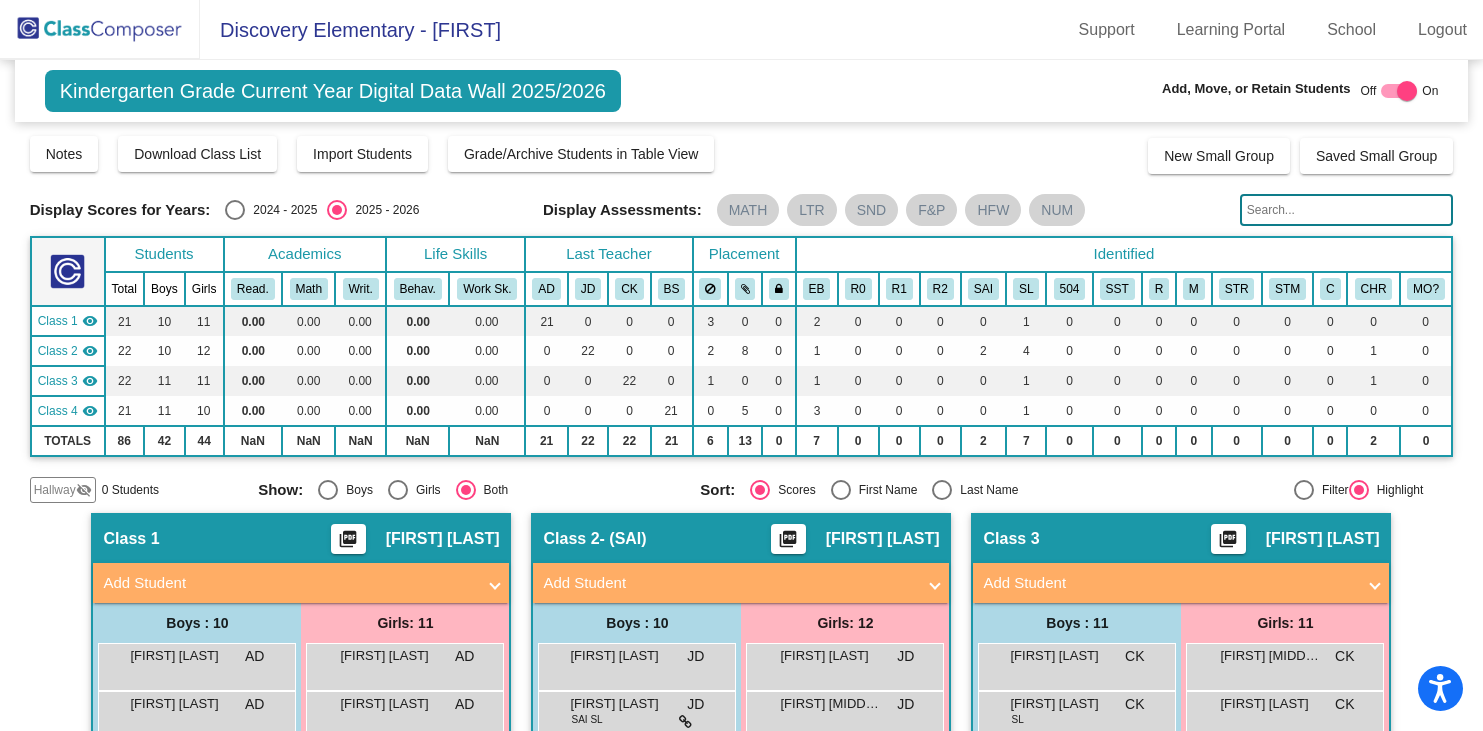 click at bounding box center (1407, 91) 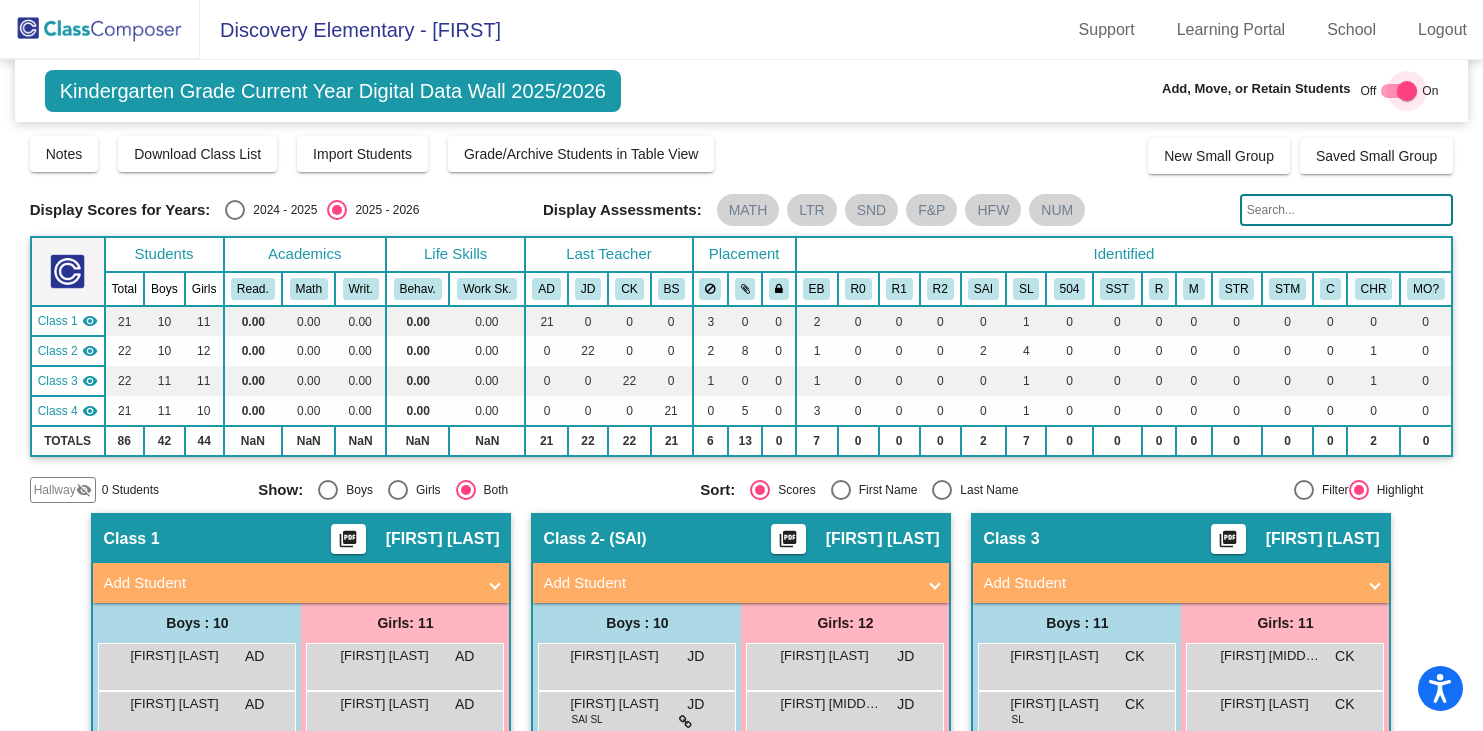 checkbox on "false" 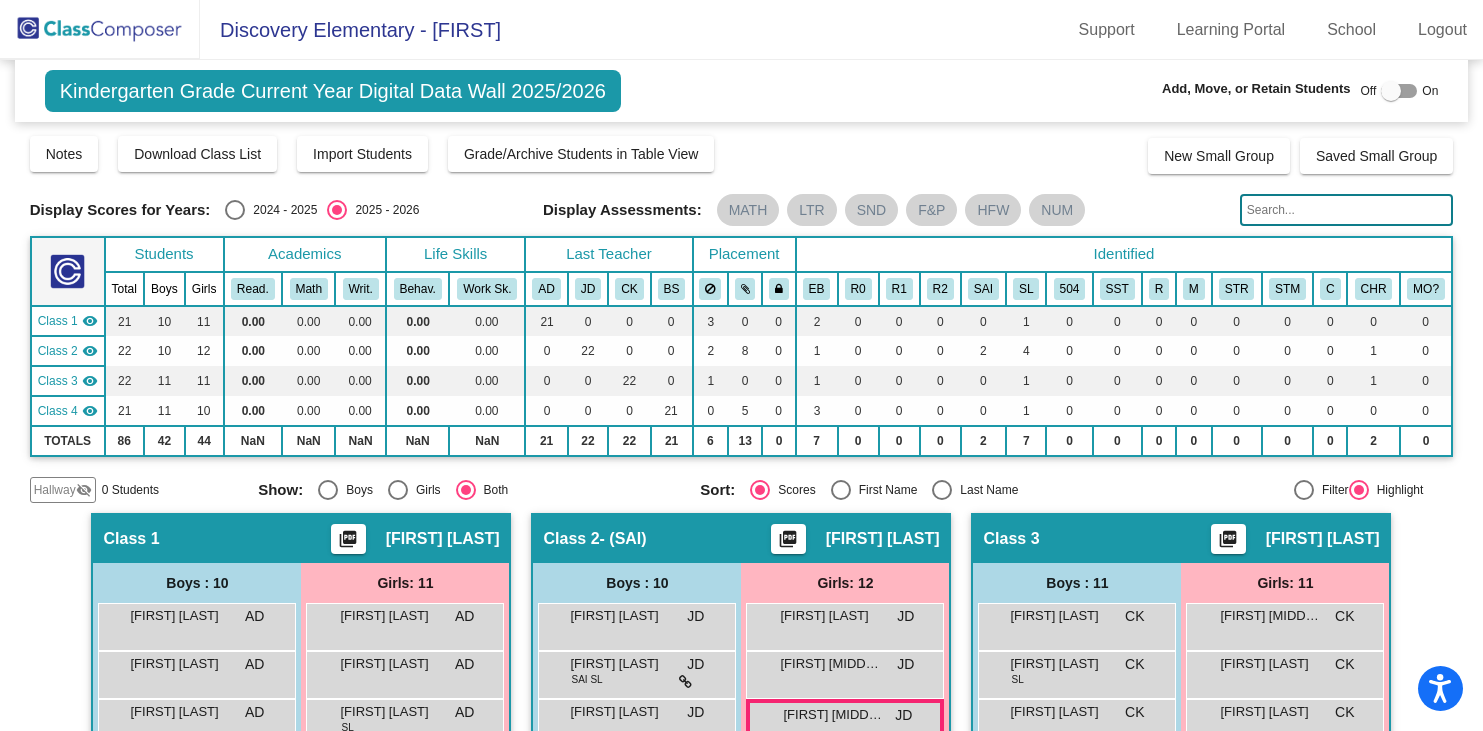 click 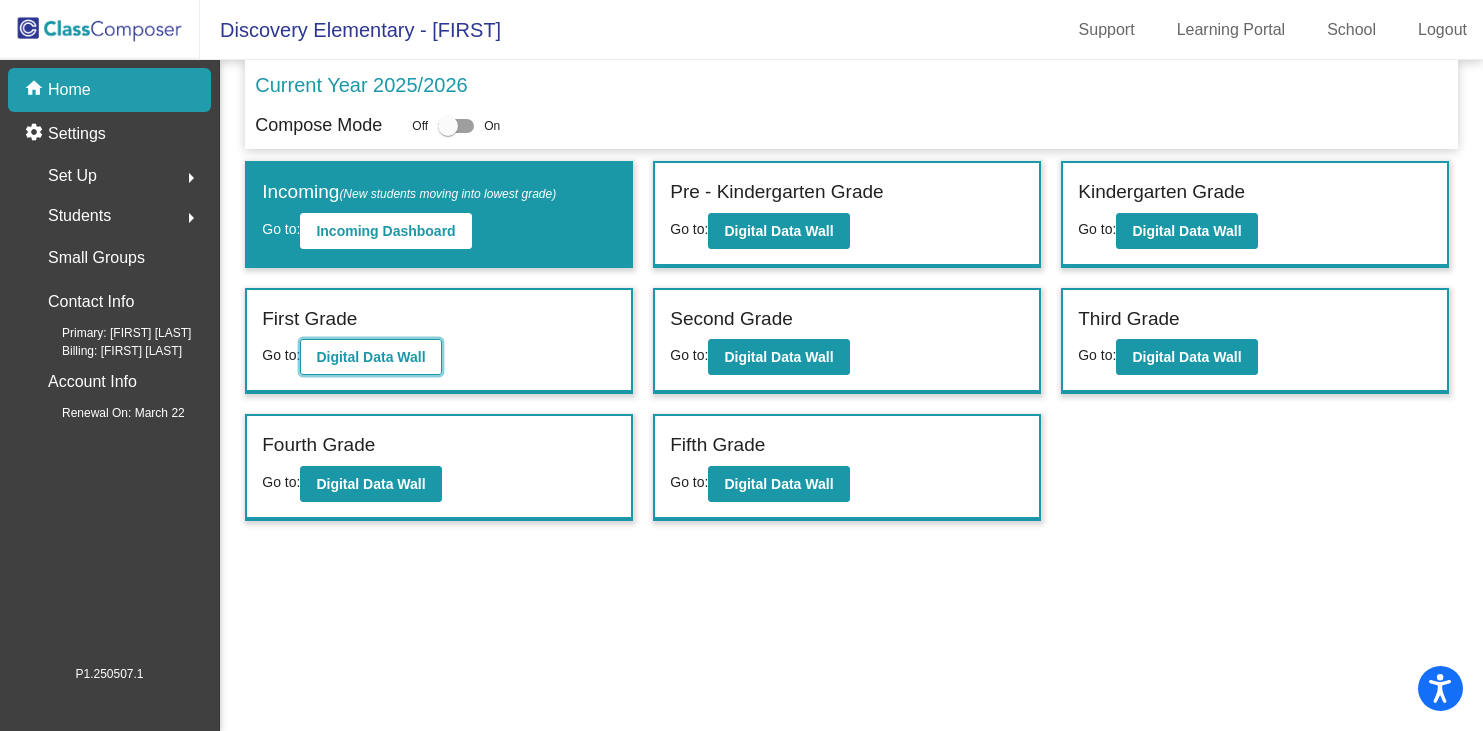 click on "Digital Data Wall" 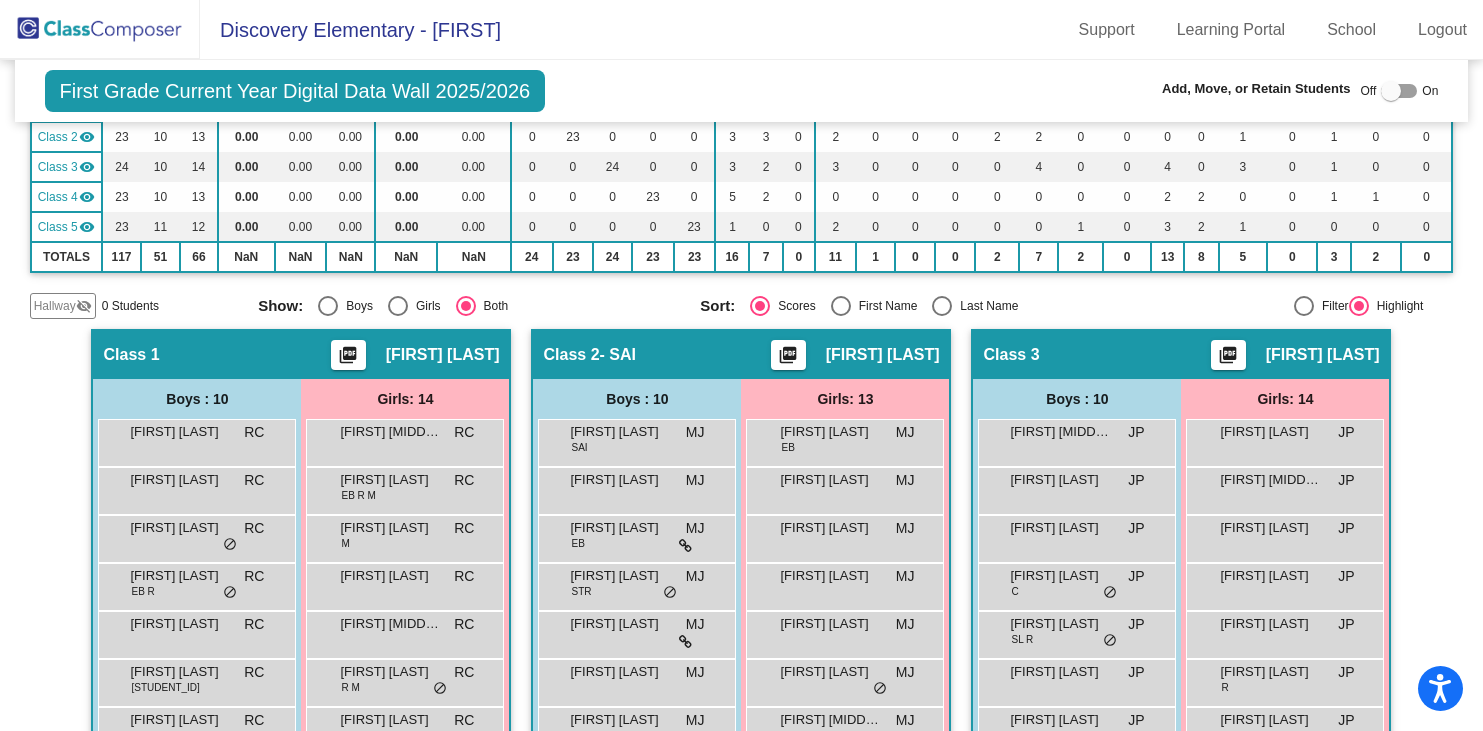 scroll, scrollTop: 0, scrollLeft: 0, axis: both 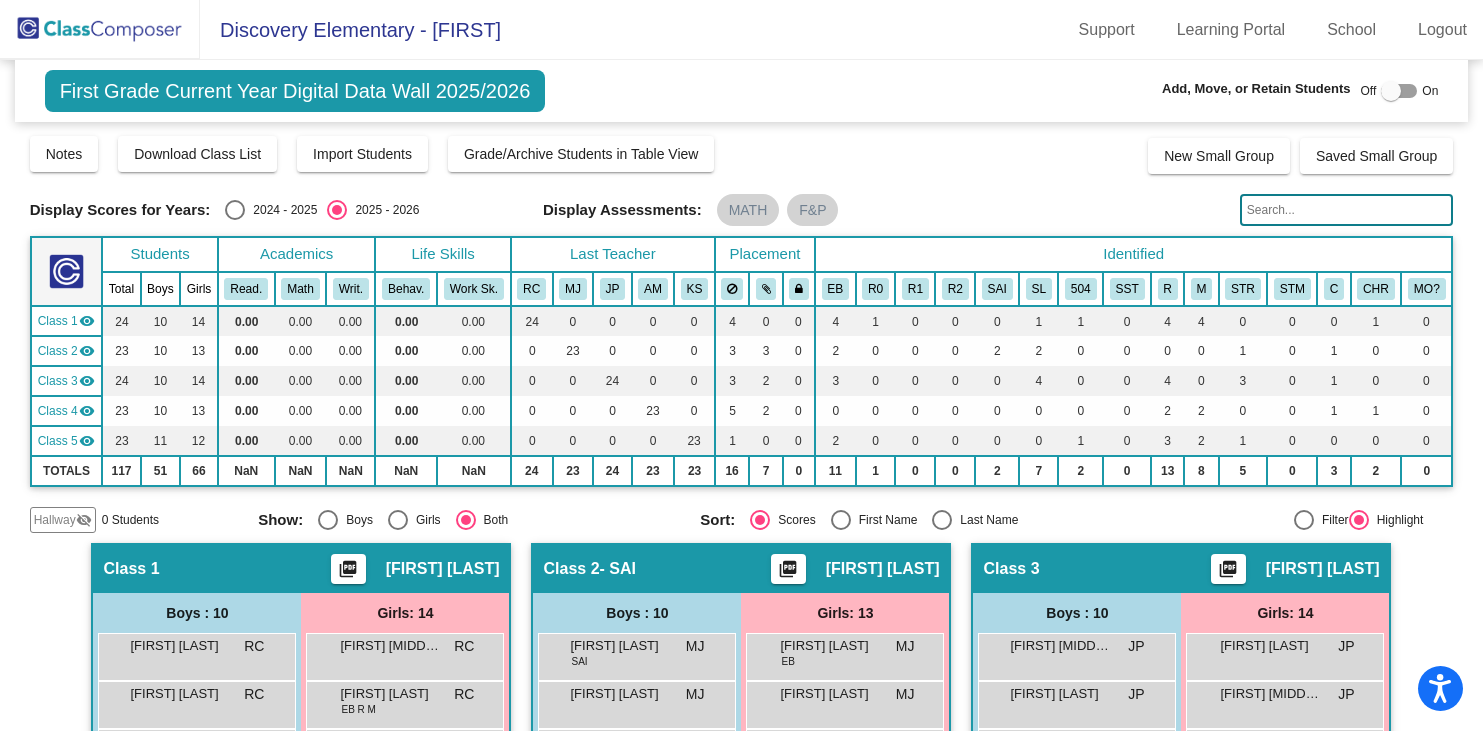 click at bounding box center [1391, 91] 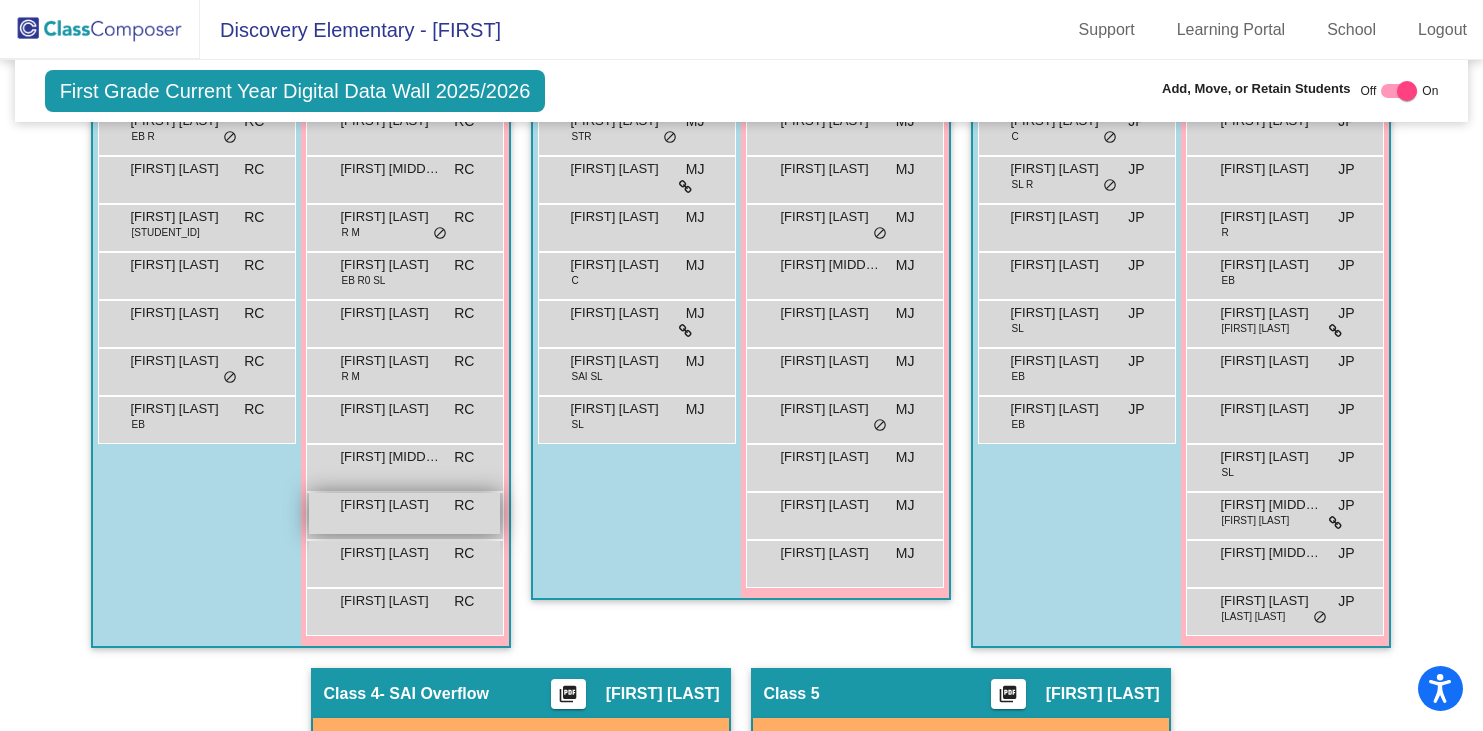 scroll, scrollTop: 708, scrollLeft: 0, axis: vertical 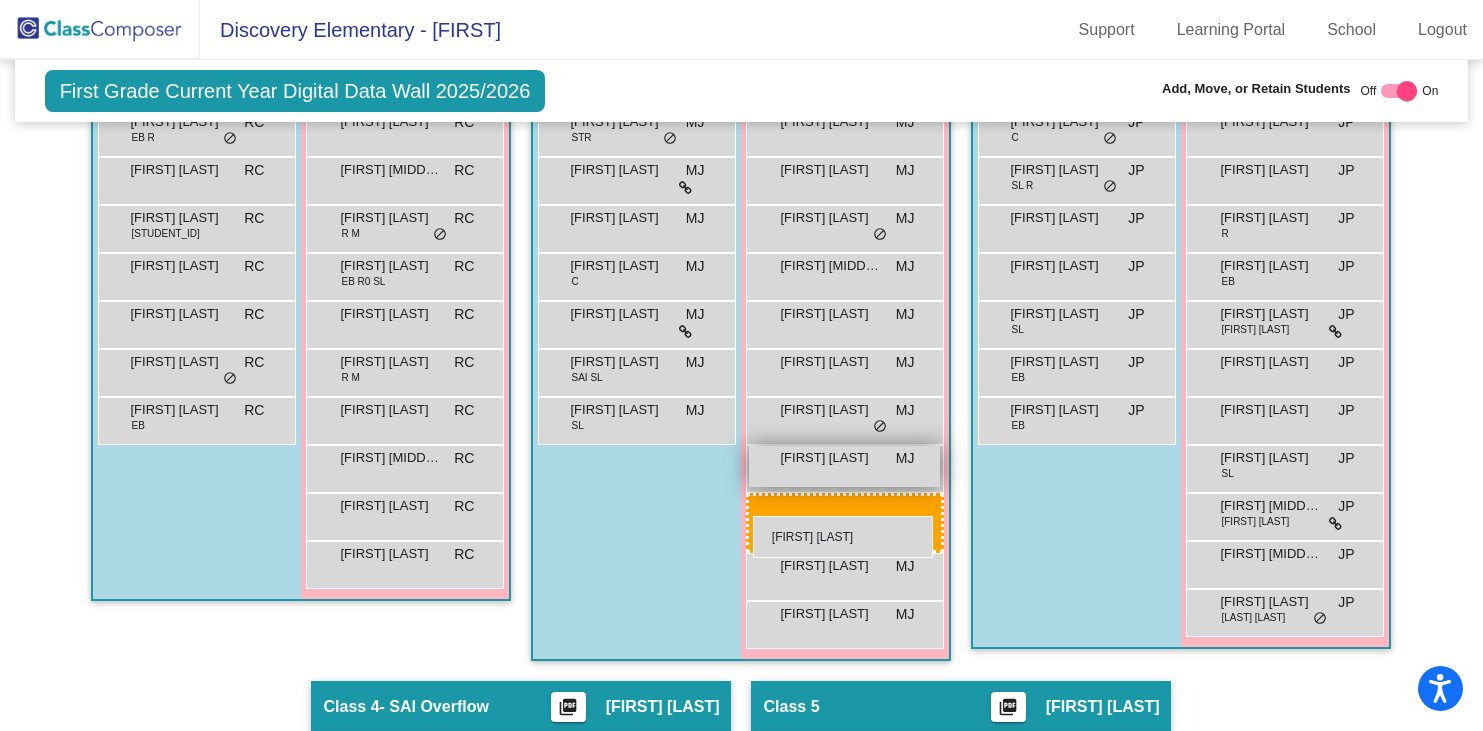 drag, startPoint x: 389, startPoint y: 510, endPoint x: 752, endPoint y: 515, distance: 363.03442 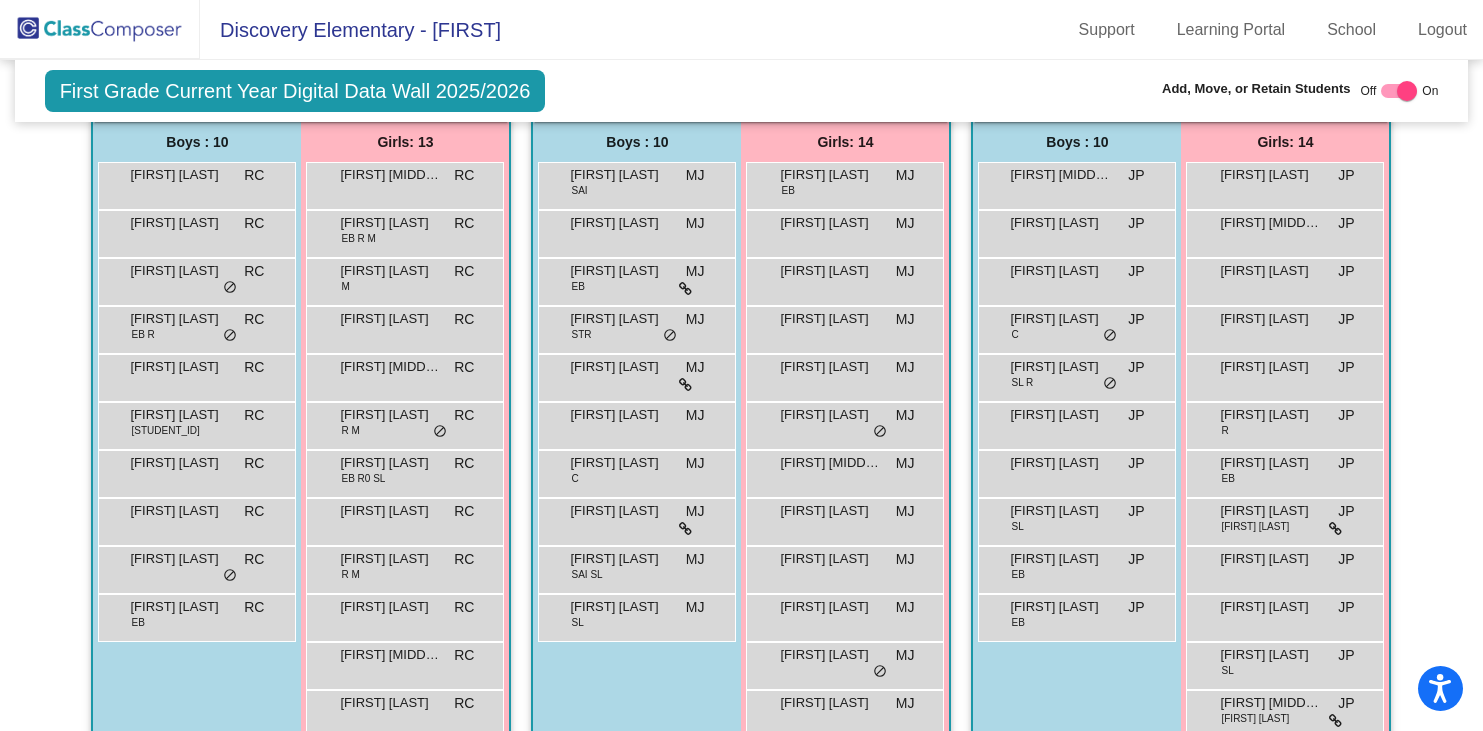 scroll, scrollTop: 513, scrollLeft: 0, axis: vertical 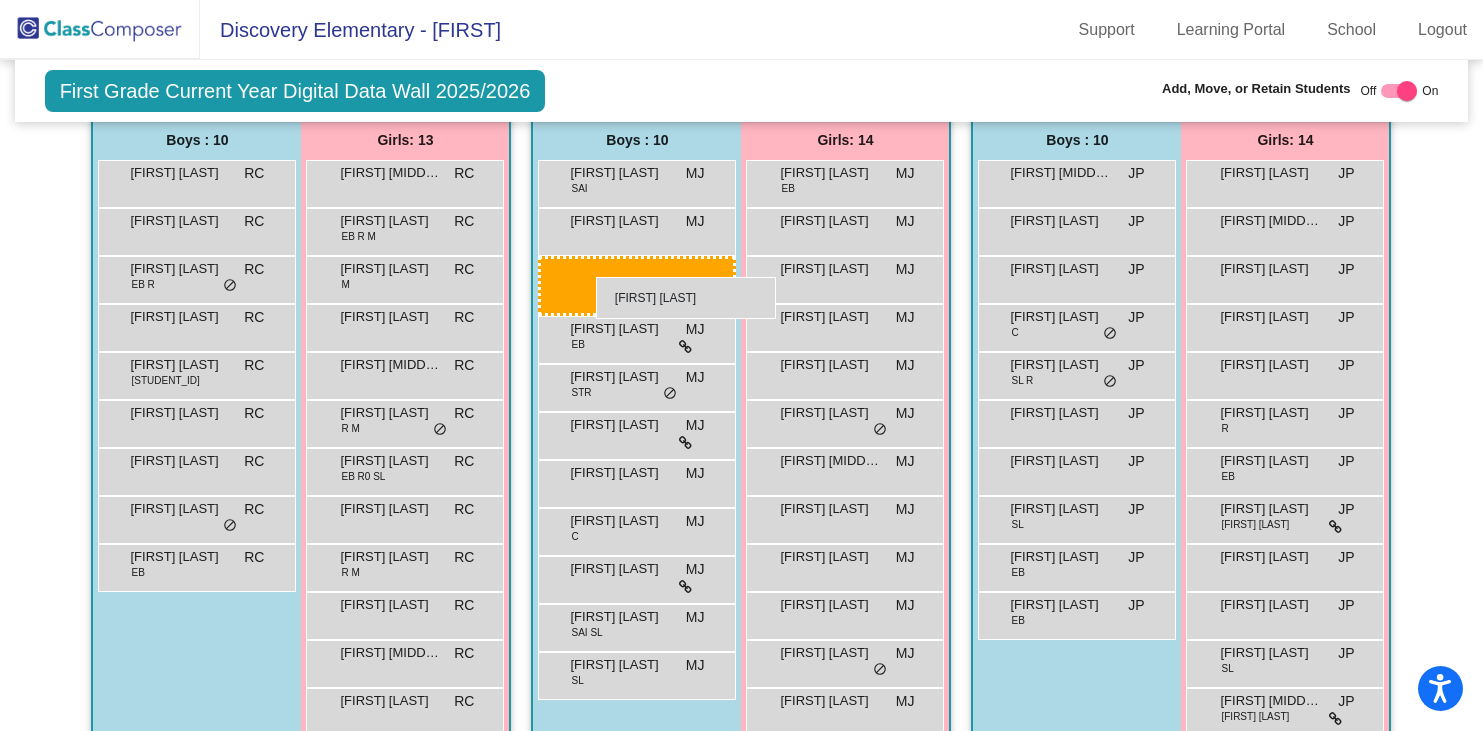 drag, startPoint x: 203, startPoint y: 282, endPoint x: 573, endPoint y: 270, distance: 370.19455 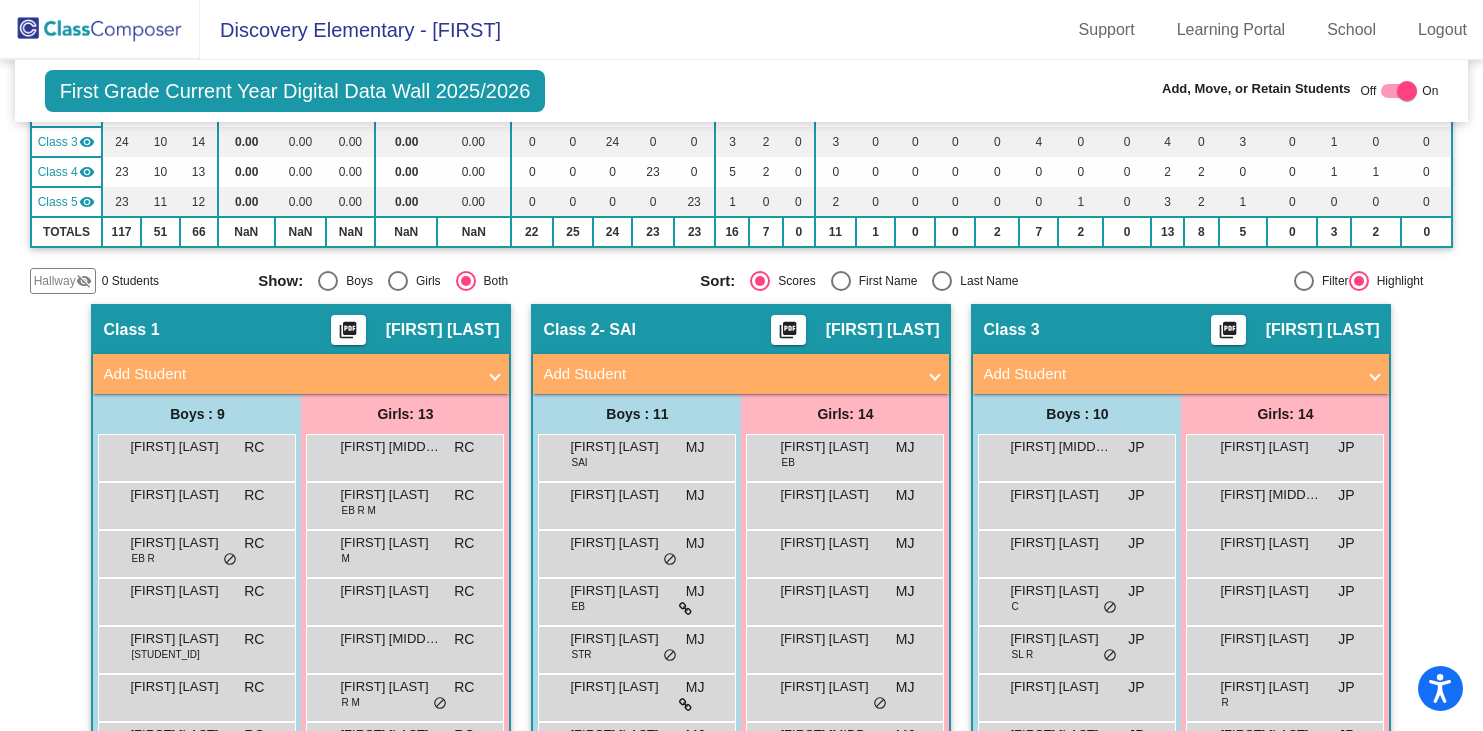 scroll, scrollTop: 224, scrollLeft: 0, axis: vertical 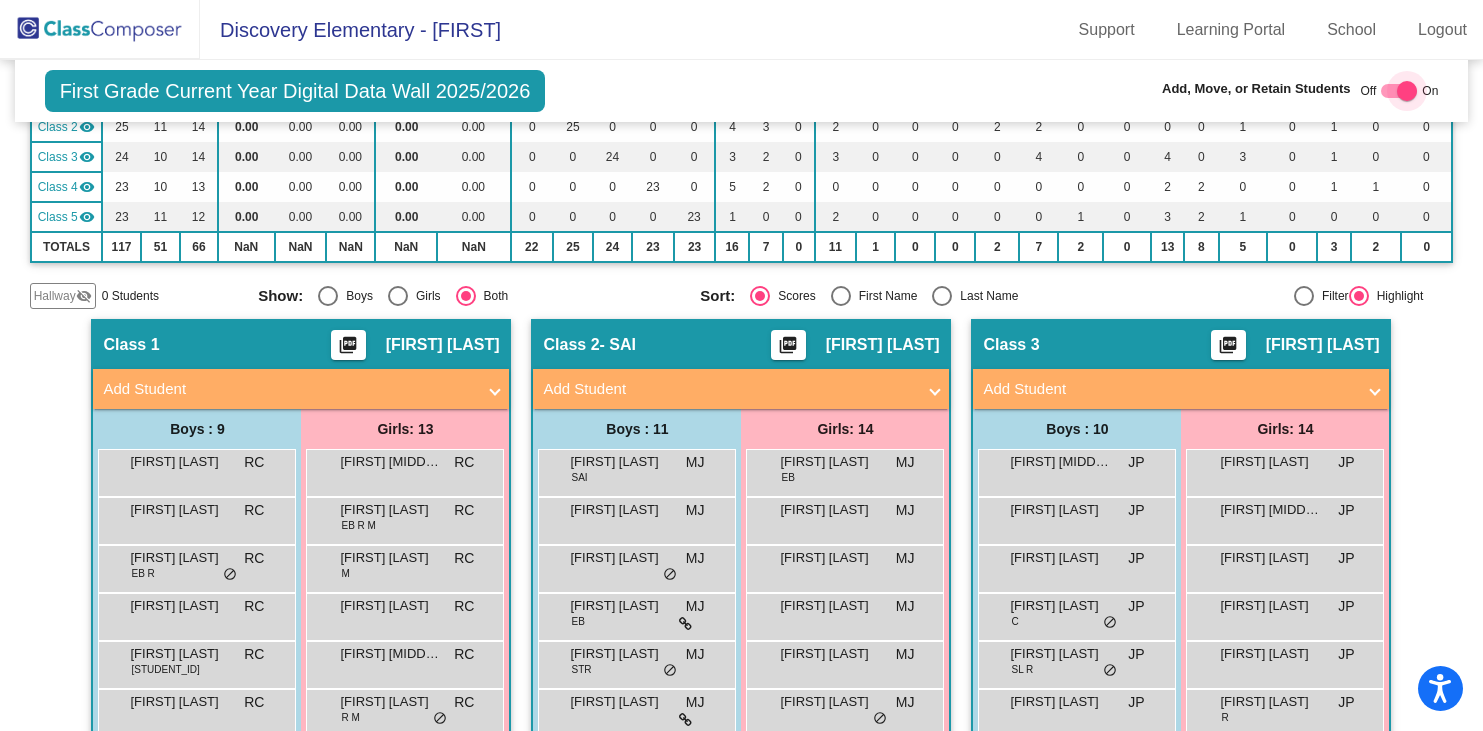 click at bounding box center (1407, 91) 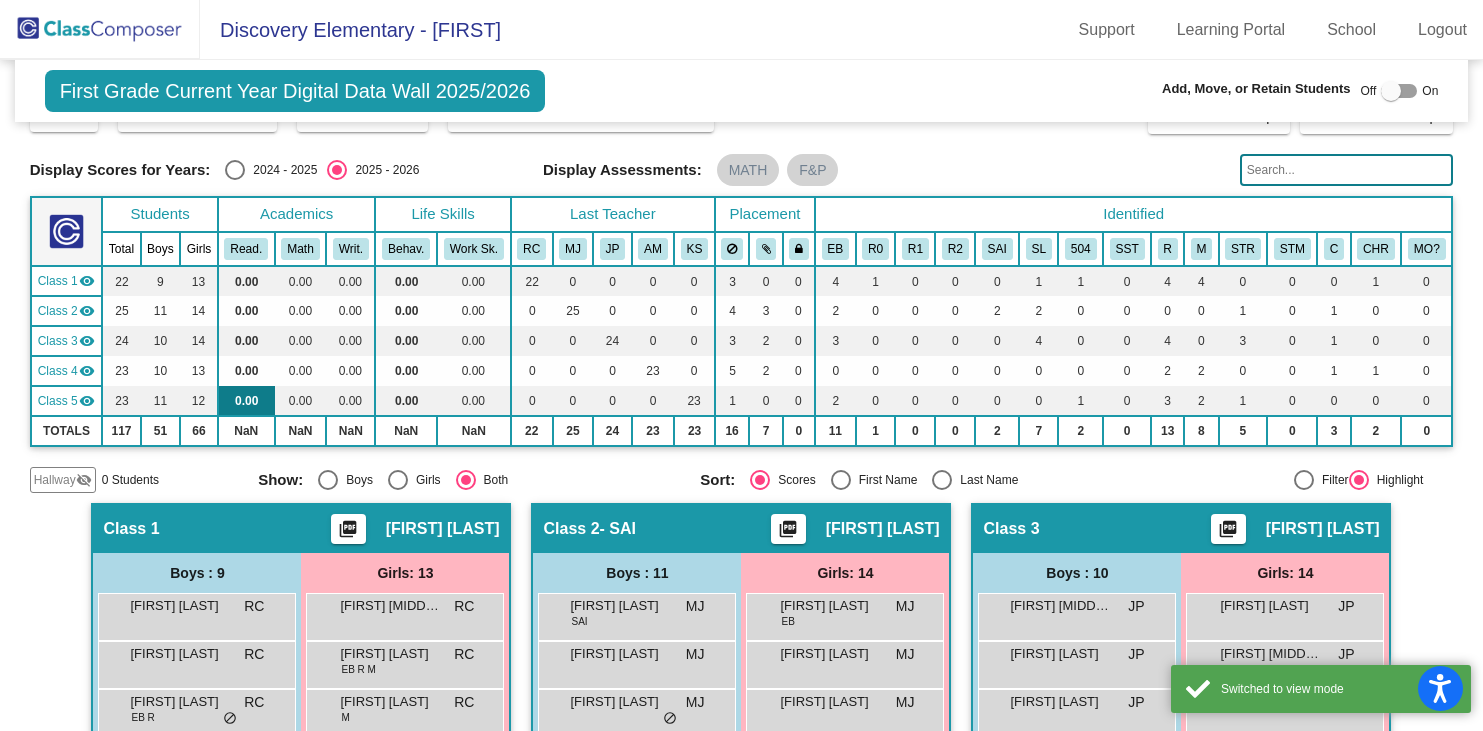 scroll, scrollTop: 31, scrollLeft: 0, axis: vertical 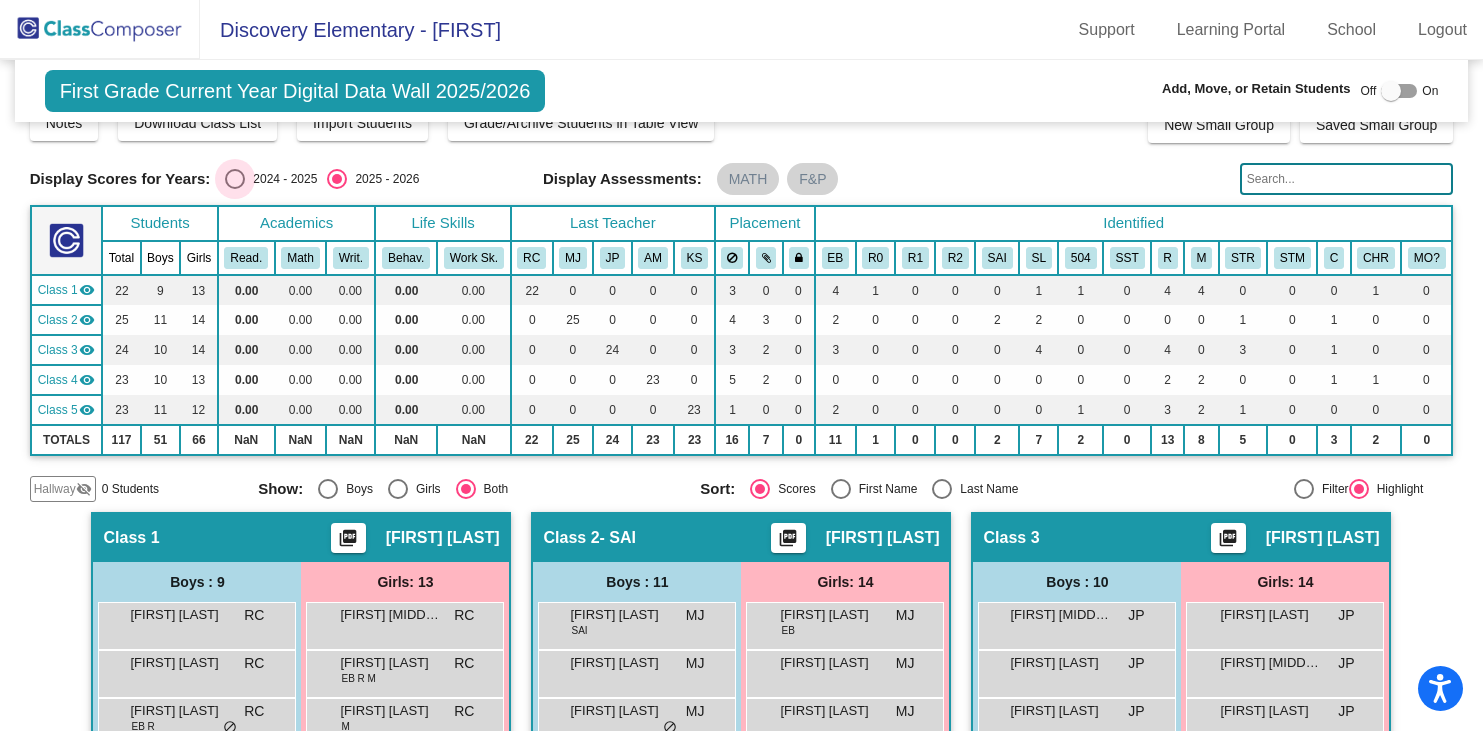 click at bounding box center (235, 179) 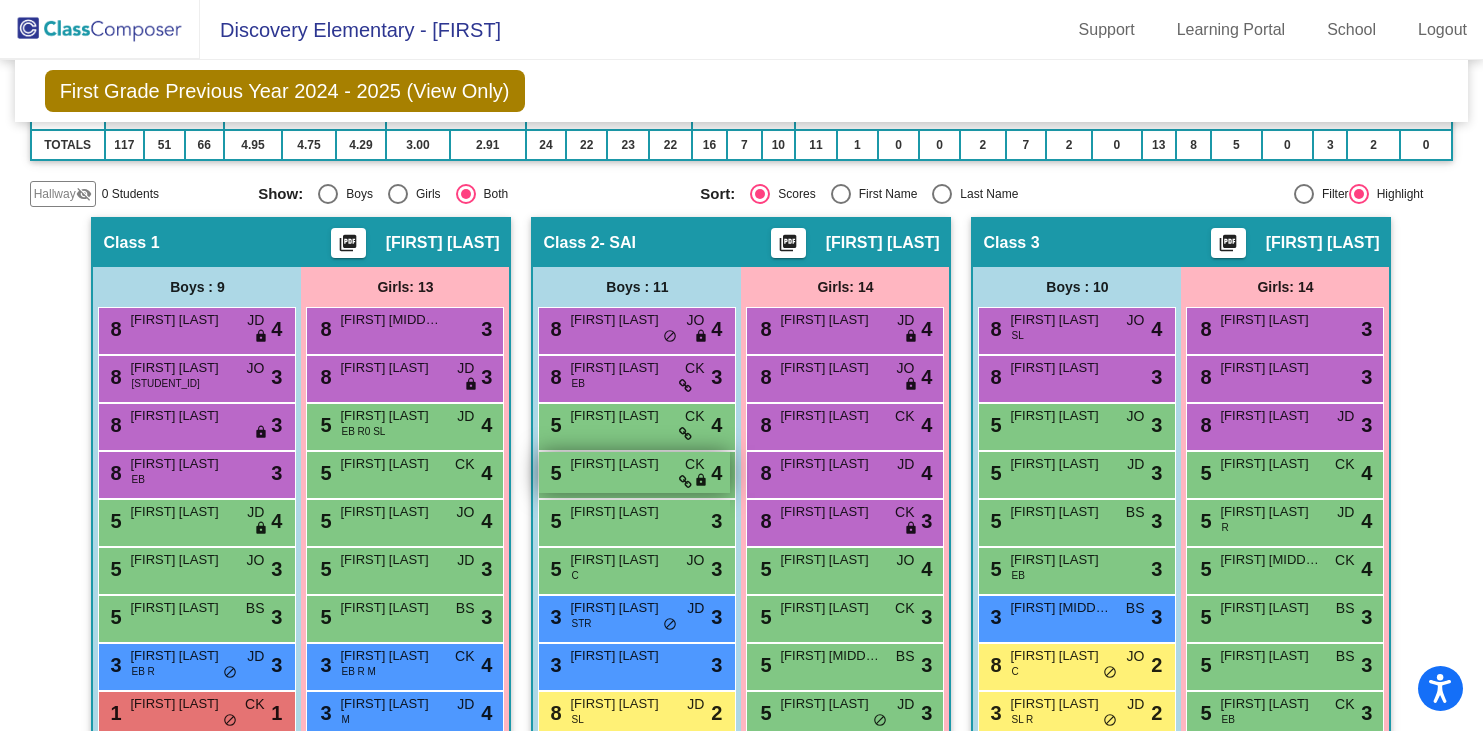 scroll, scrollTop: 331, scrollLeft: 0, axis: vertical 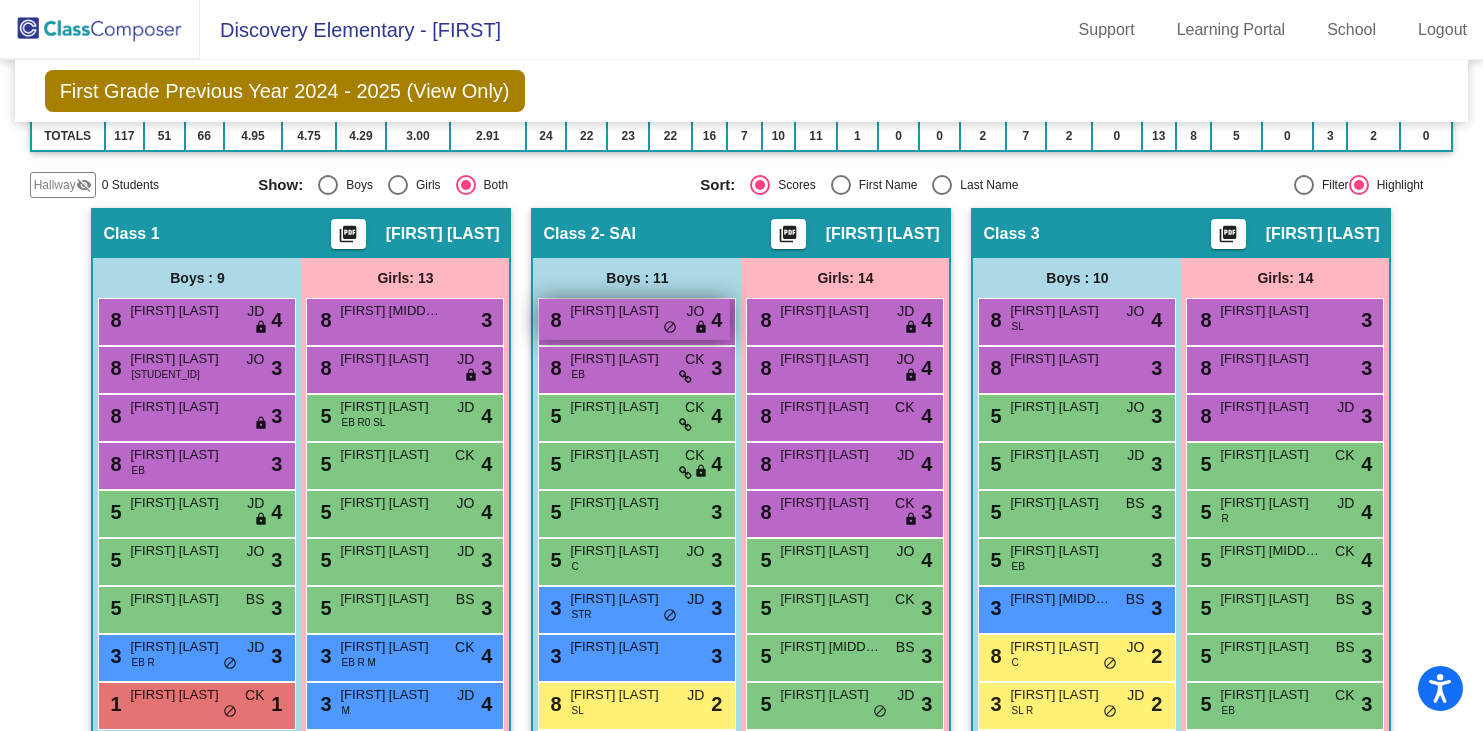 click on "[FIRST] [LAST]" at bounding box center (620, 311) 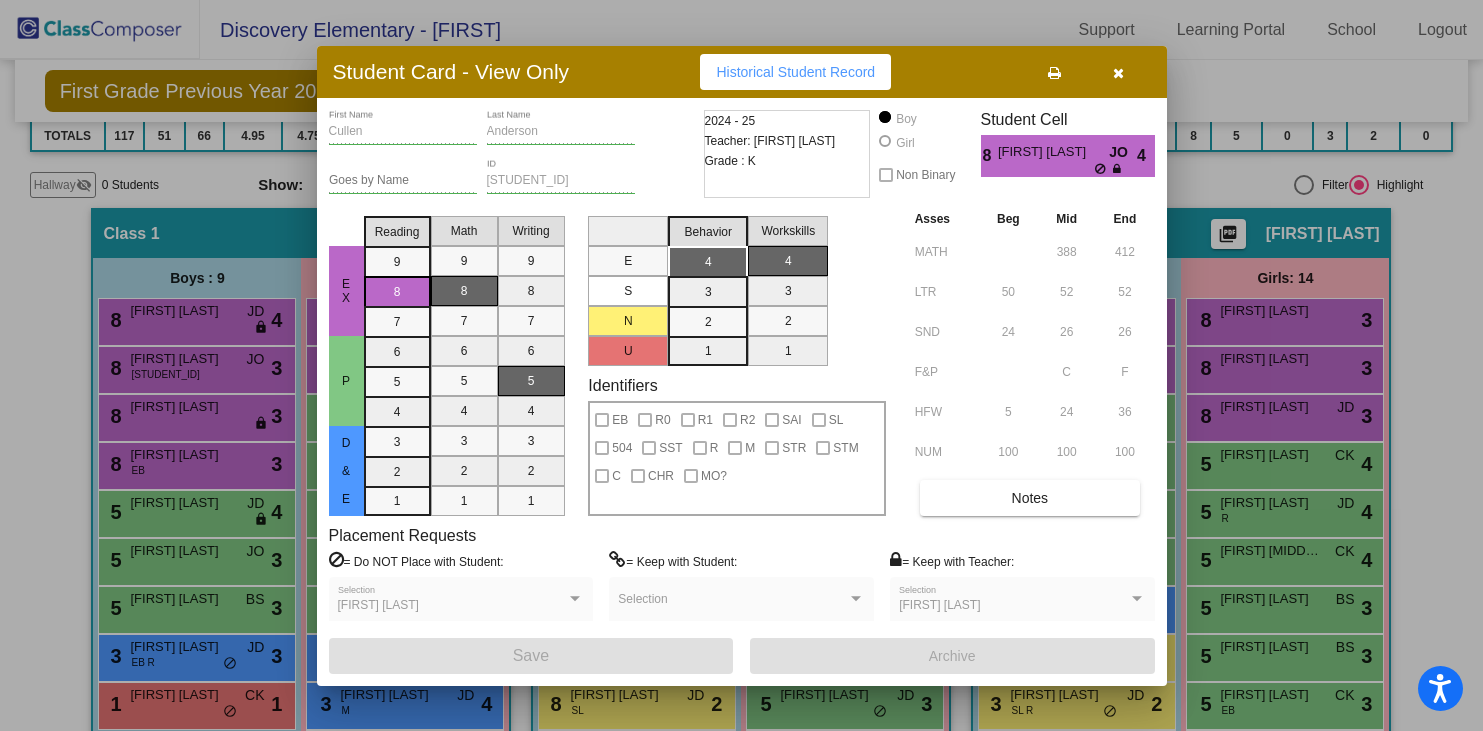click on "[FIRST] [LAST]" at bounding box center (939, 605) 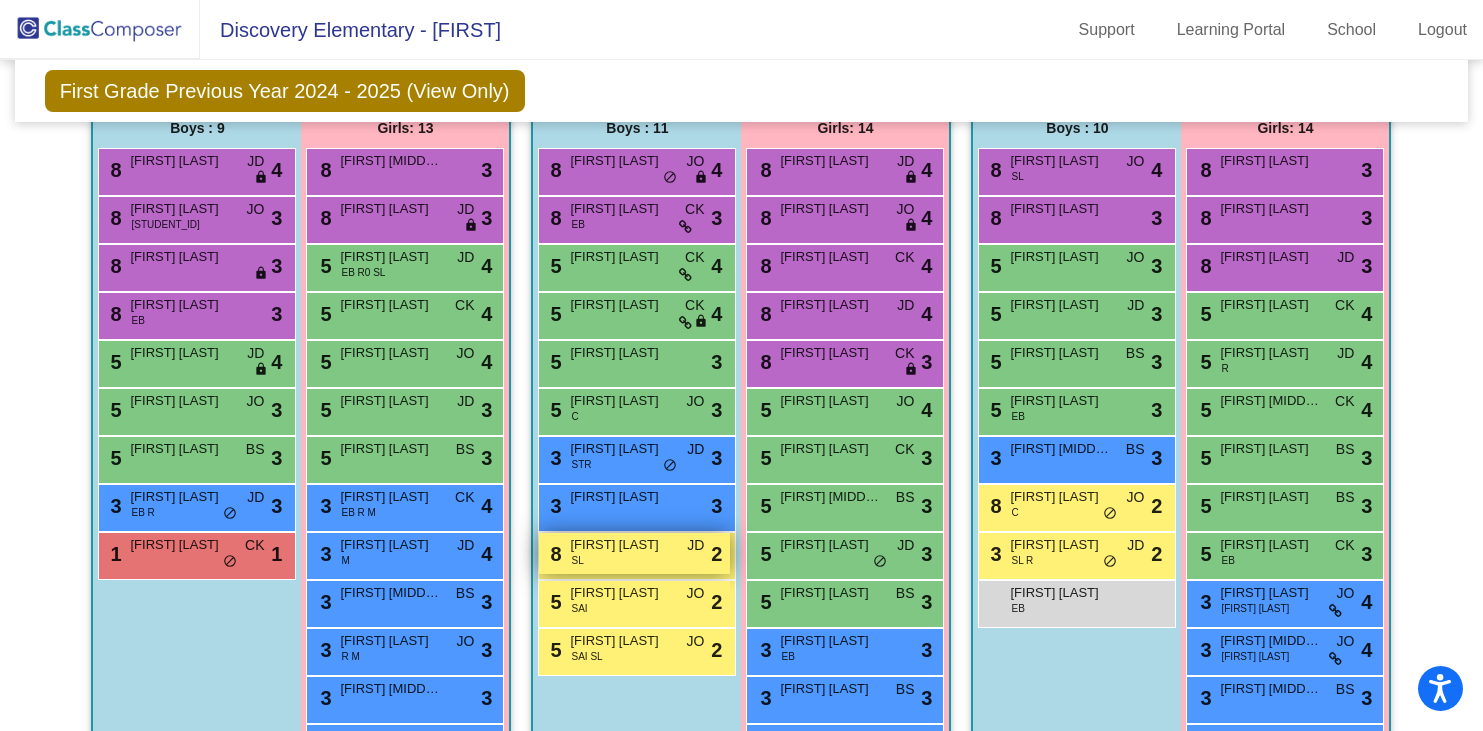 scroll, scrollTop: 449, scrollLeft: 0, axis: vertical 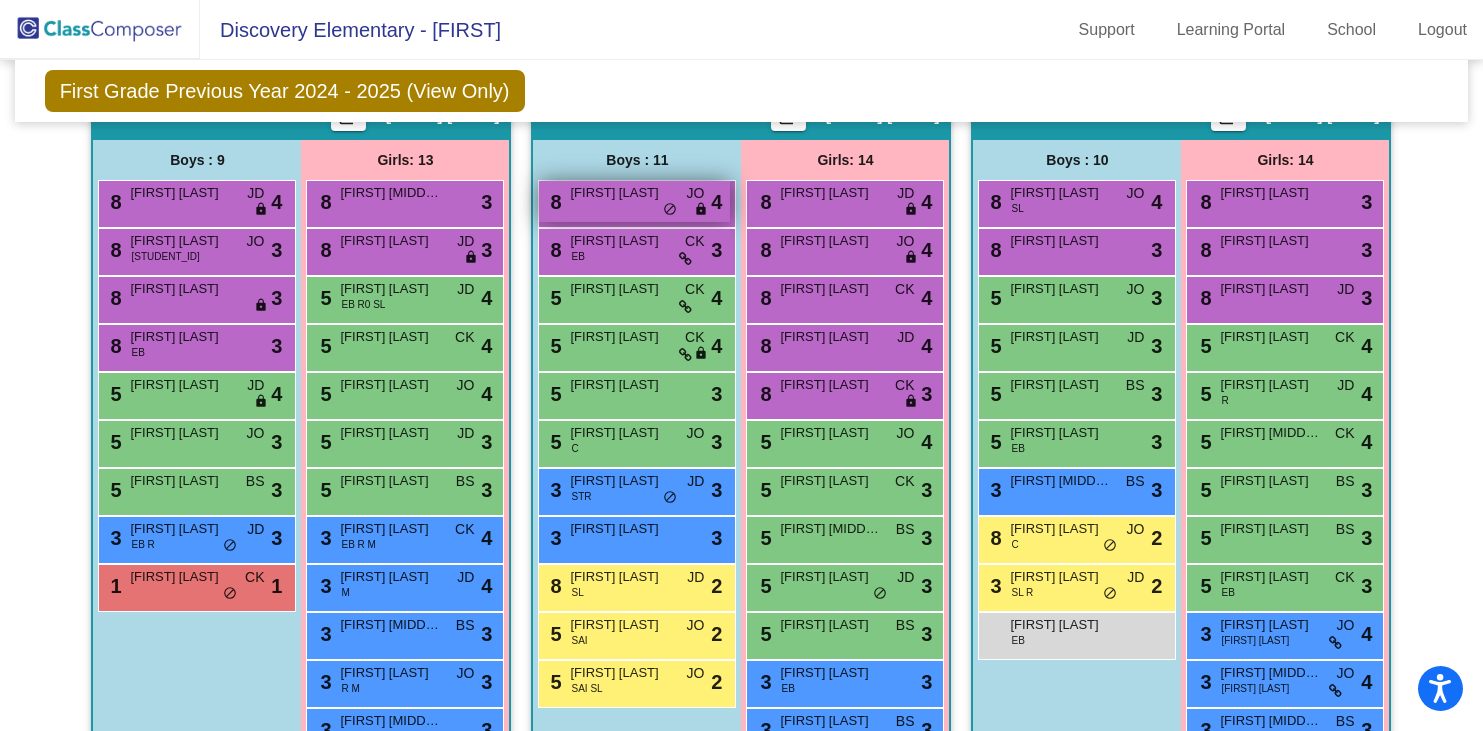 click on "do_not_disturb_alt" at bounding box center [670, 210] 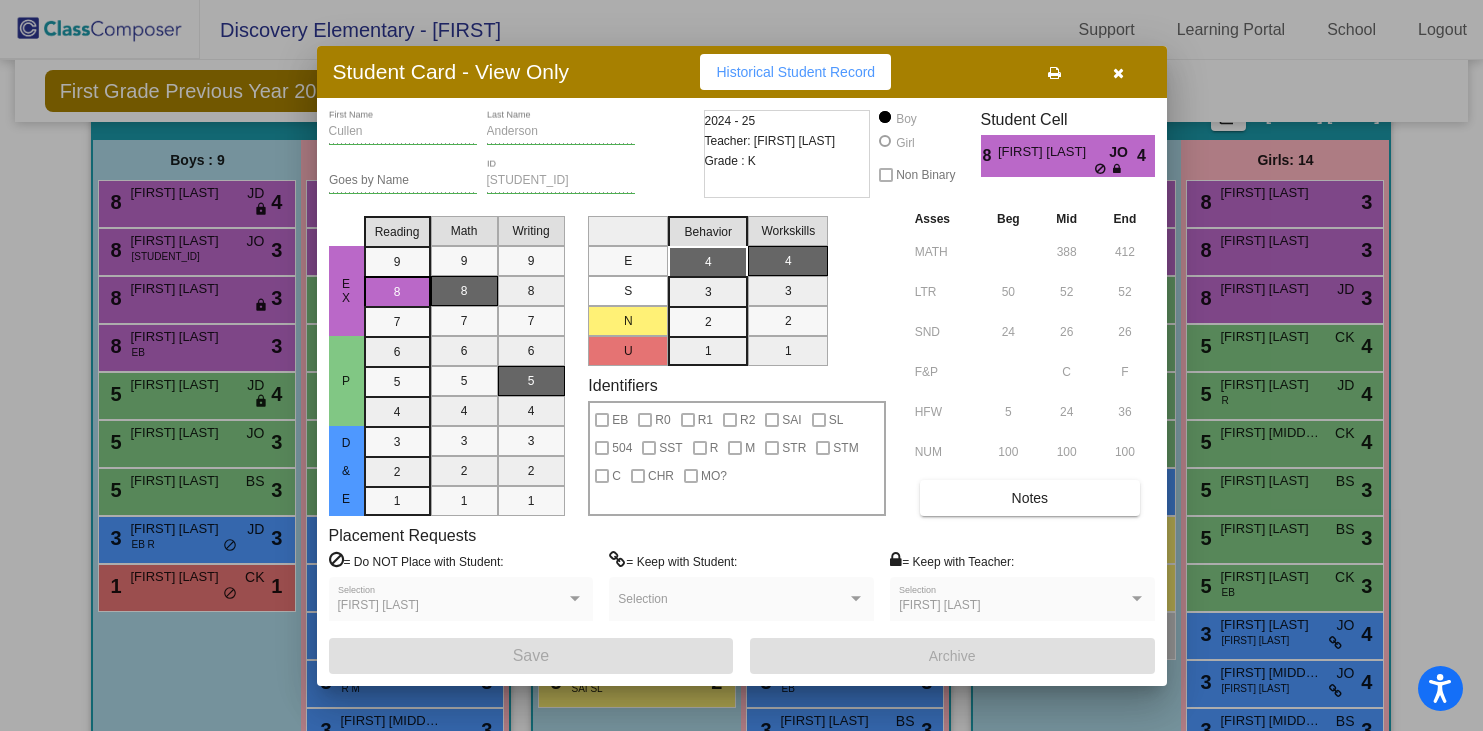 click on "[FIRST] [LAST]" at bounding box center (1013, 606) 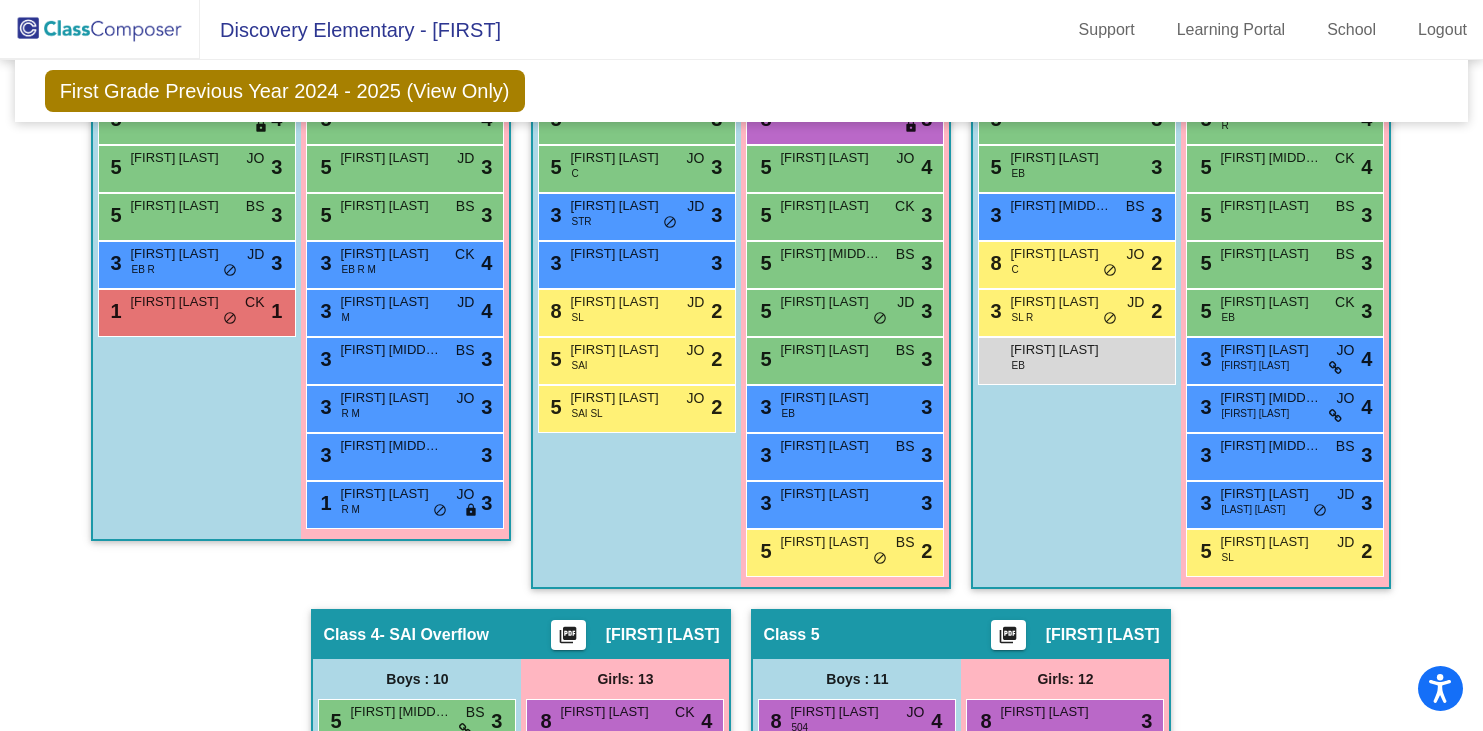 scroll, scrollTop: 747, scrollLeft: 0, axis: vertical 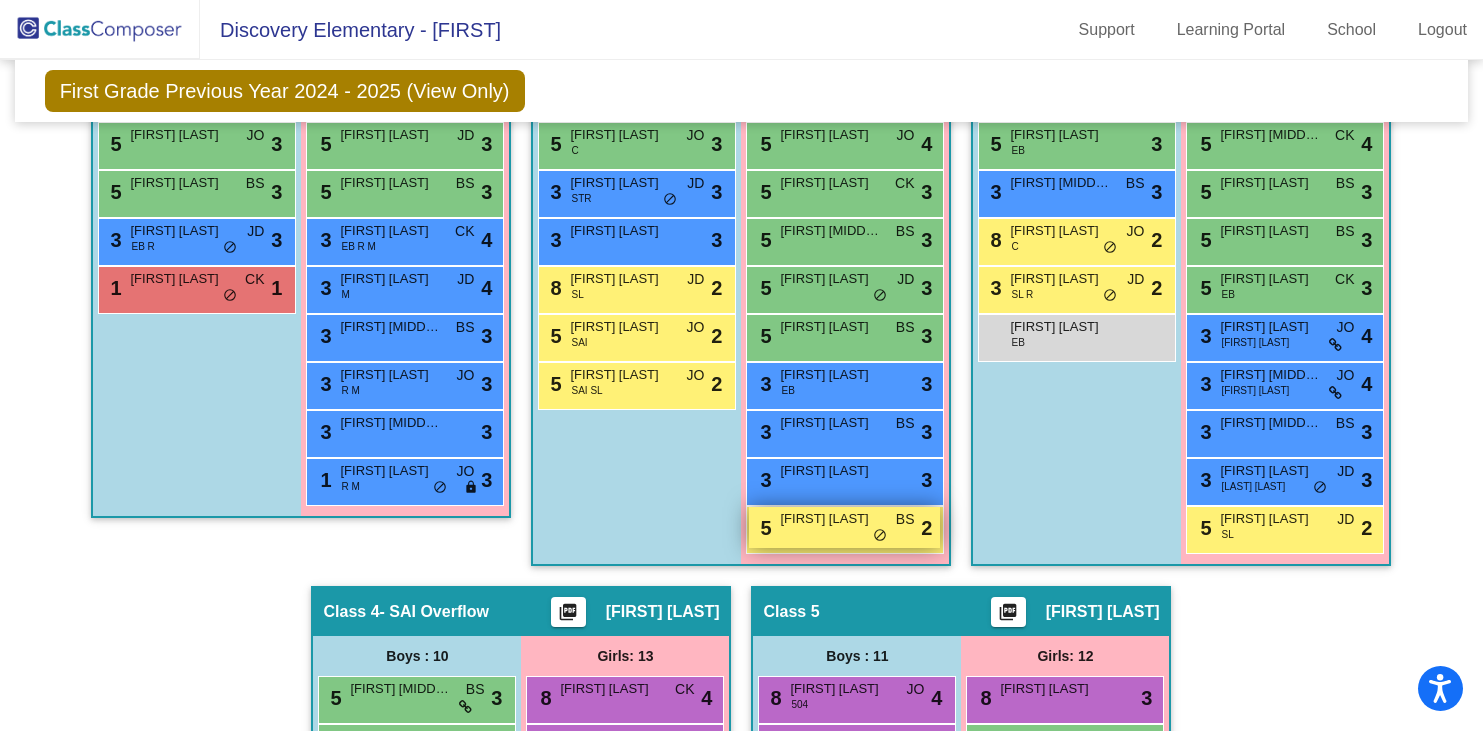 click on "[FIRST] [LAST]" at bounding box center [830, 519] 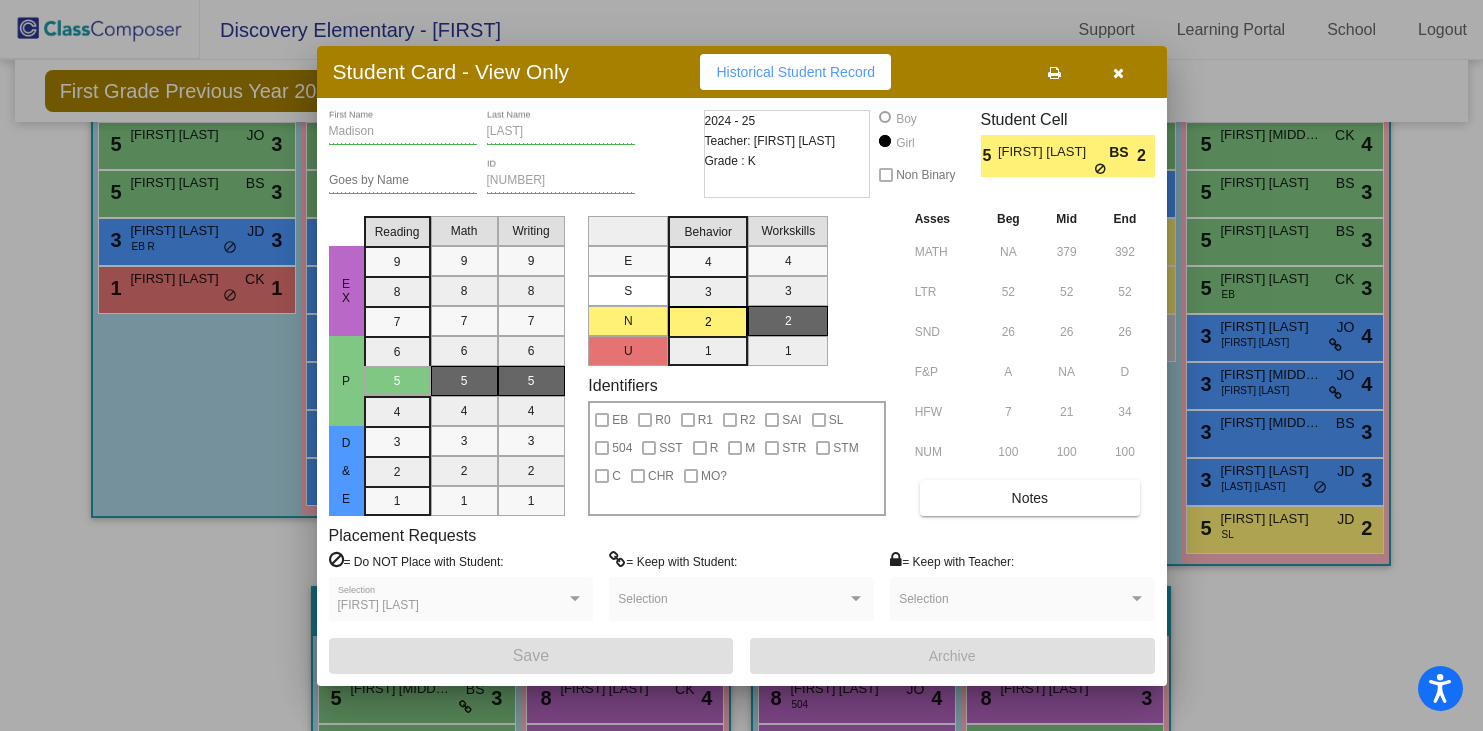 click at bounding box center [1118, 73] 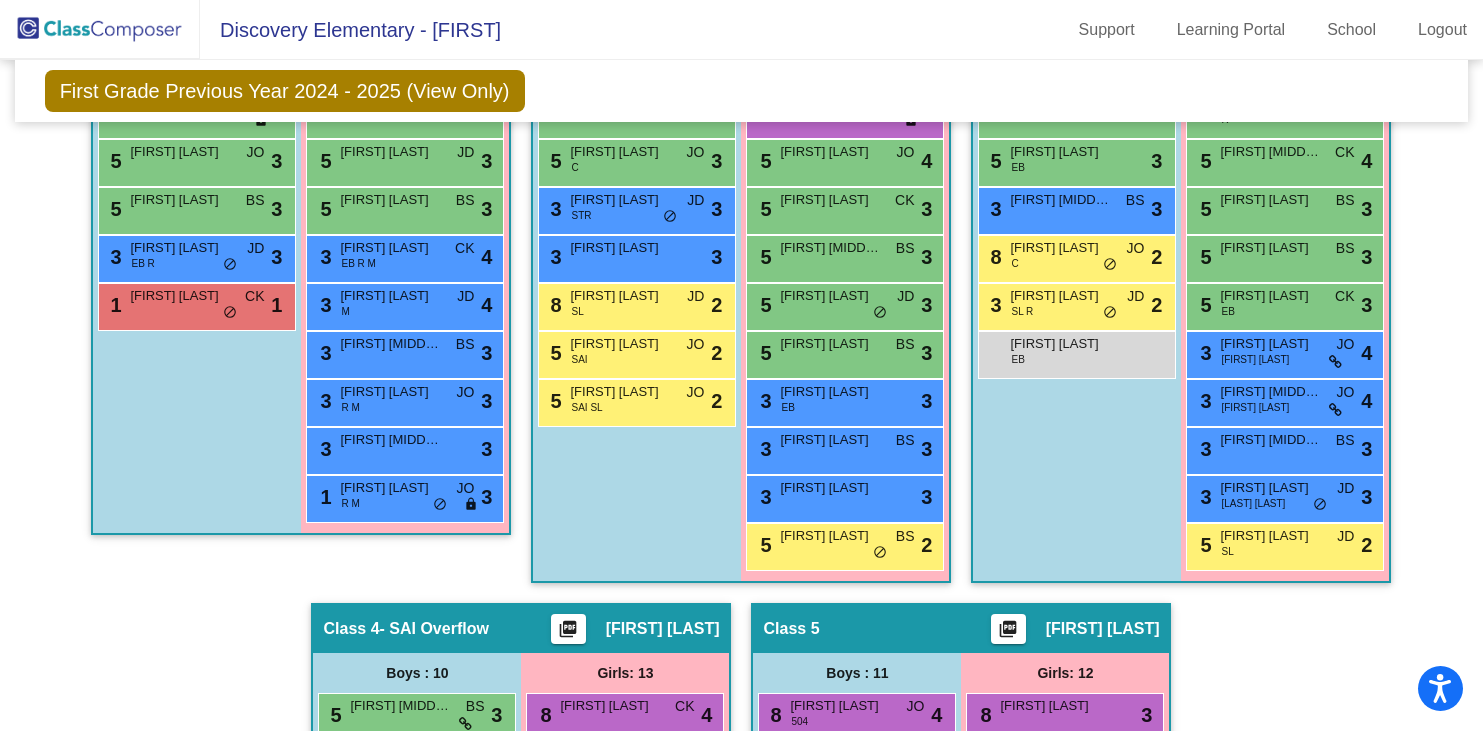 scroll, scrollTop: 726, scrollLeft: 0, axis: vertical 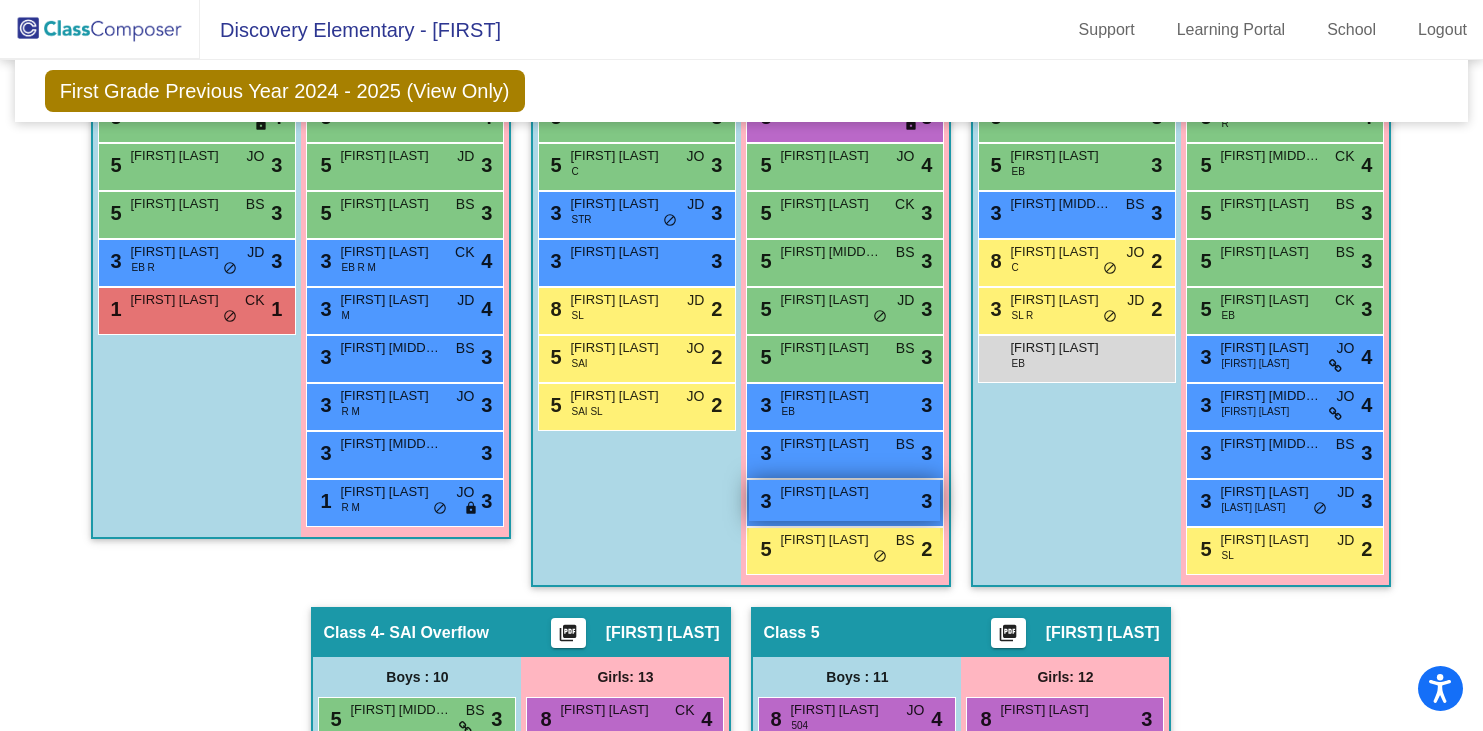 click on "[NUMBER] [FIRST] [LAST] lock do_not_disturb_alt [NUMBER]" at bounding box center (844, 500) 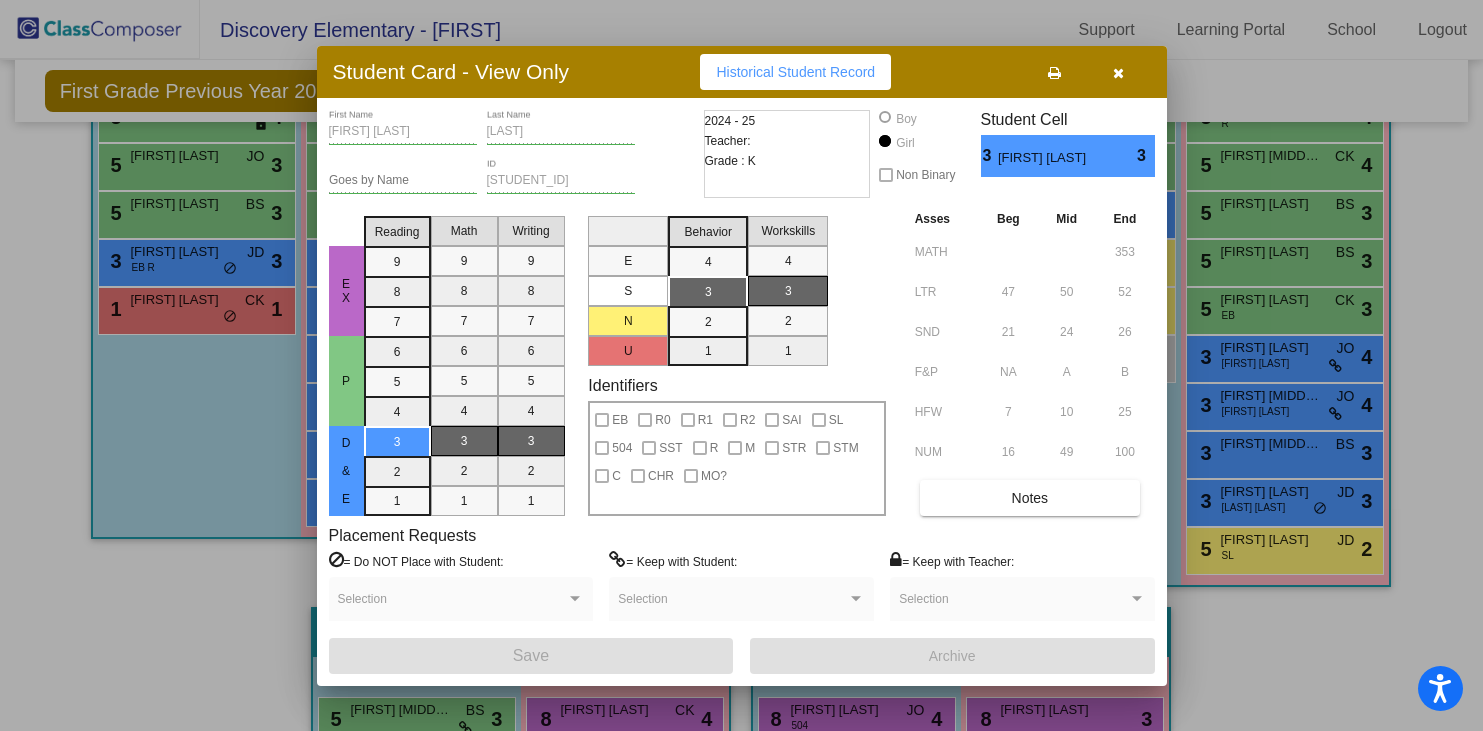 click at bounding box center [1118, 73] 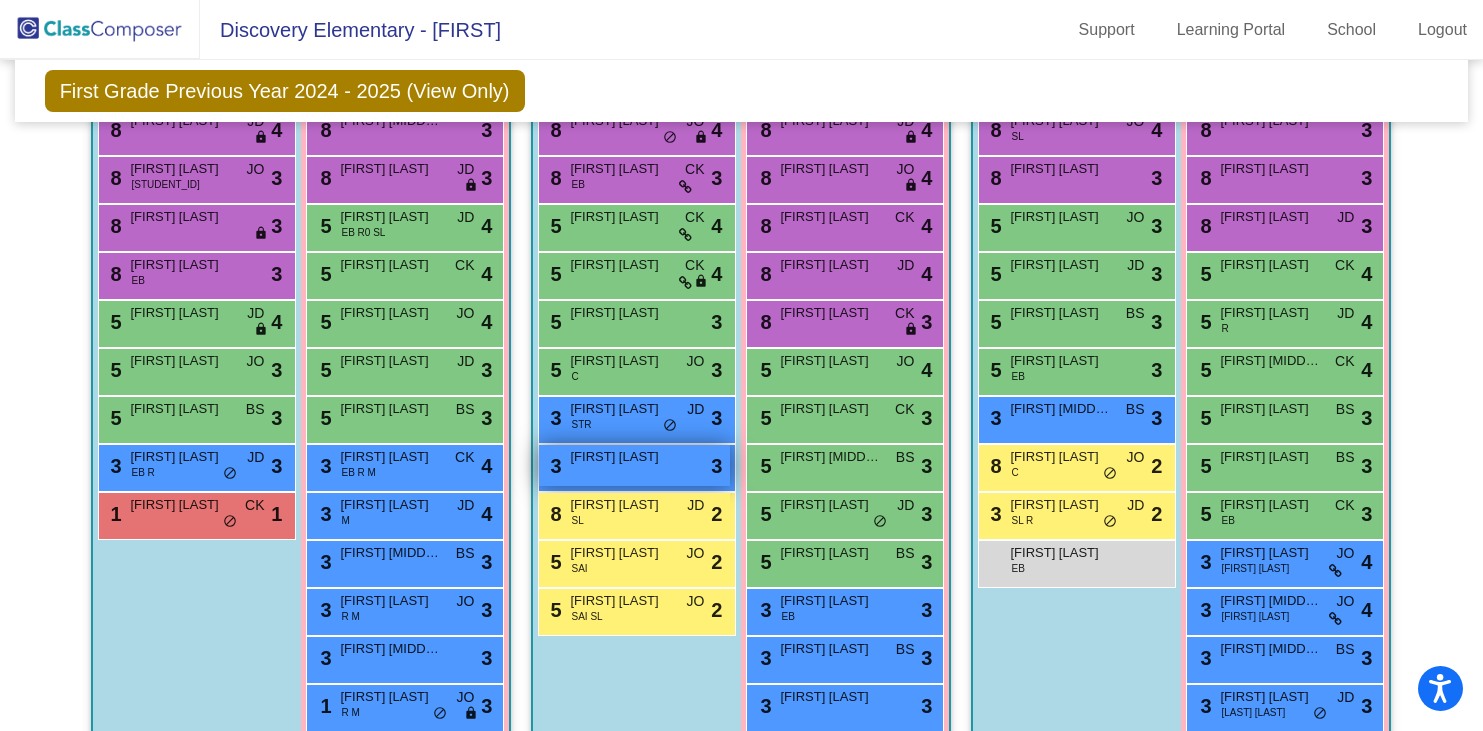 scroll, scrollTop: 505, scrollLeft: 0, axis: vertical 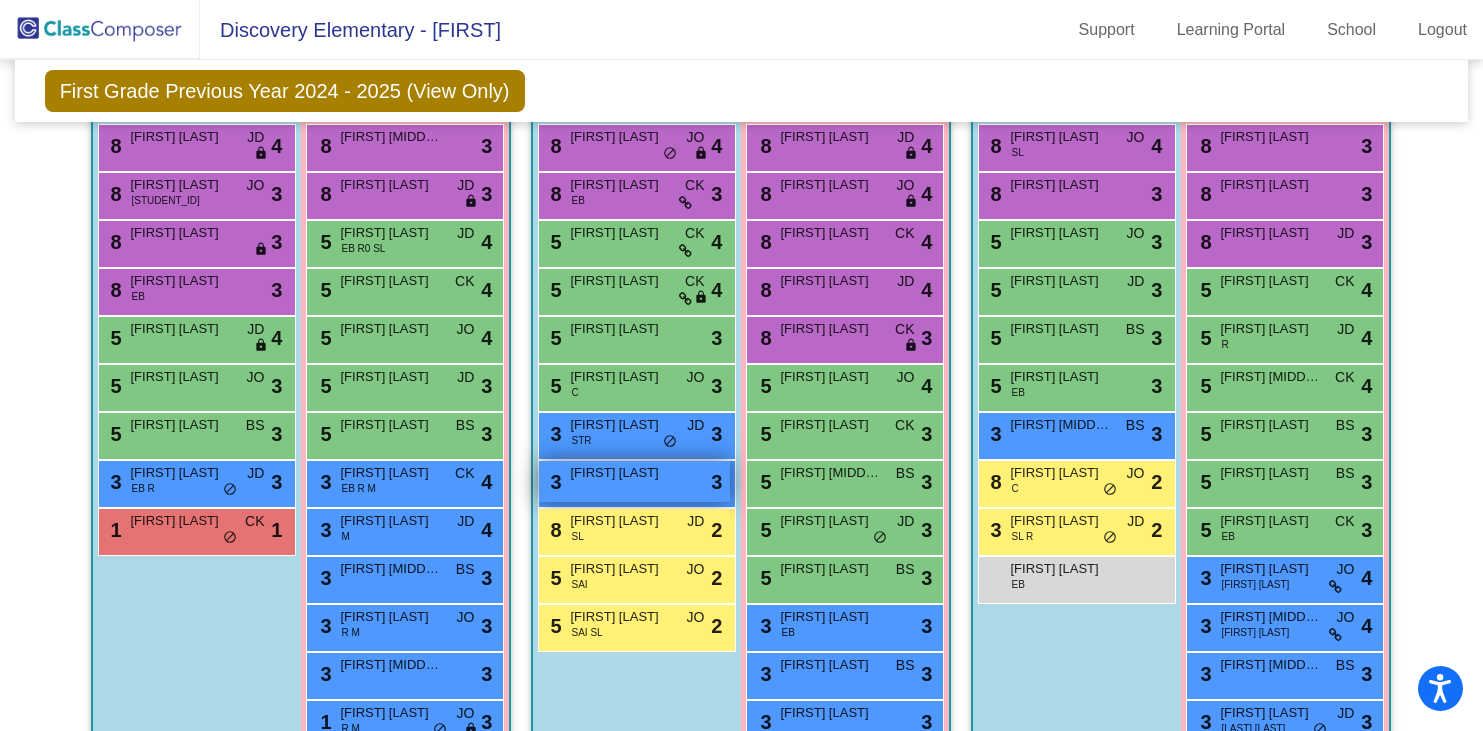 click on "[FIRST] [LAST]" at bounding box center [620, 473] 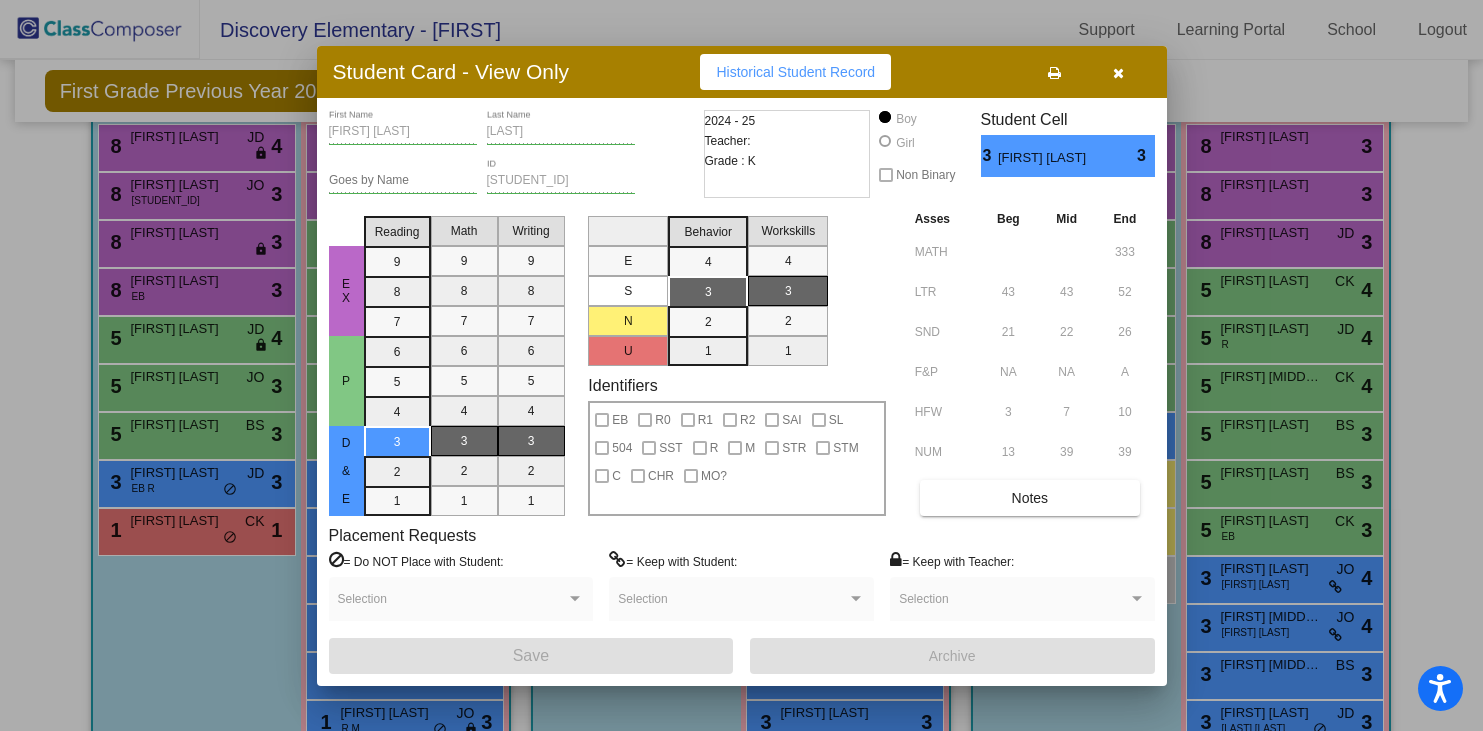 click at bounding box center (1118, 73) 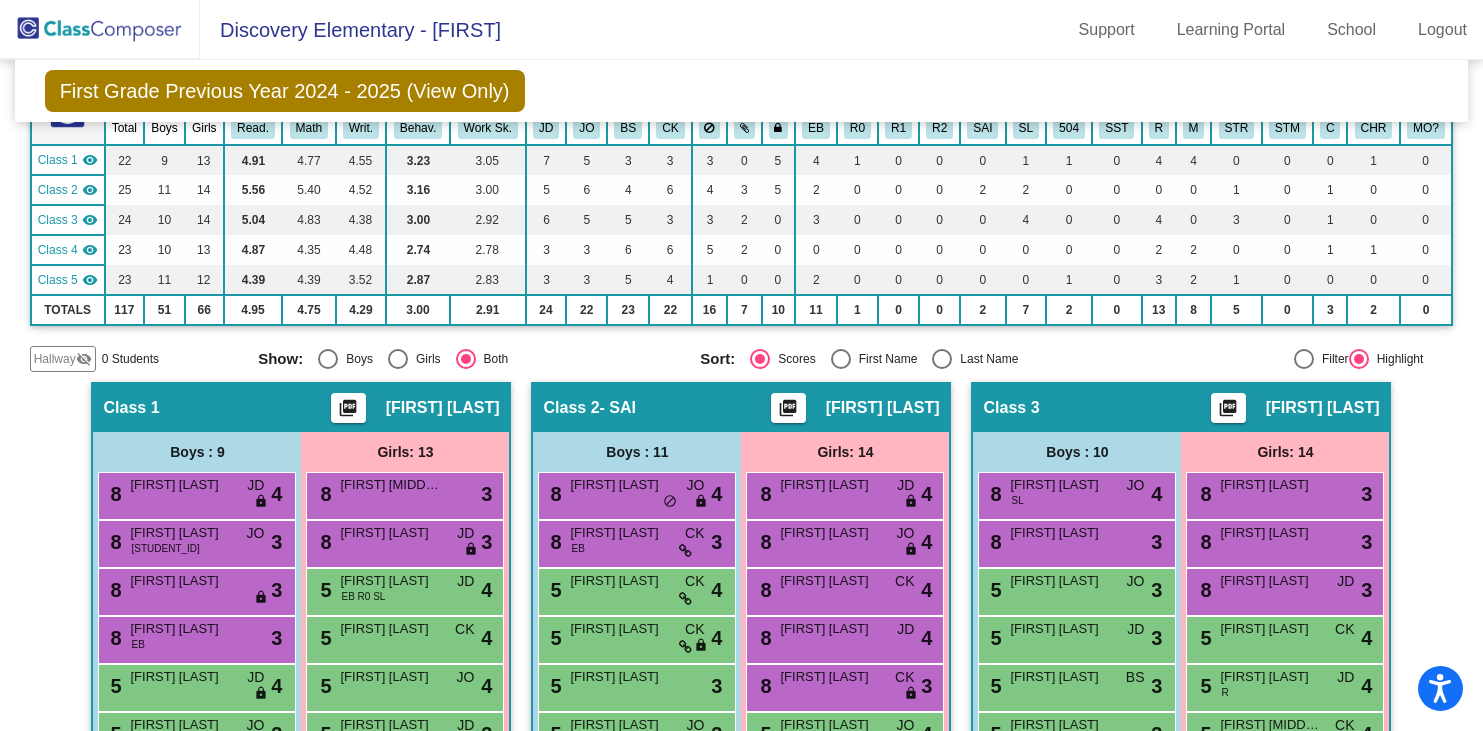 scroll, scrollTop: 0, scrollLeft: 0, axis: both 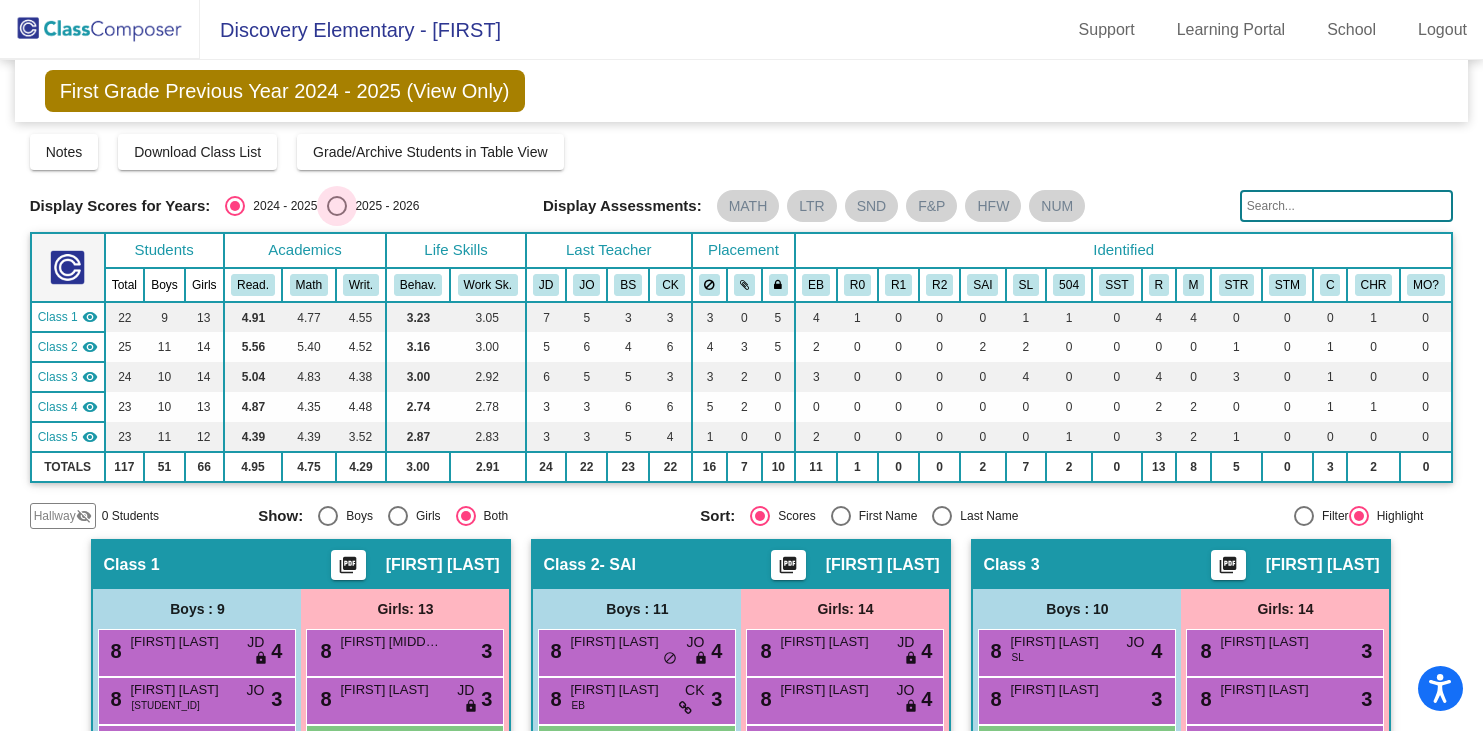 click at bounding box center [337, 206] 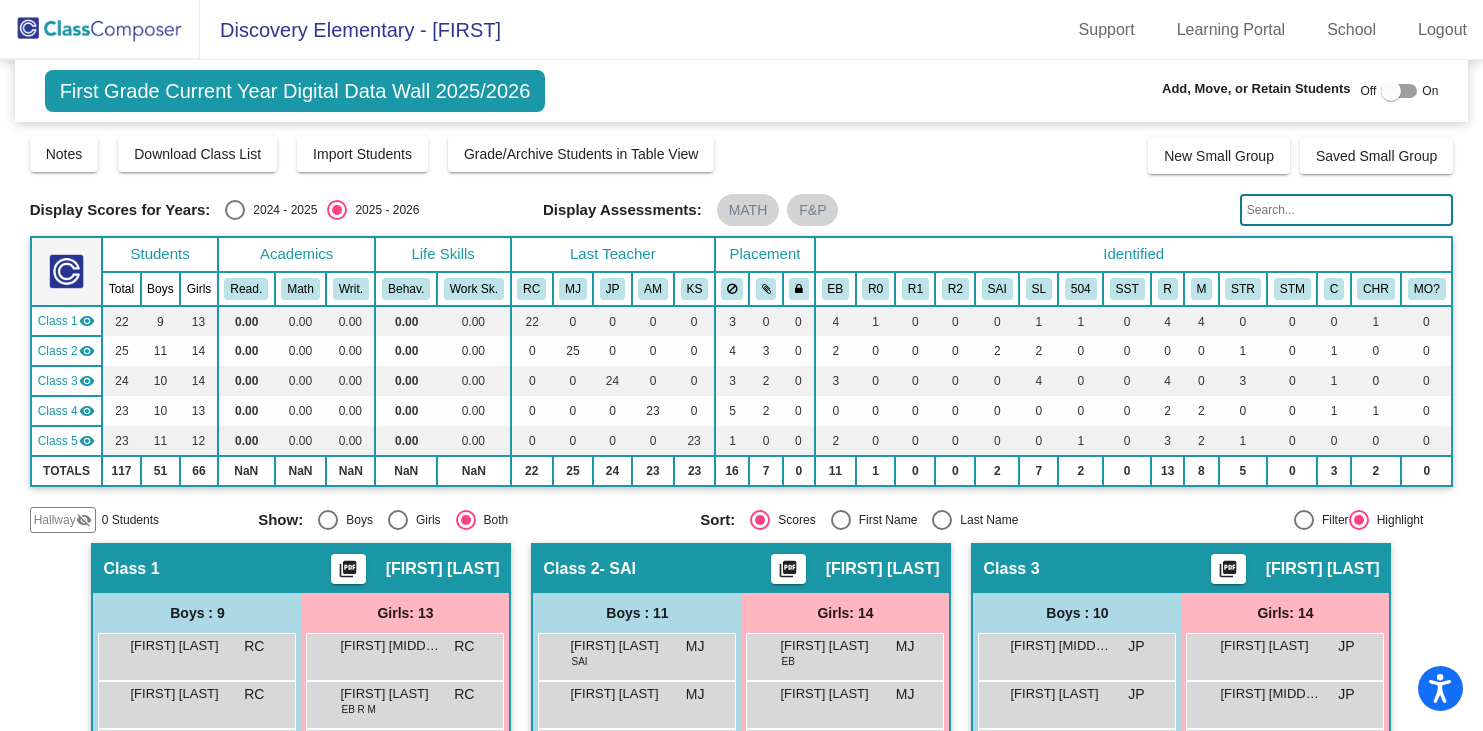 click on "Display Assessments: MATH F&P" 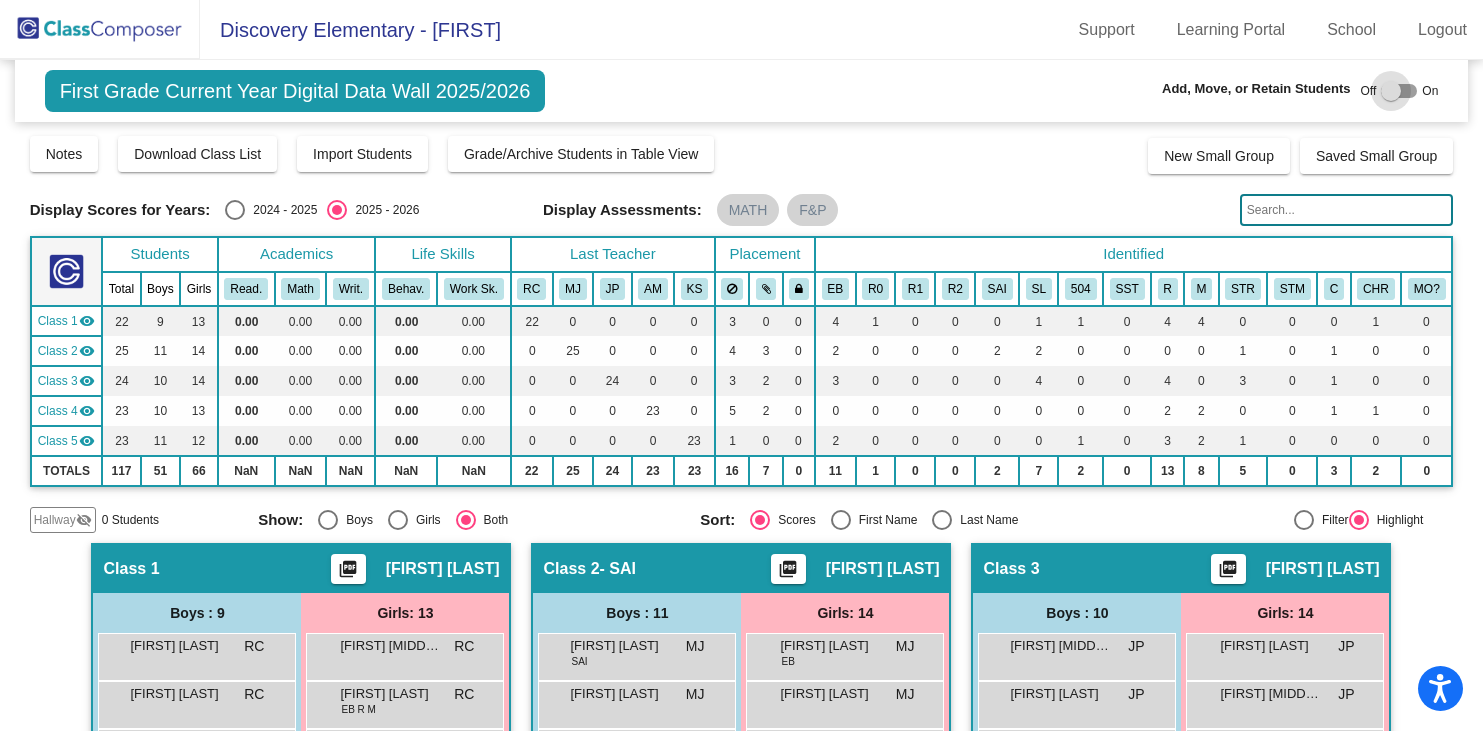 click at bounding box center [1391, 91] 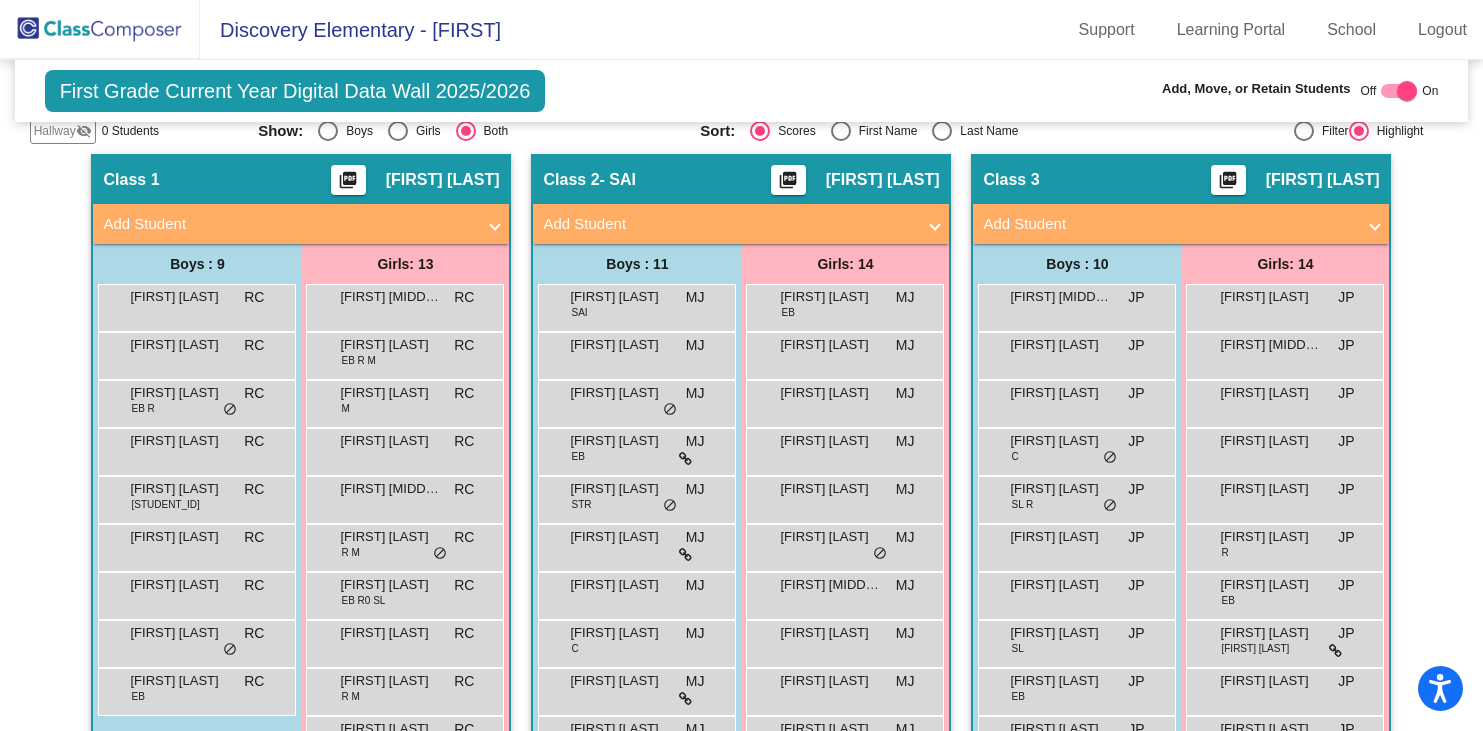scroll, scrollTop: 381, scrollLeft: 0, axis: vertical 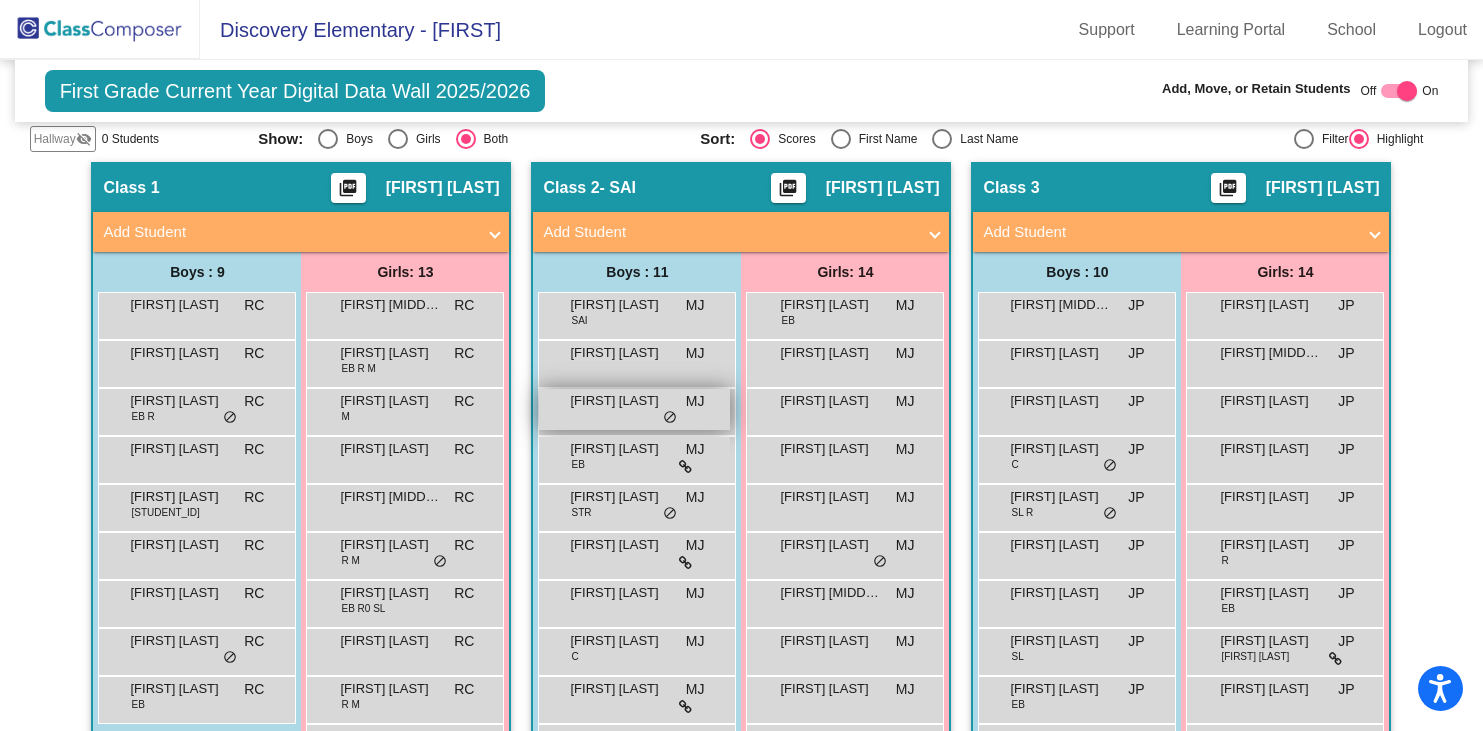 click on "[FIRST] [LAST]" at bounding box center [634, 409] 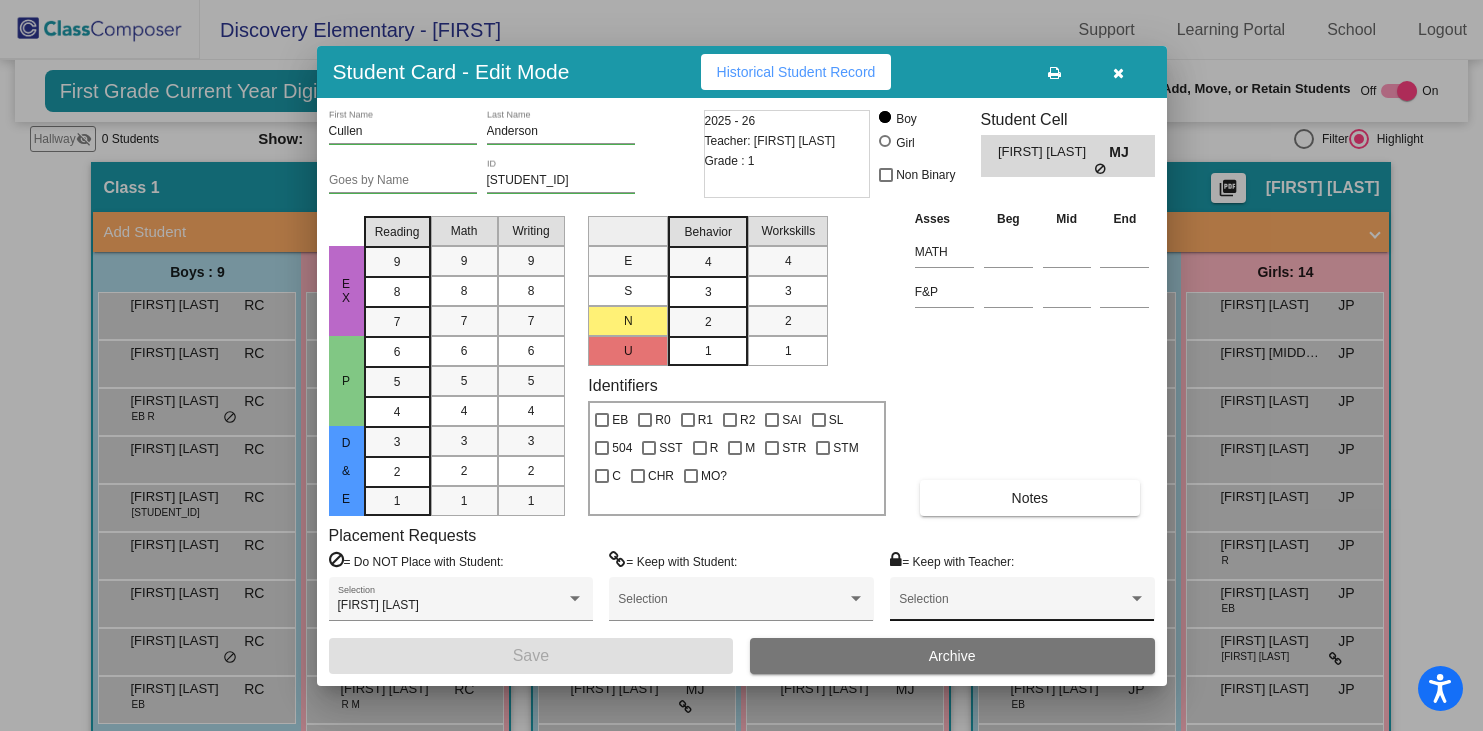 click on "Selection" at bounding box center [1022, 604] 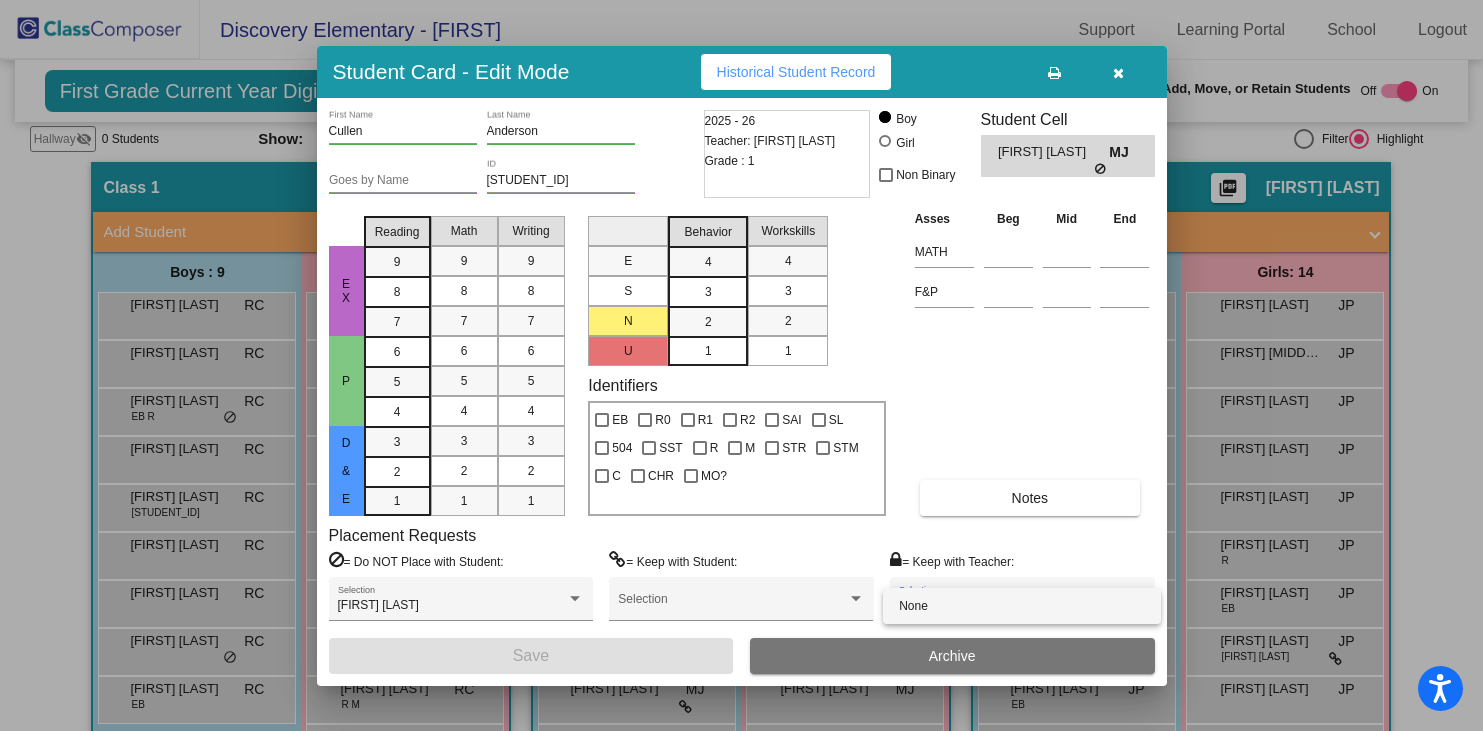 click on "None" at bounding box center (1022, 606) 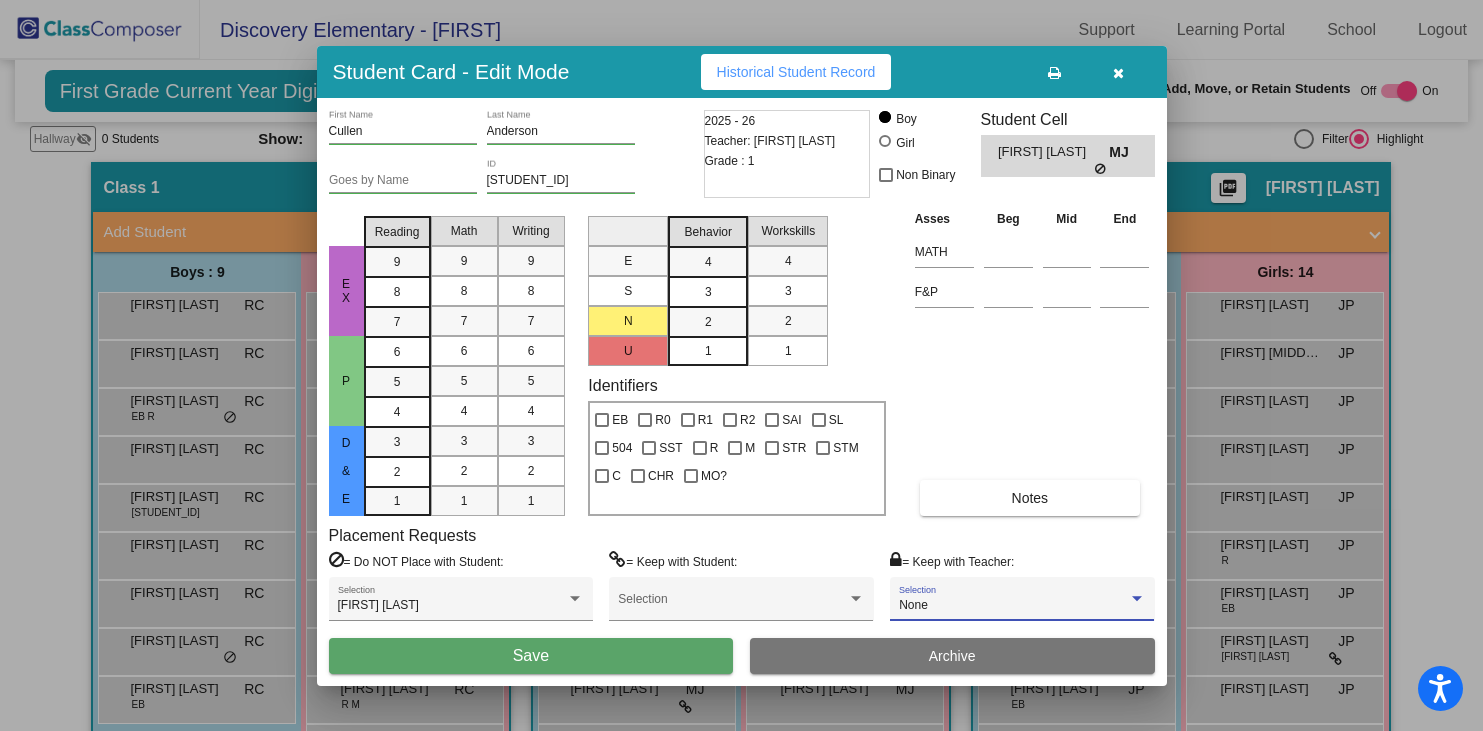 click on "Save" at bounding box center [531, 656] 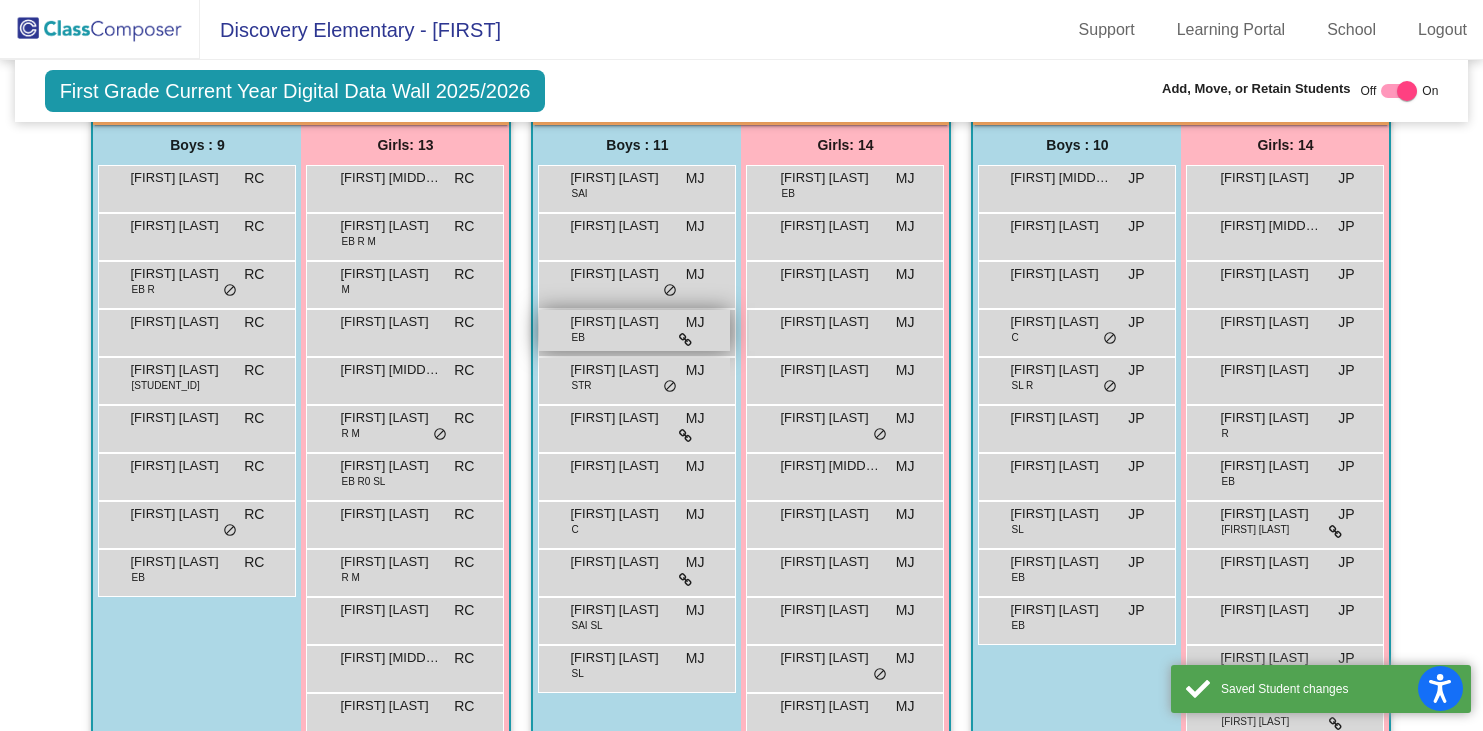 scroll, scrollTop: 529, scrollLeft: 0, axis: vertical 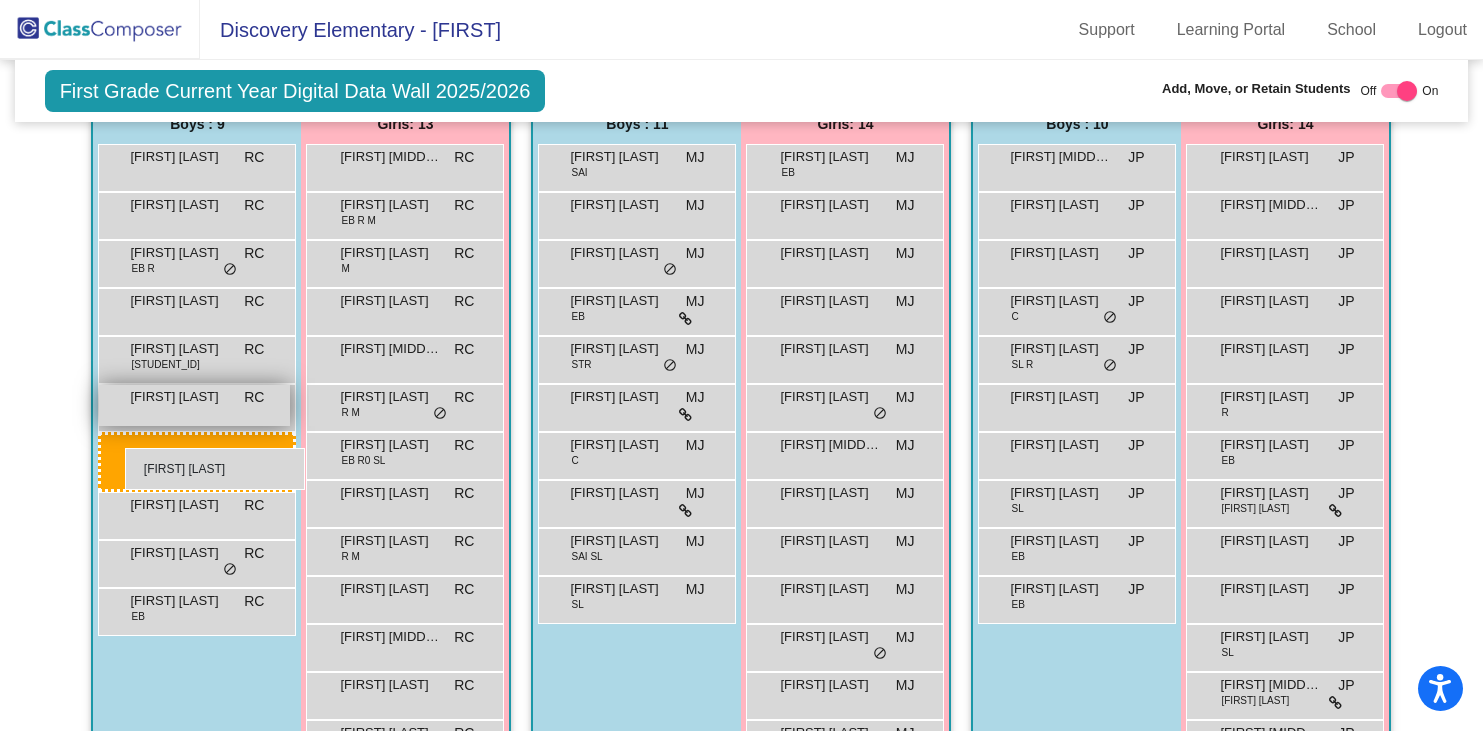 drag, startPoint x: 626, startPoint y: 454, endPoint x: 126, endPoint y: 448, distance: 500.036 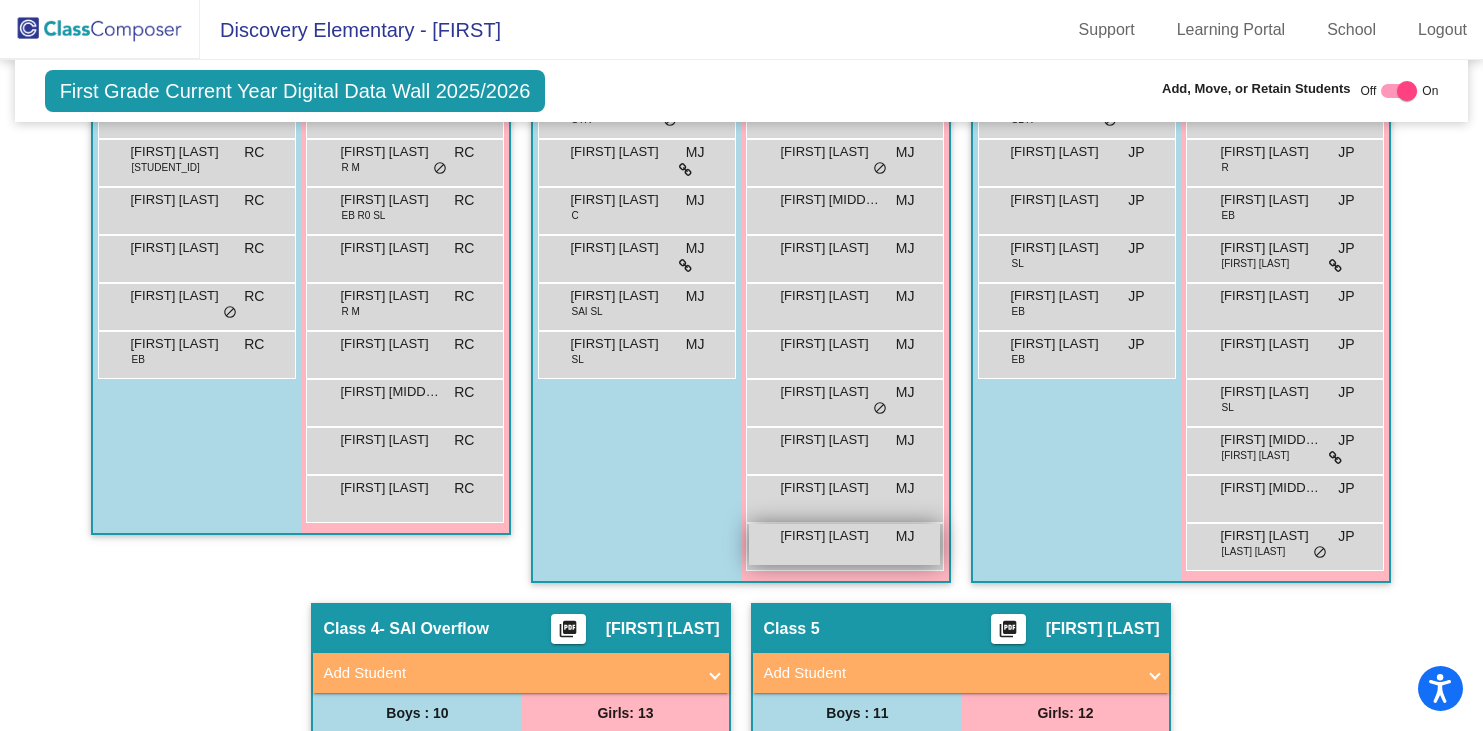 scroll, scrollTop: 754, scrollLeft: 0, axis: vertical 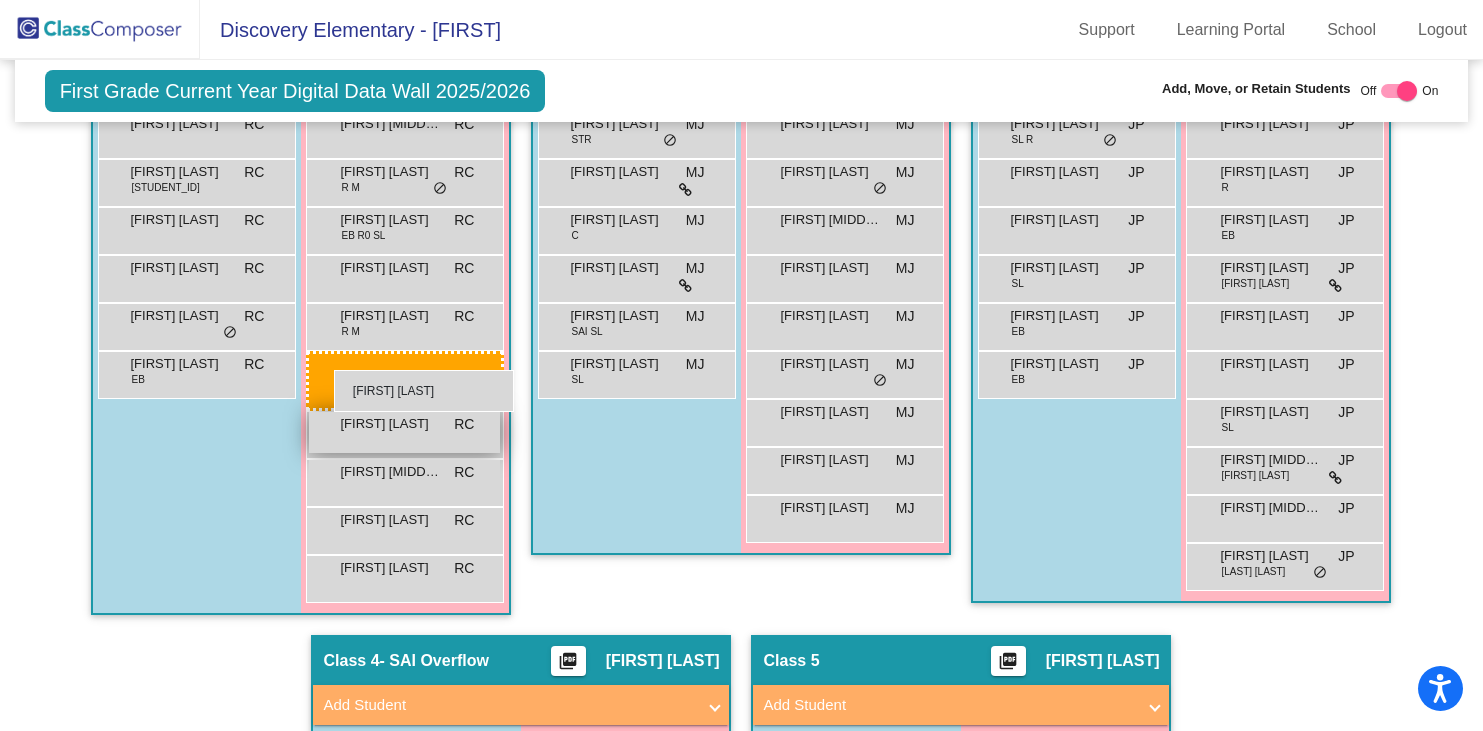 drag, startPoint x: 818, startPoint y: 369, endPoint x: 336, endPoint y: 370, distance: 482.00104 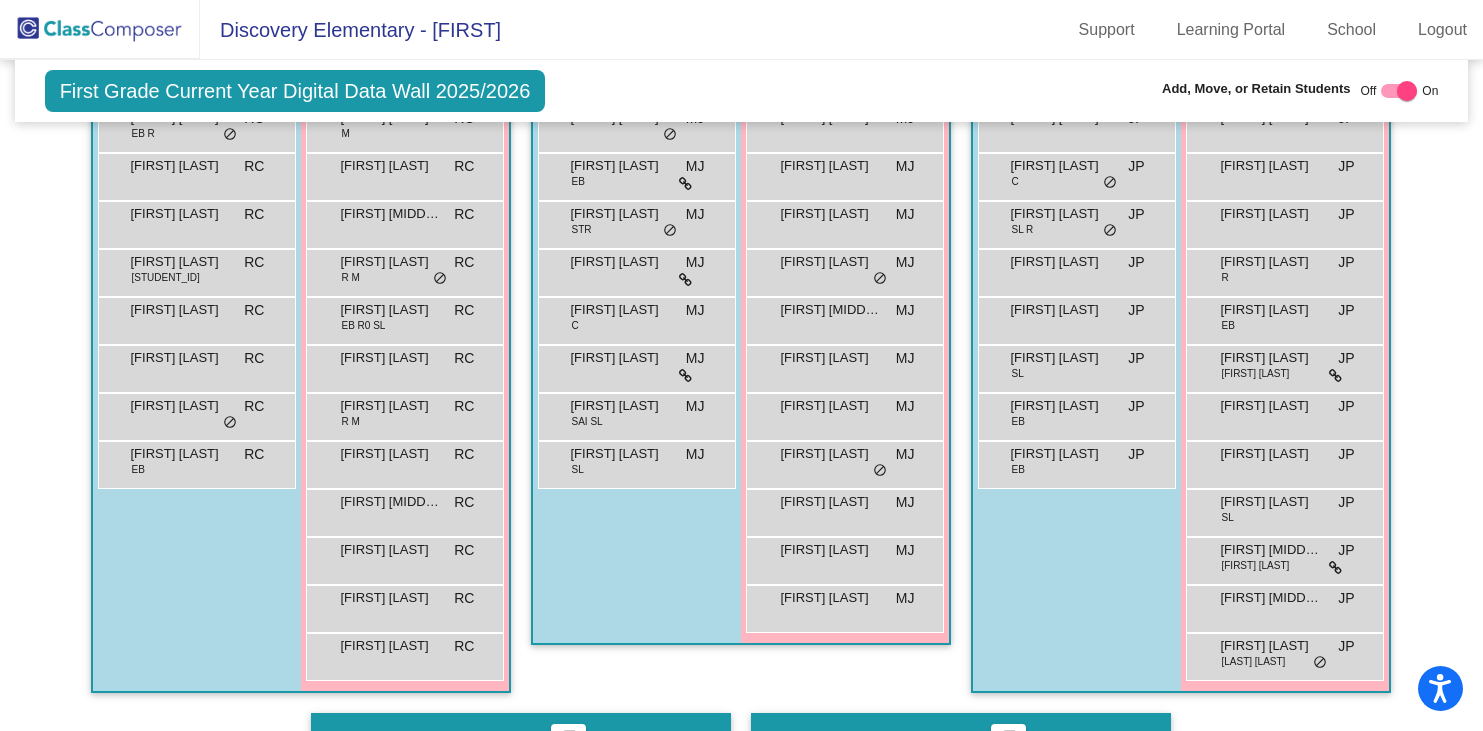 scroll, scrollTop: 668, scrollLeft: 0, axis: vertical 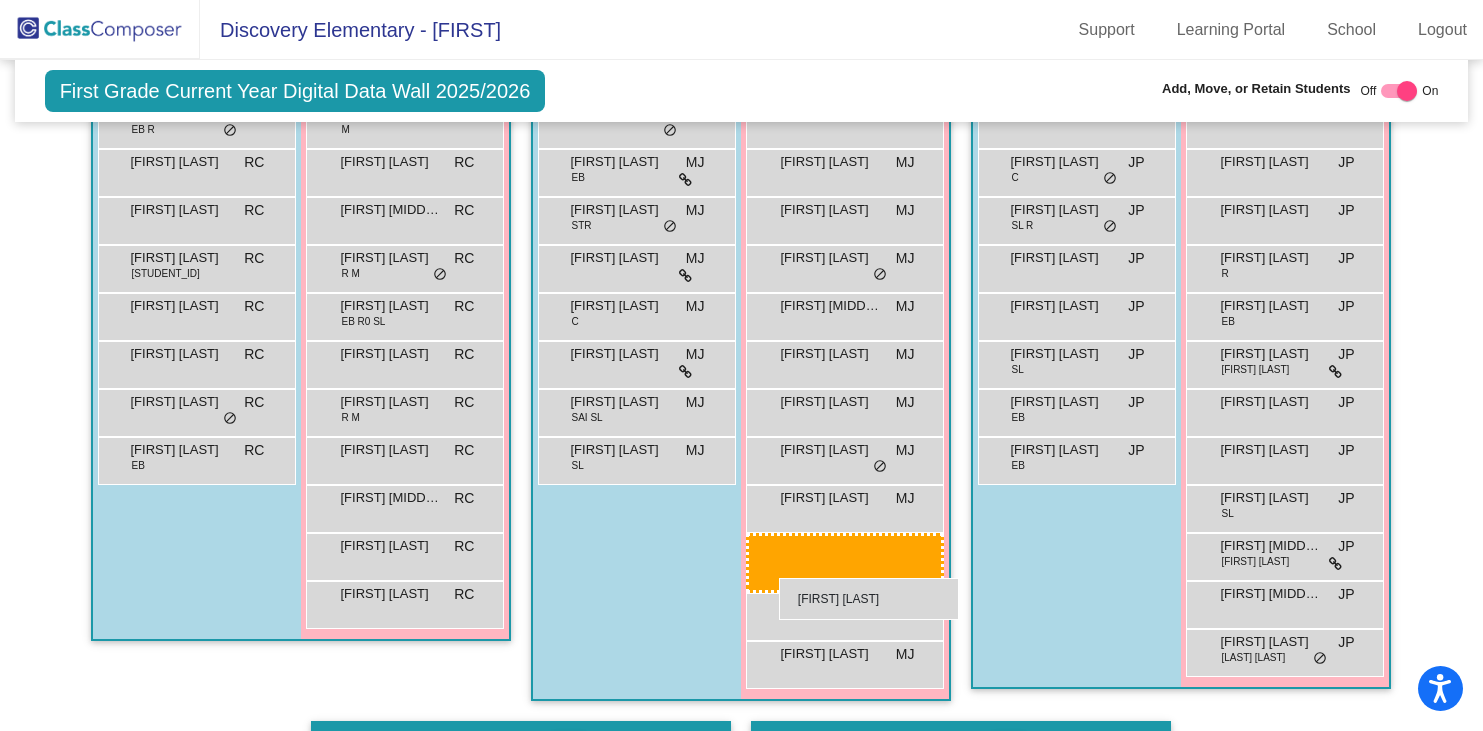 drag, startPoint x: 426, startPoint y: 597, endPoint x: 779, endPoint y: 578, distance: 353.51096 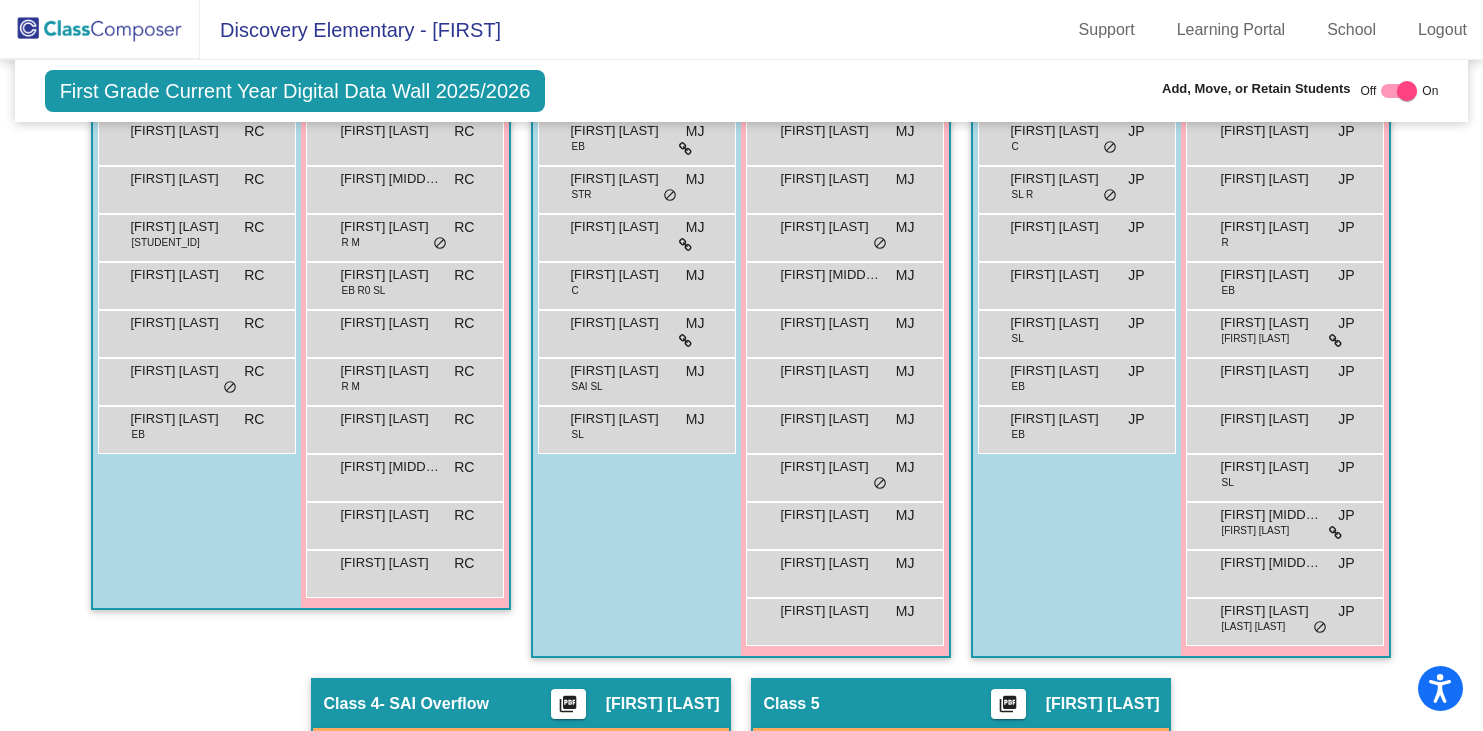 scroll, scrollTop: 801, scrollLeft: 0, axis: vertical 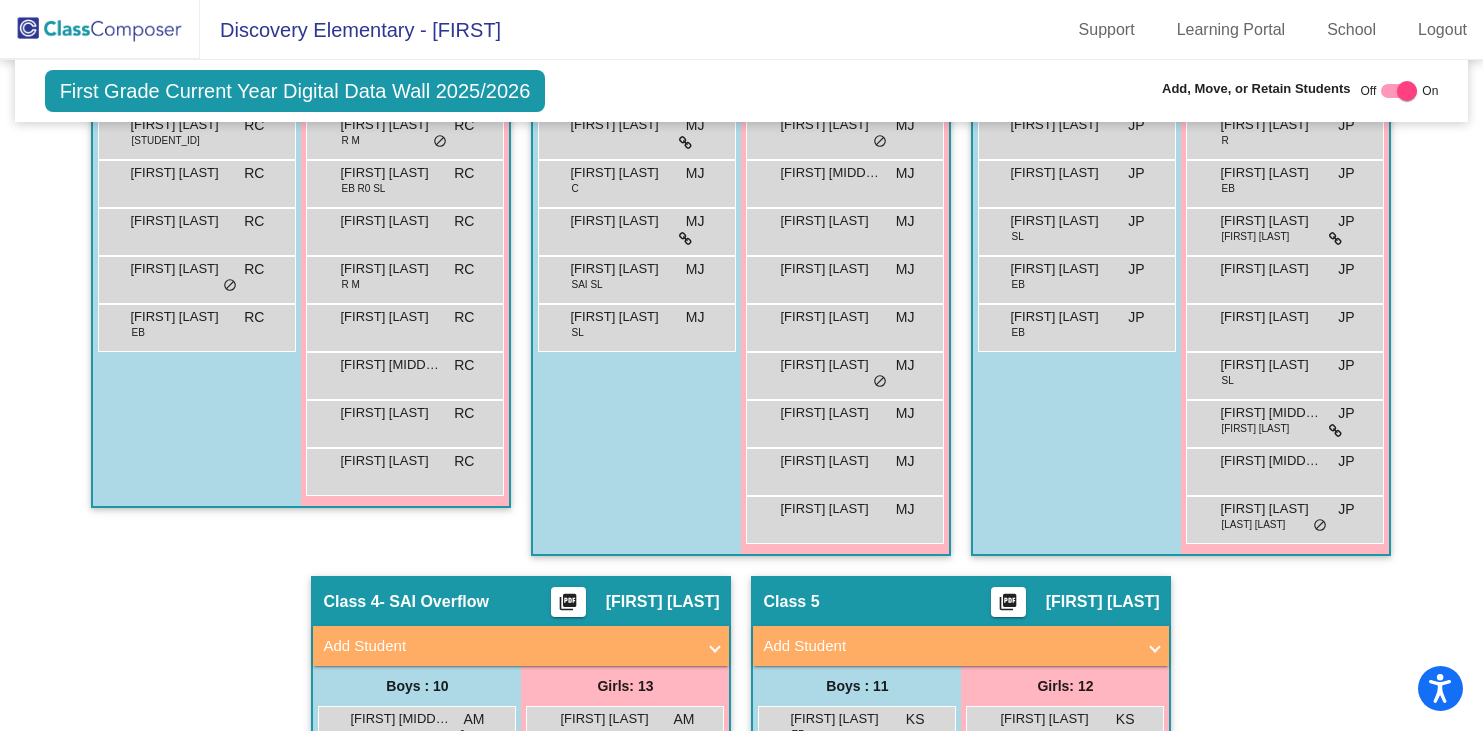 click on "Hallway   - Hallway Class  picture_as_pdf  Add Student  First Name Last Name Student Id  (Recommended)   Boy   Girl   Non Binary Add Close  Boys : 0    No Students   Girls: 0   No Students   Class 1    picture_as_pdf [FIRST] [LAST]  Add Student  First Name Last Name Student Id  (Recommended)   Boy   Girl   Non Binary Add Close  Boys : 10  [FIRST] [LAST] RC lock do_not_disturb_alt [FIRST] [LAST] RC lock do_not_disturb_alt [FIRST] [LAST] RC lock do_not_disturb_alt [FIRST] [LAST] EB R RC lock do_not_disturb_alt [FIRST] [LAST] RC lock do_not_disturb_alt [FIRST] [LAST] RC lock do_not_disturb_alt [STUDENT_ID] RC lock do_not_disturb_alt [FIRST] [LAST] RC lock do_not_disturb_alt [FIRST] [LAST] RC lock do_not_disturb_alt [FIRST] [LAST] EB RC lock do_not_disturb_alt Girls: 13 [FIRST] [LAST] RC lock do_not_disturb_alt [FIRST] [LAST] EB R M RC lock do_not_disturb_alt [FIRST] [LAST] M RC lock do_not_disturb_alt [FIRST] [LAST] RC lock do_not_disturb_alt [FIRST] [LAST] RC lock R M RC lock" 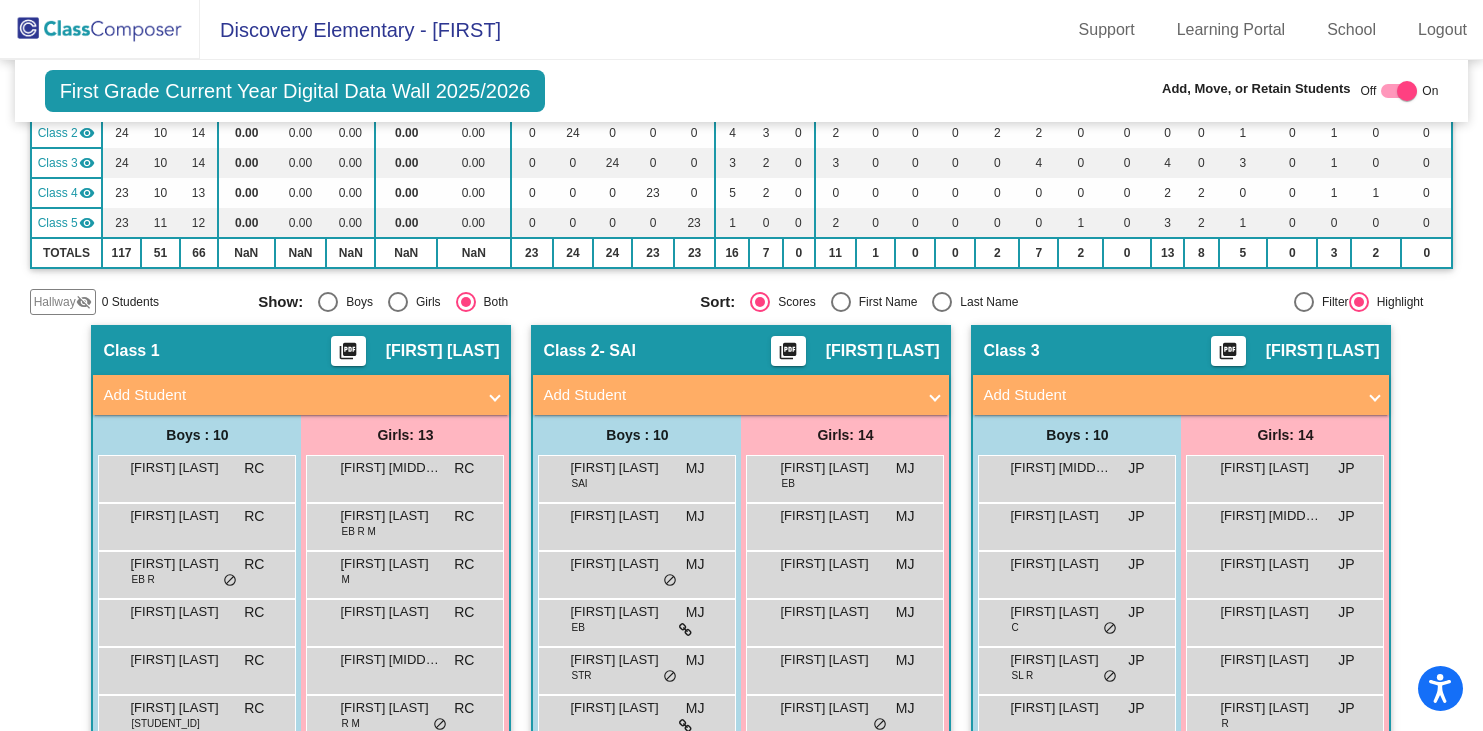 scroll, scrollTop: 0, scrollLeft: 0, axis: both 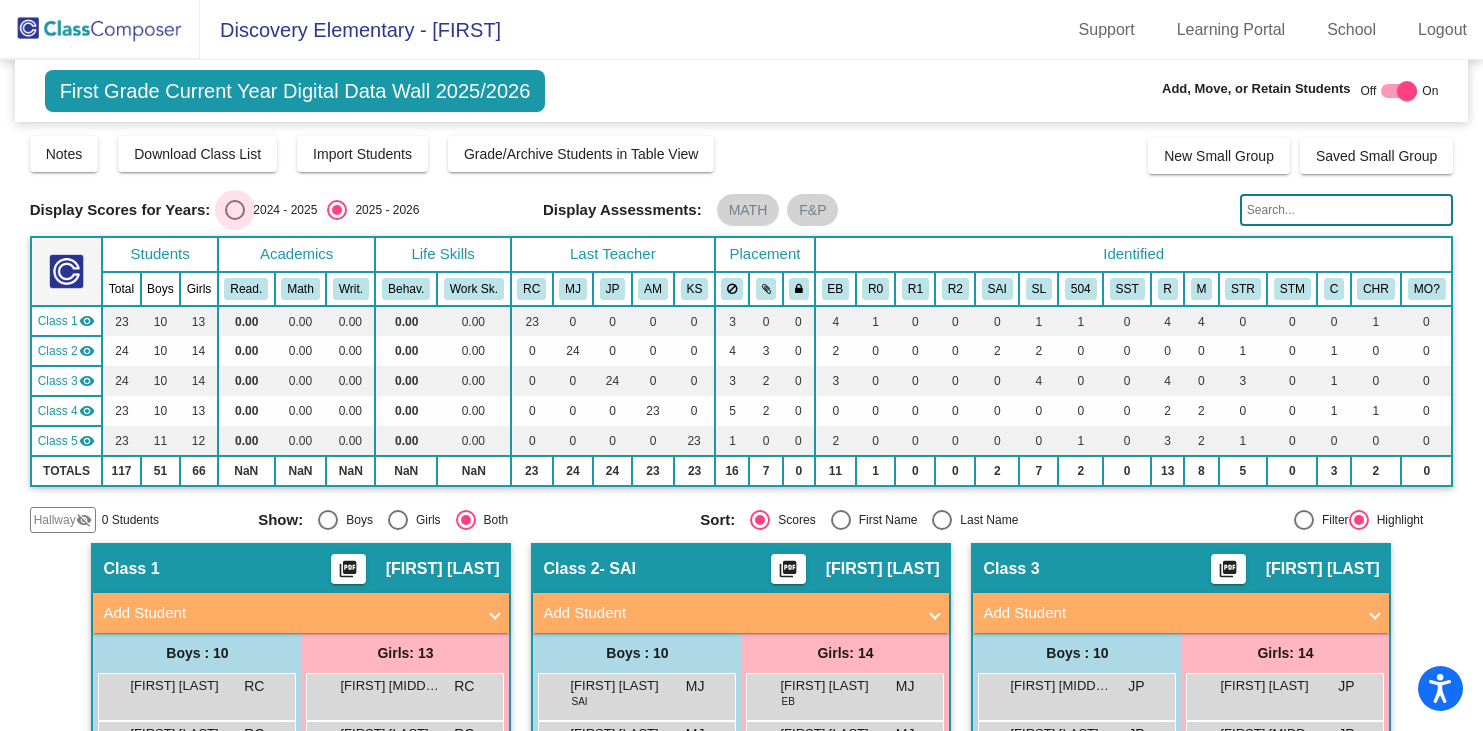 click at bounding box center [235, 210] 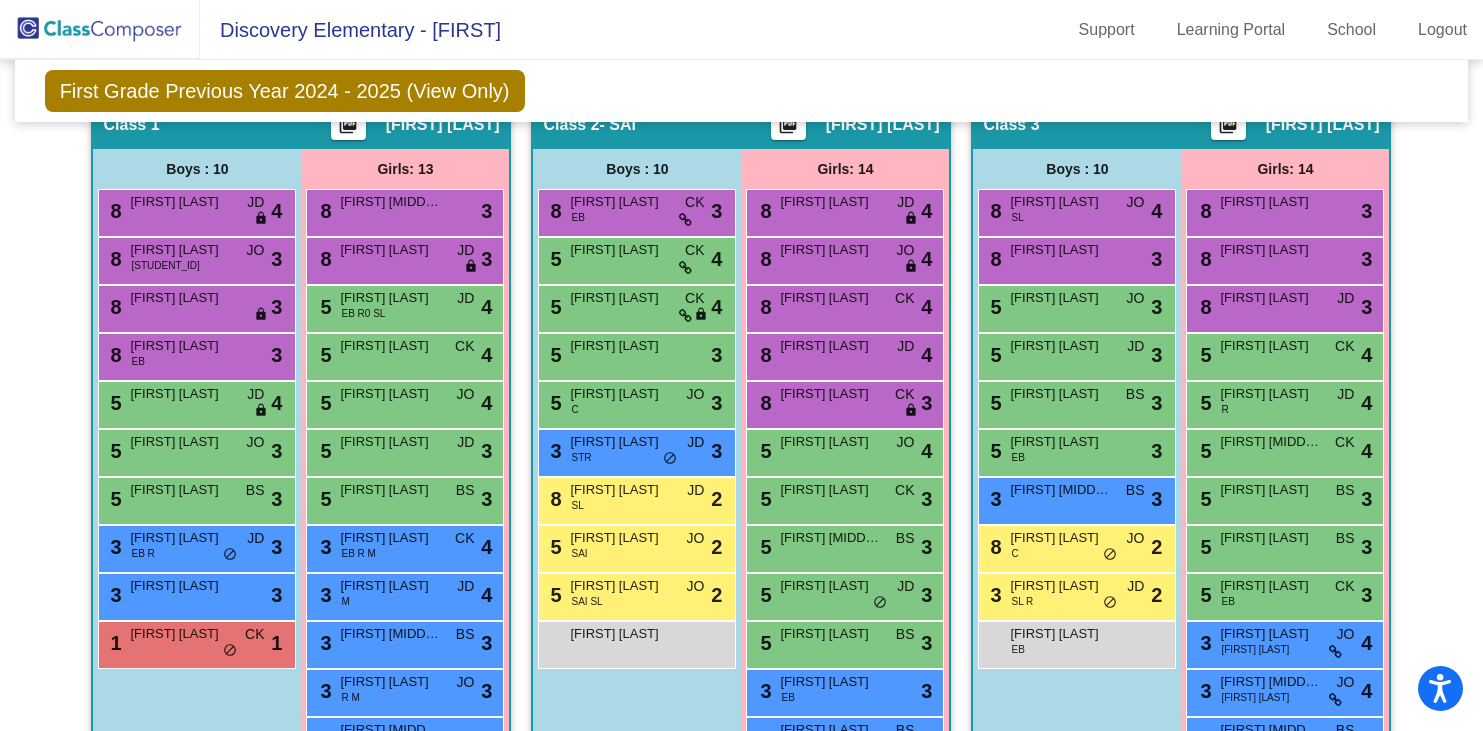 scroll, scrollTop: 430, scrollLeft: 0, axis: vertical 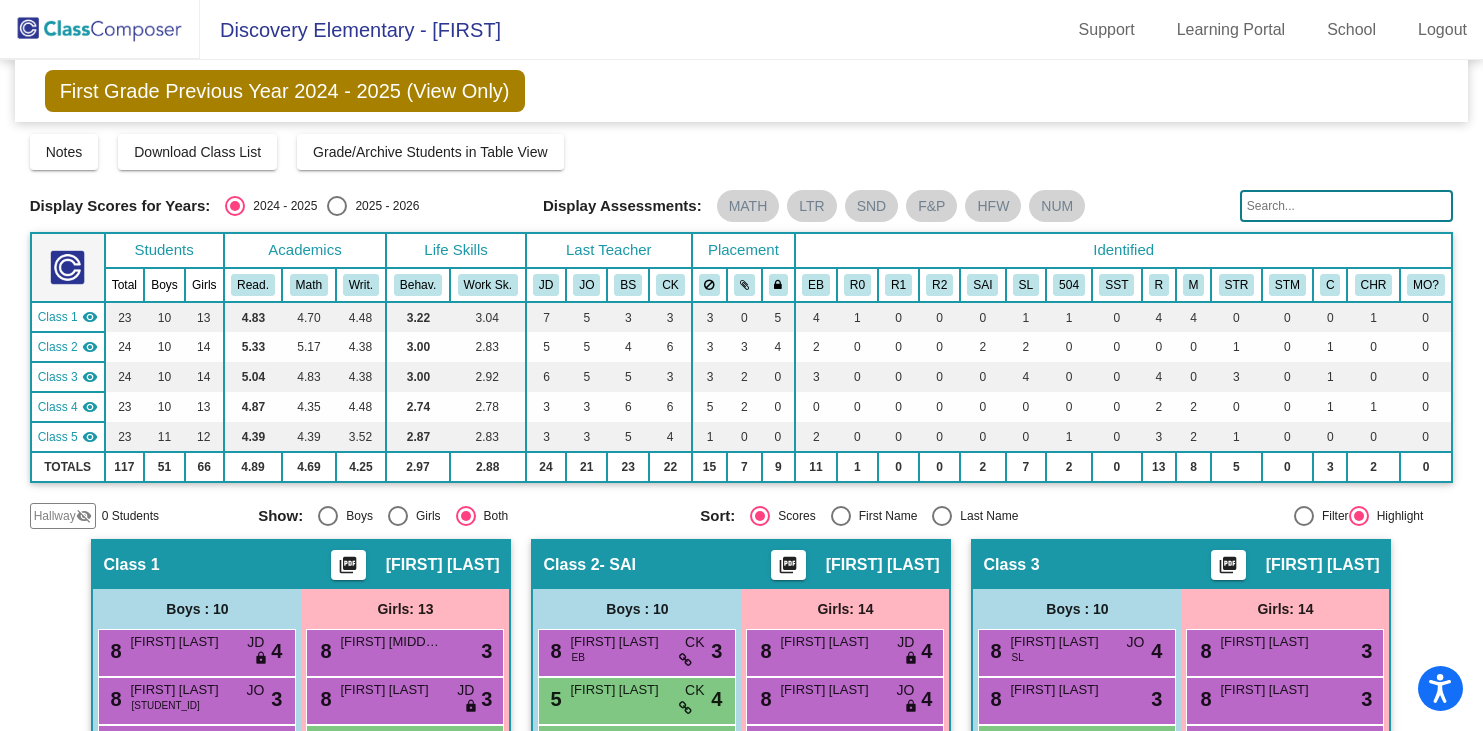 click 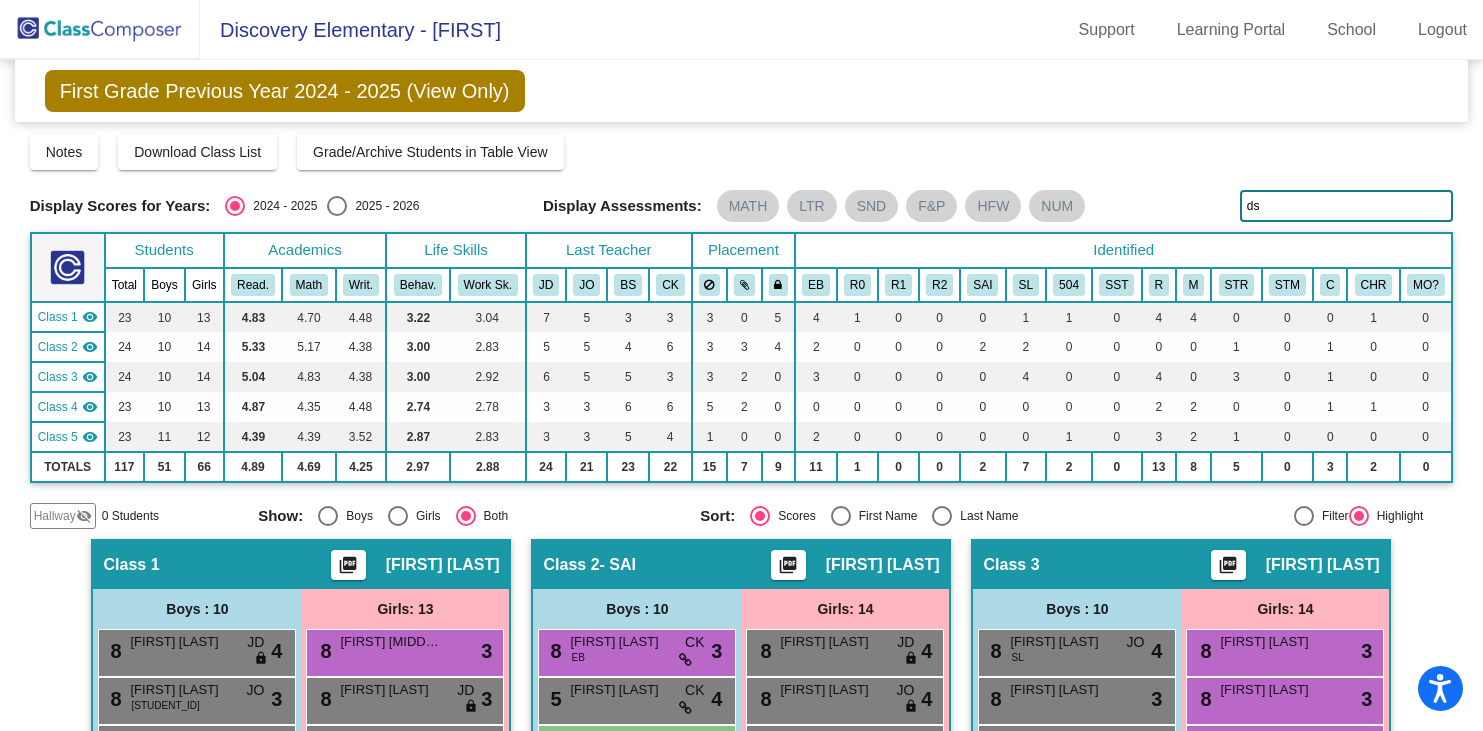 type on "d" 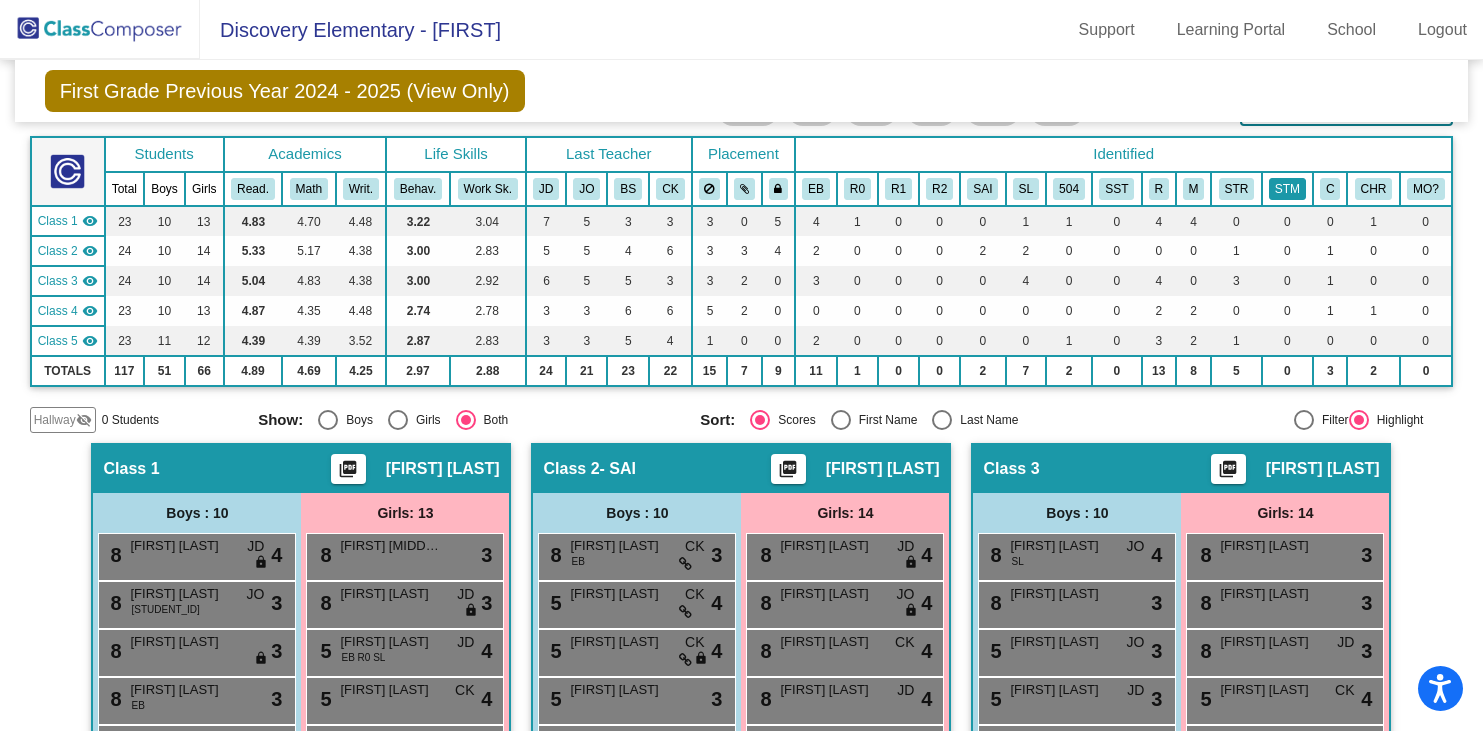 scroll, scrollTop: 66, scrollLeft: 0, axis: vertical 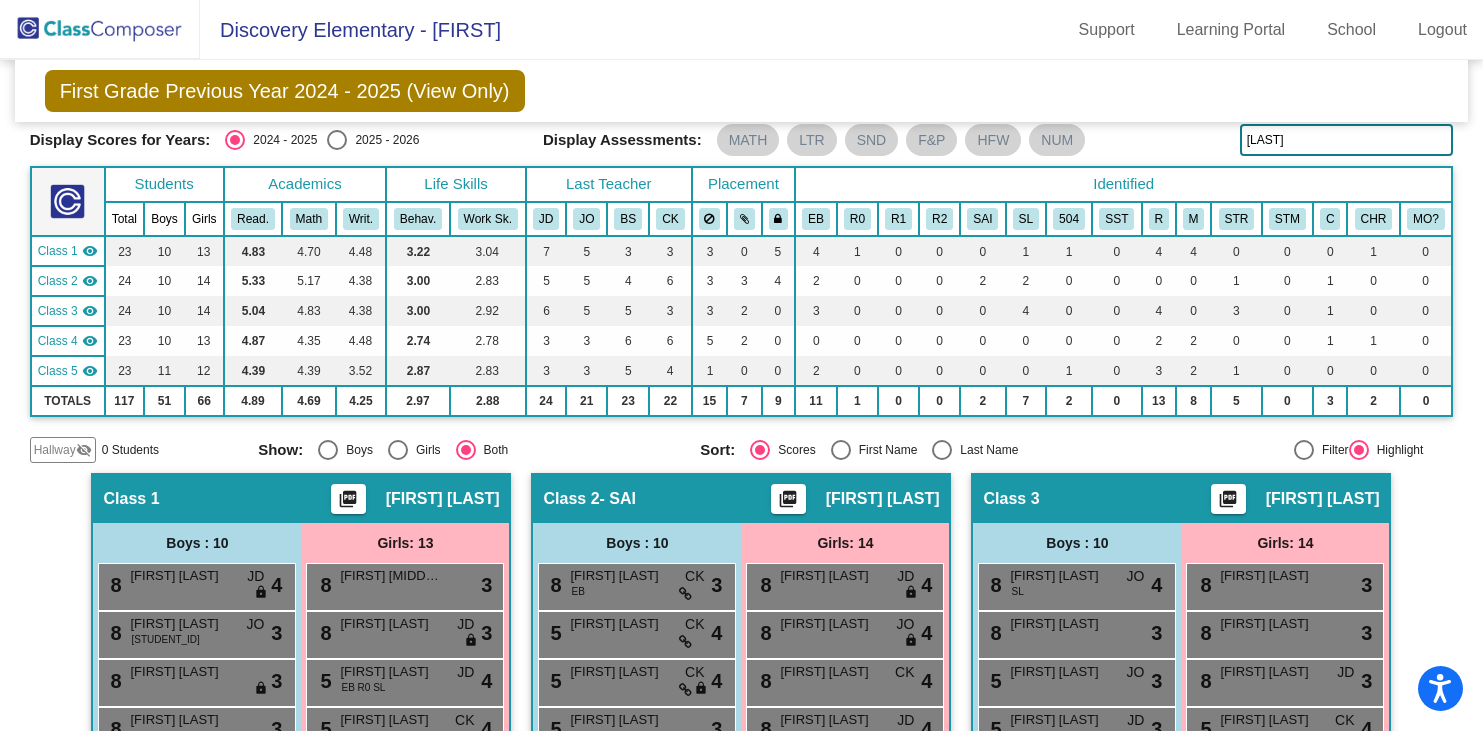 drag, startPoint x: 1280, startPoint y: 144, endPoint x: 1236, endPoint y: 143, distance: 44.011364 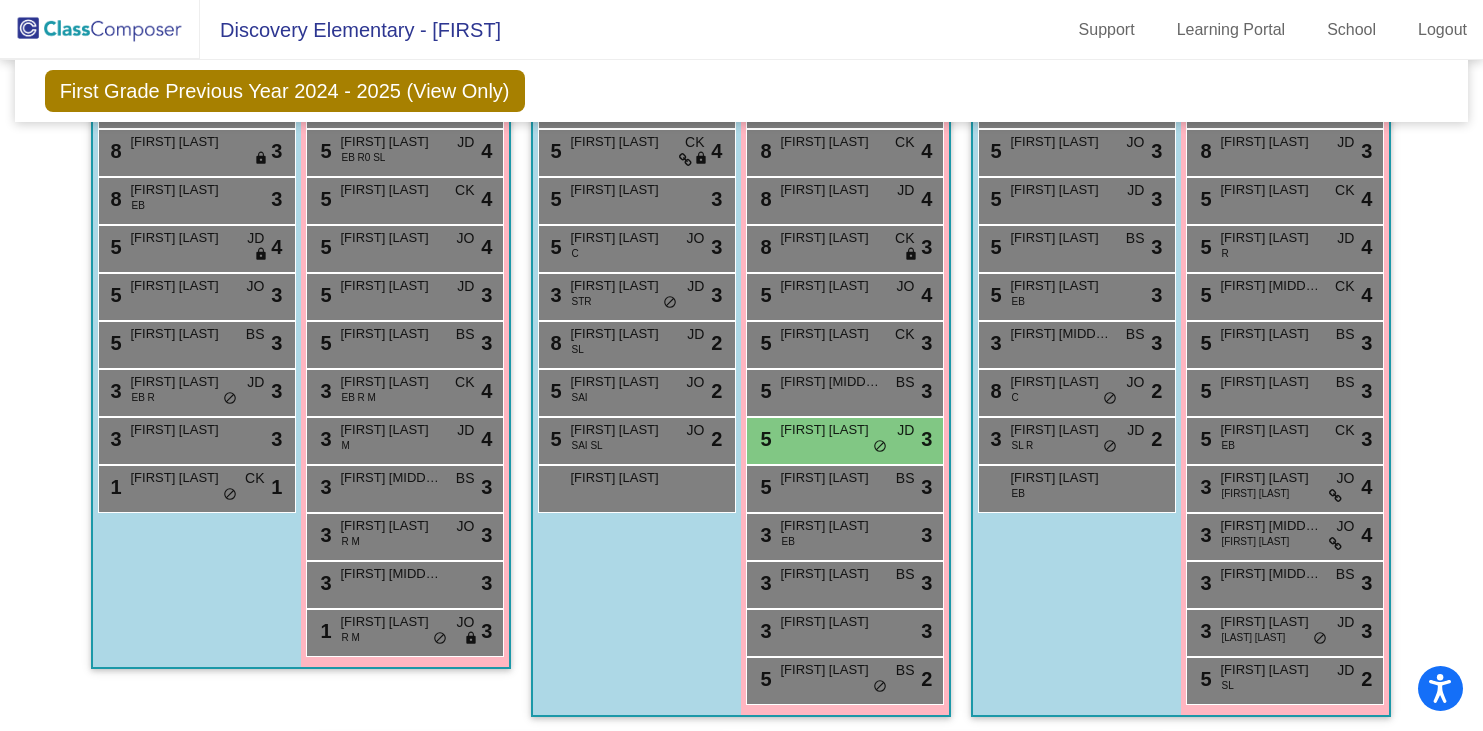 scroll, scrollTop: 602, scrollLeft: 0, axis: vertical 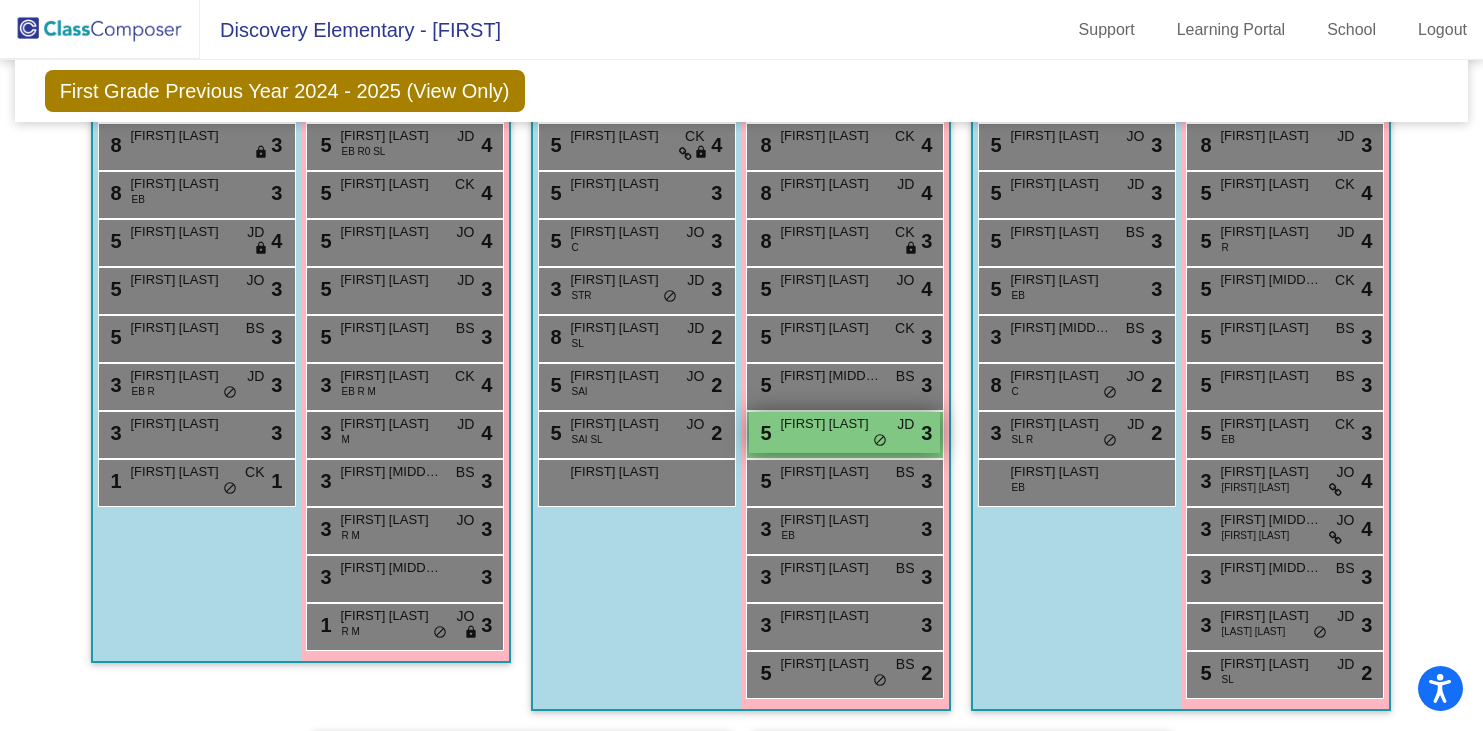 type on "[LAST]" 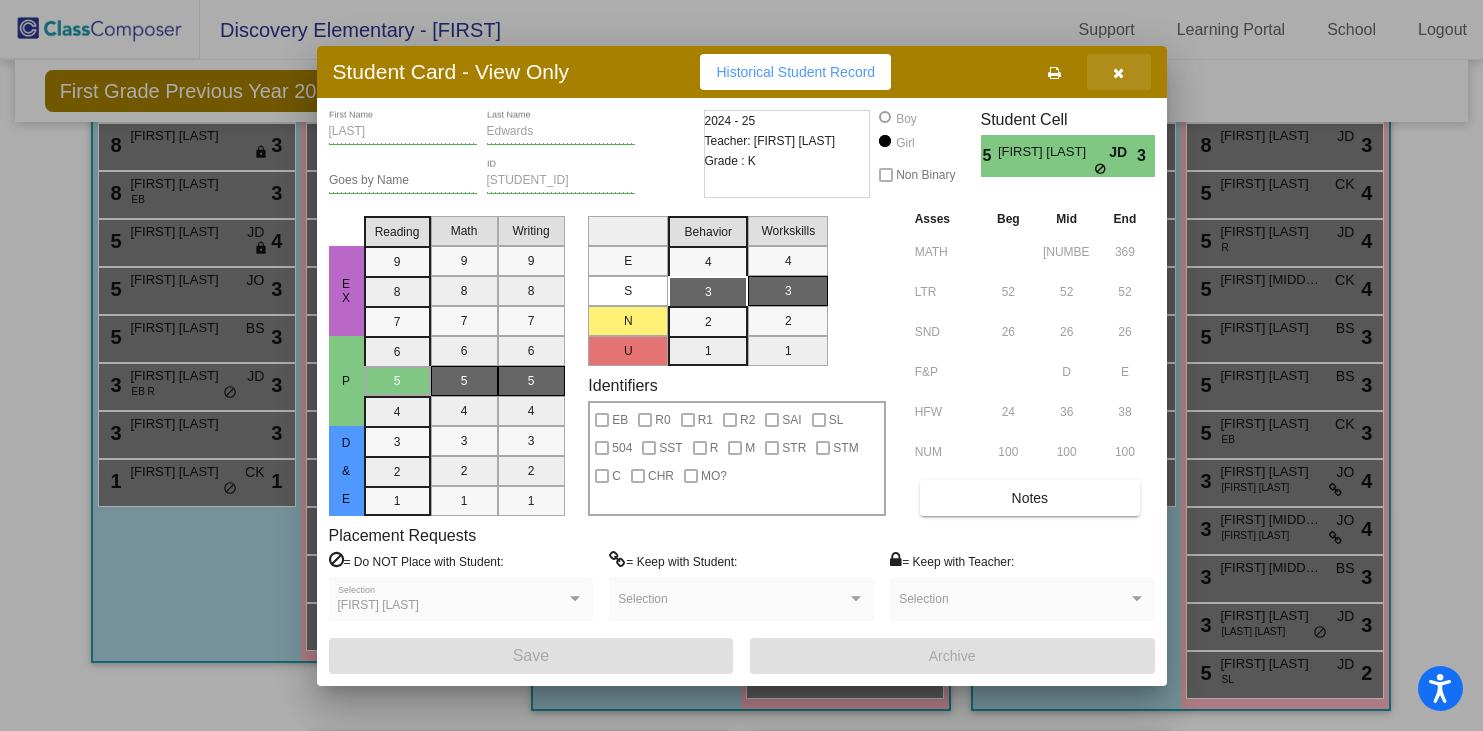 click at bounding box center (1118, 73) 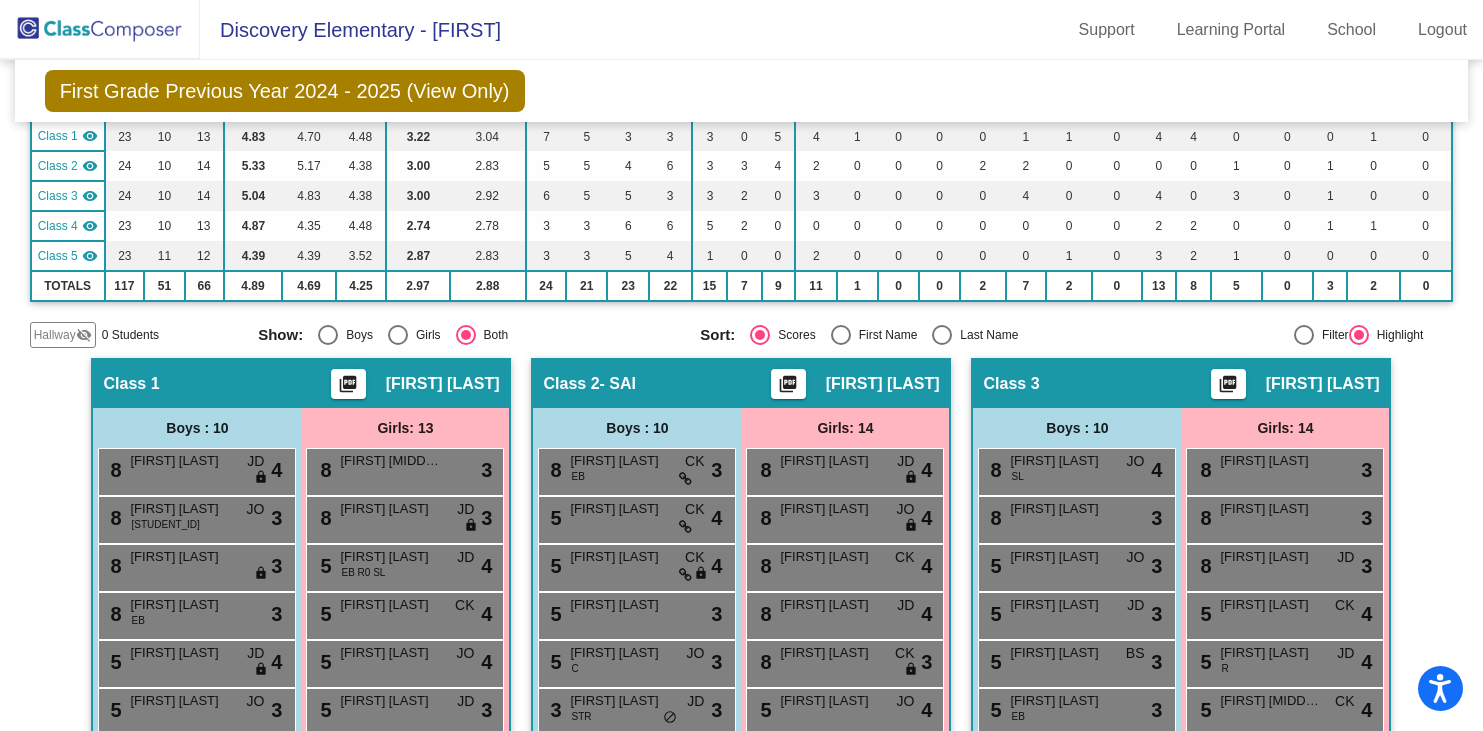 scroll, scrollTop: 0, scrollLeft: 0, axis: both 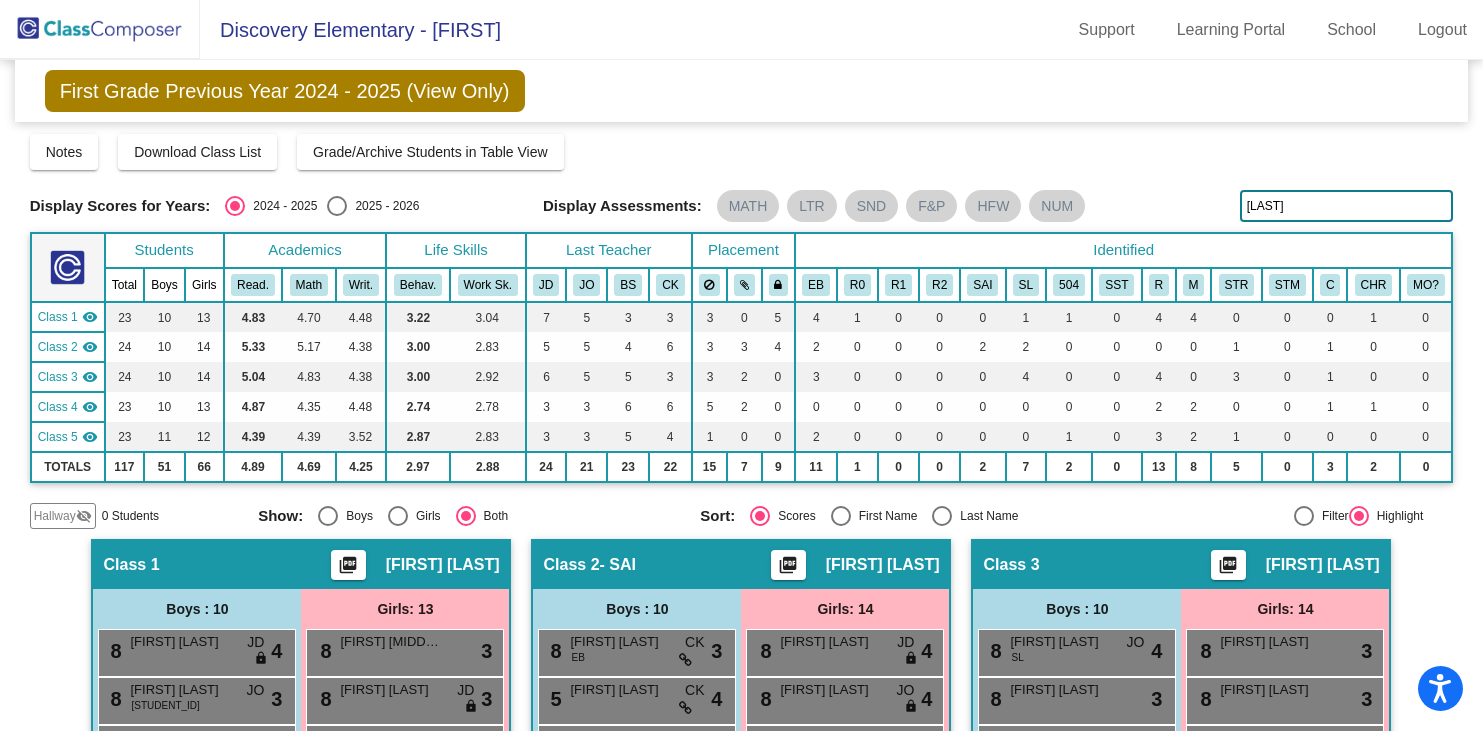 click at bounding box center (337, 206) 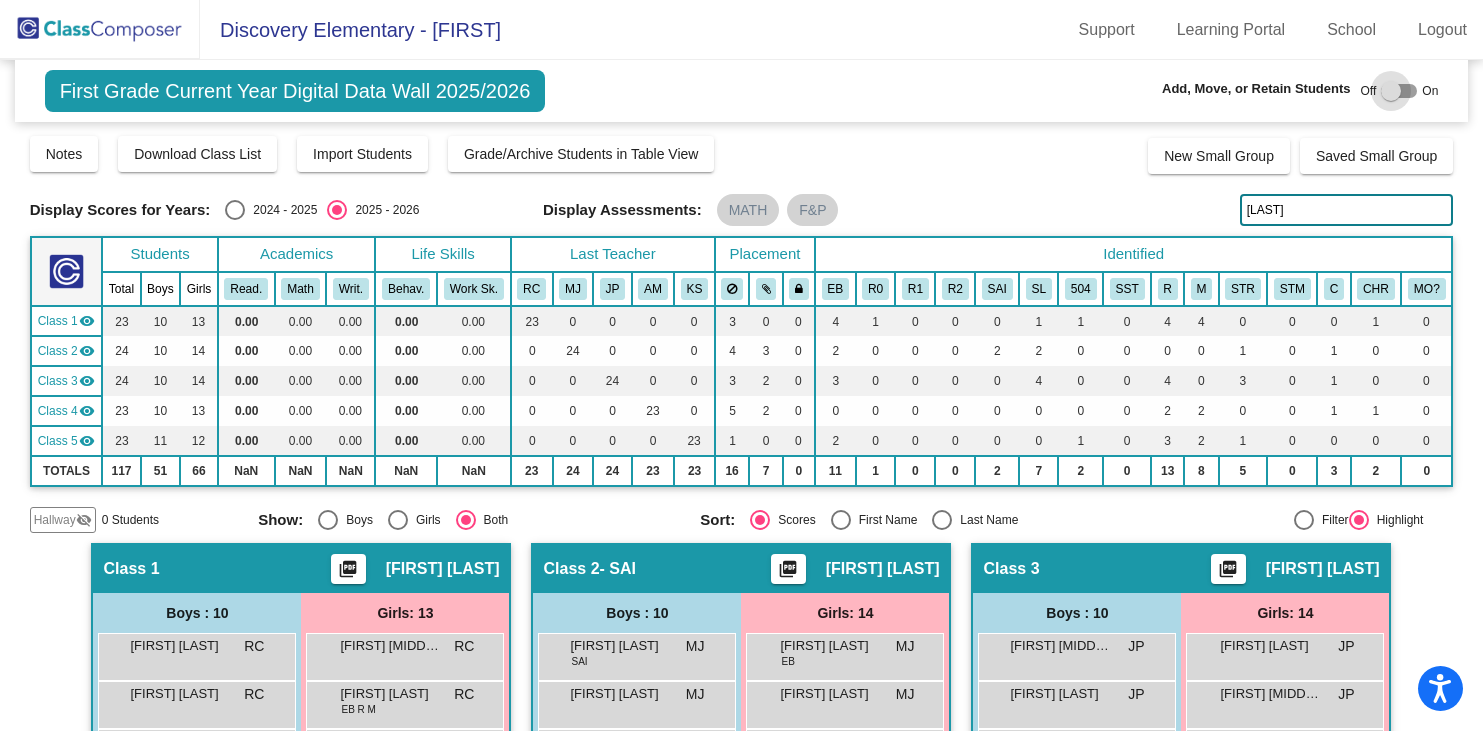 click at bounding box center [1391, 91] 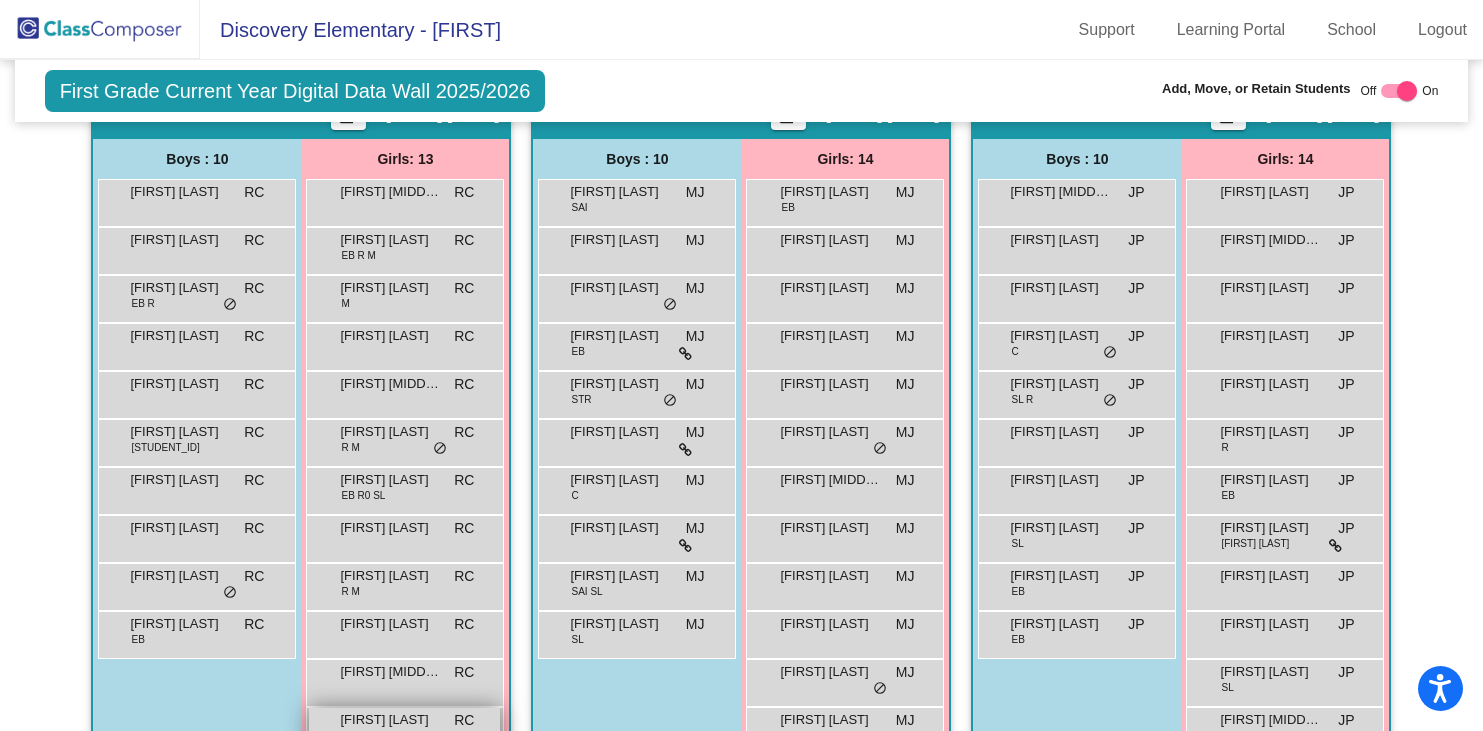 scroll, scrollTop: 452, scrollLeft: 0, axis: vertical 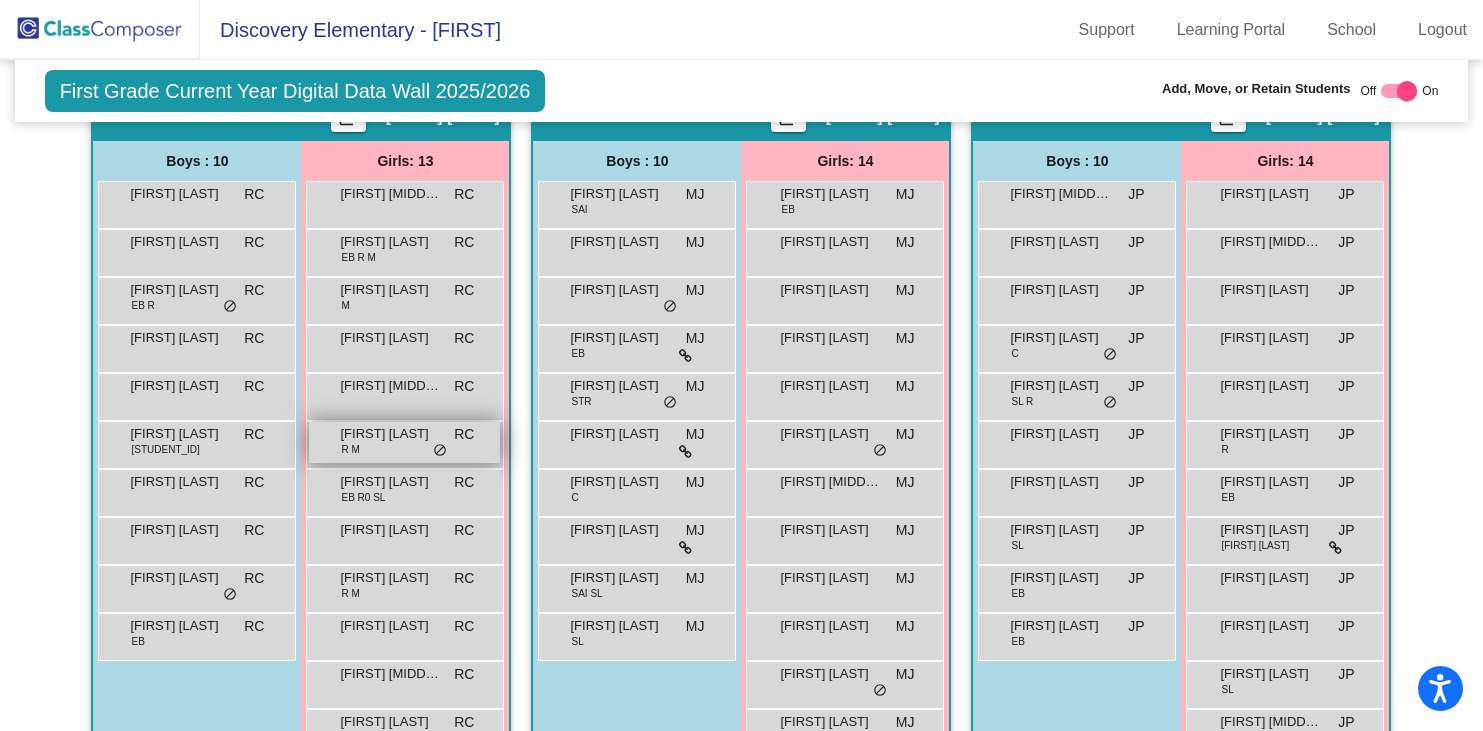 click on "[FIRST] [LAST]" at bounding box center (390, 434) 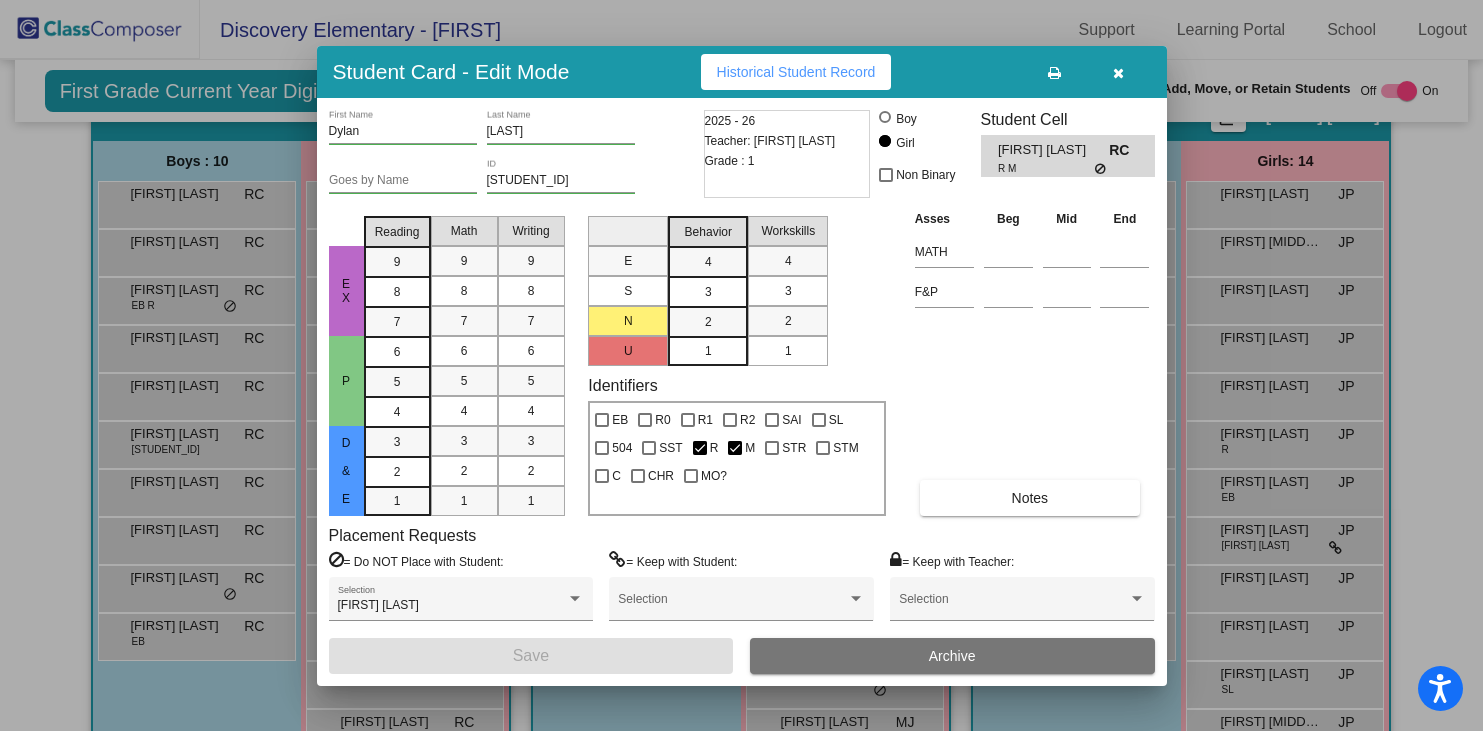 click at bounding box center [1118, 73] 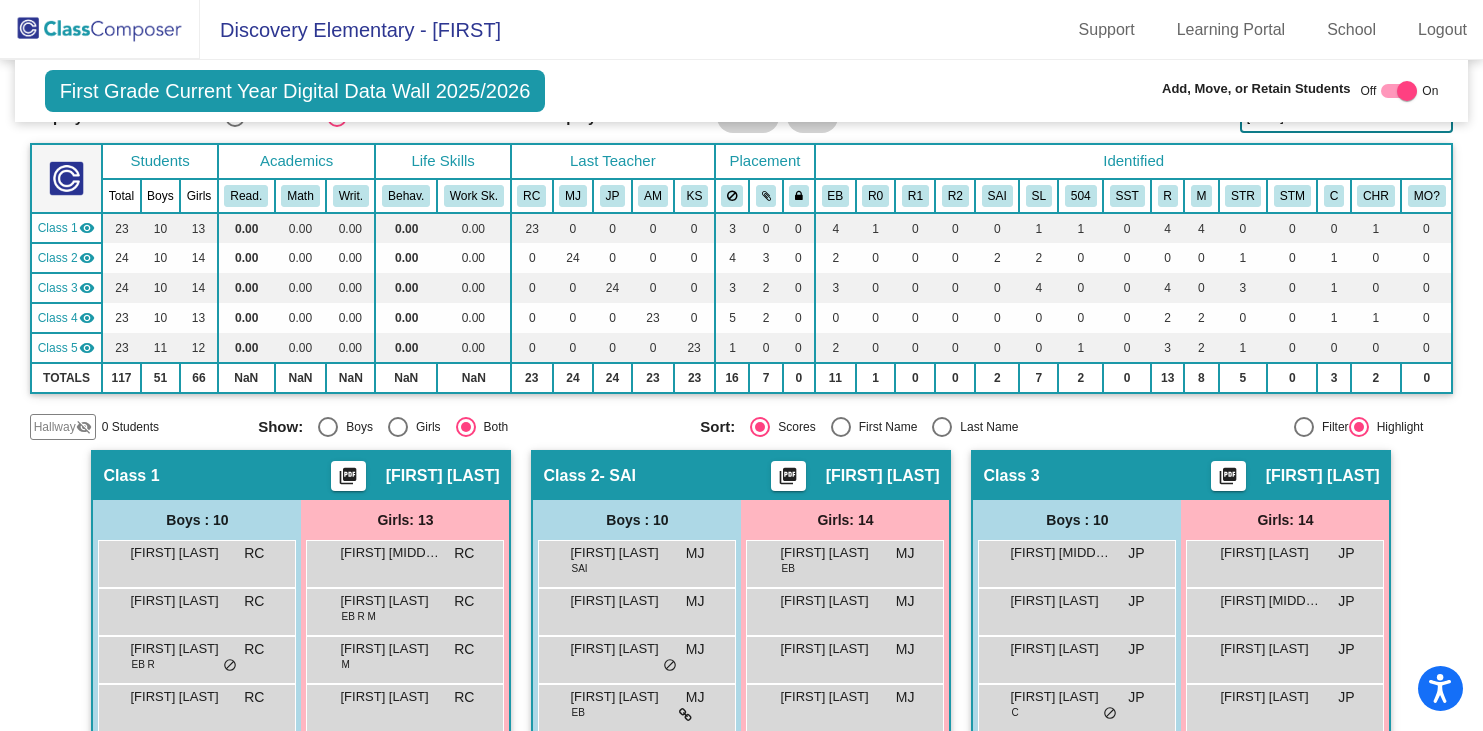 scroll, scrollTop: 0, scrollLeft: 0, axis: both 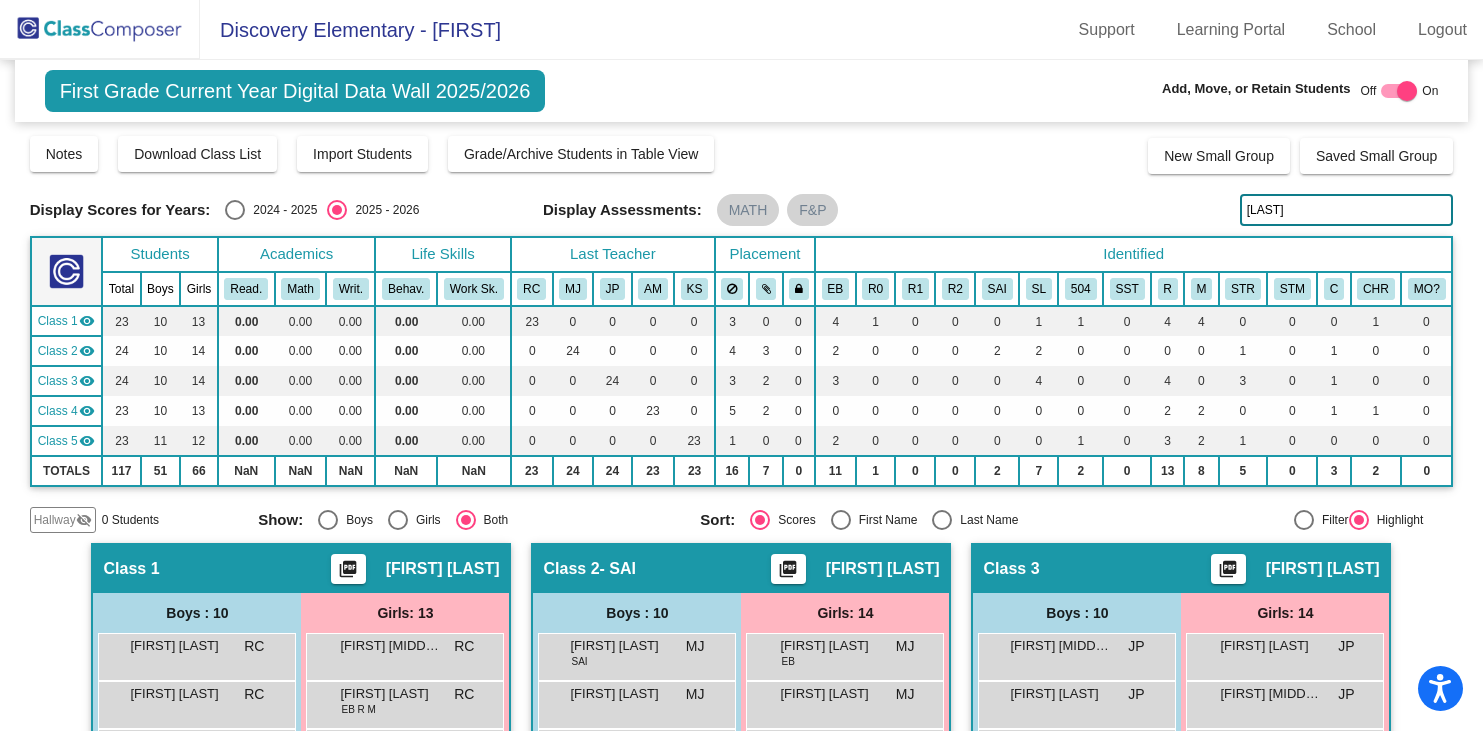 drag, startPoint x: 1290, startPoint y: 207, endPoint x: 1212, endPoint y: 207, distance: 78 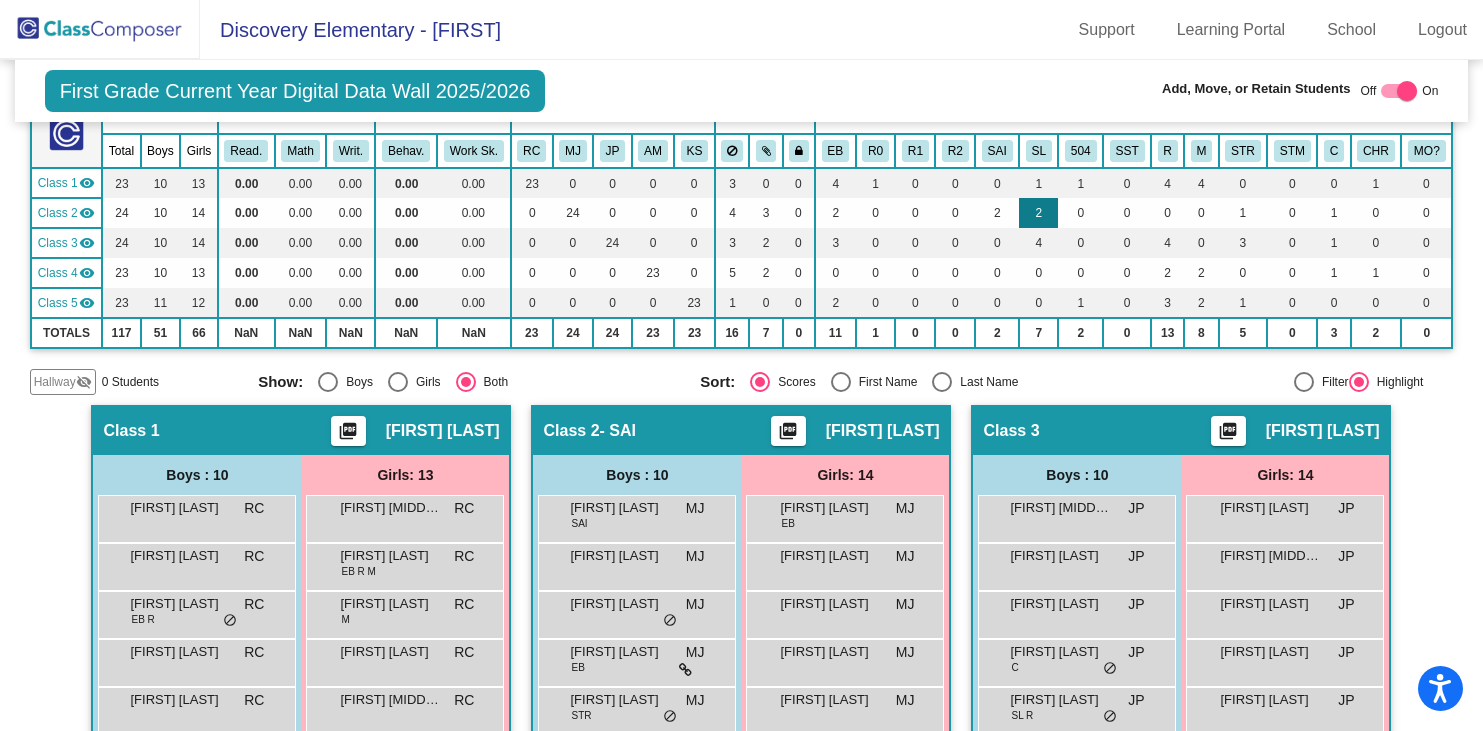 scroll, scrollTop: 0, scrollLeft: 0, axis: both 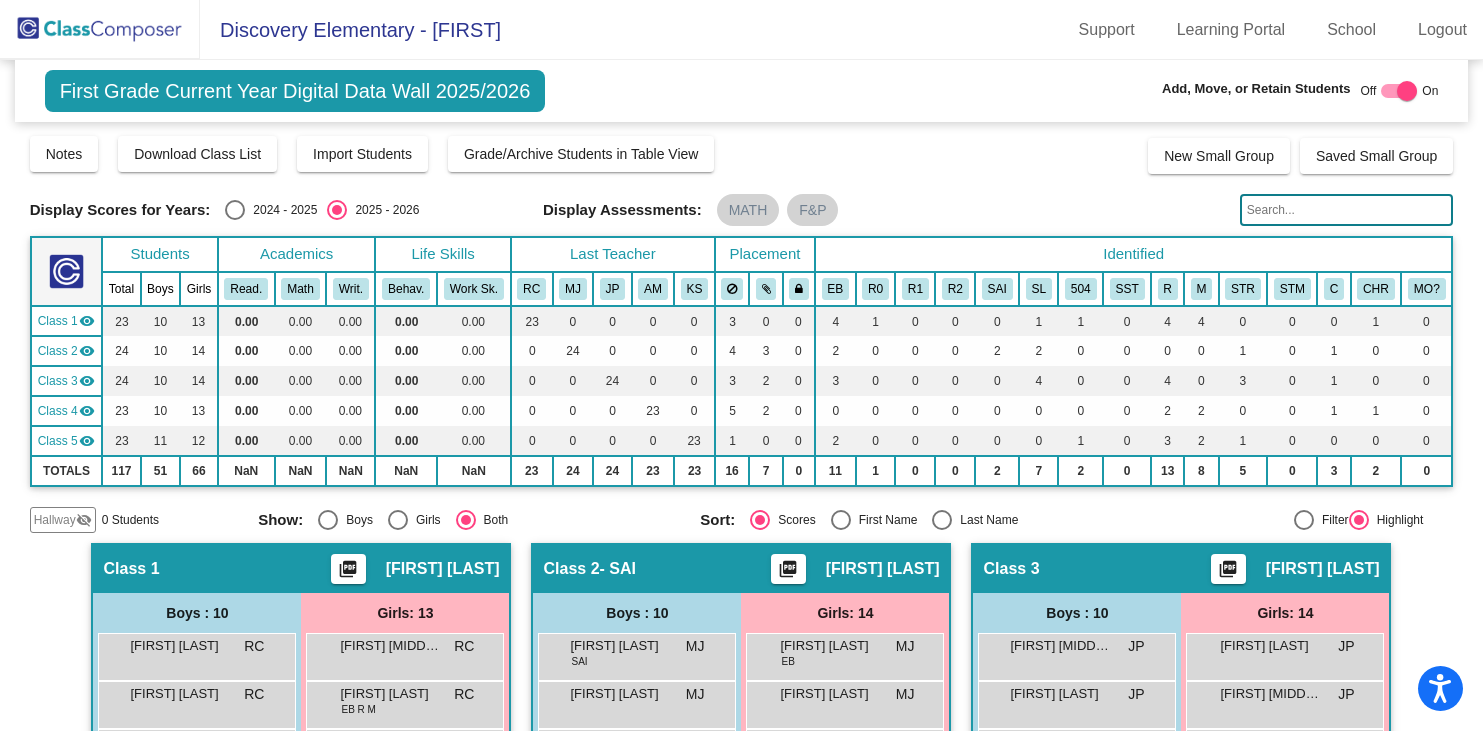 type 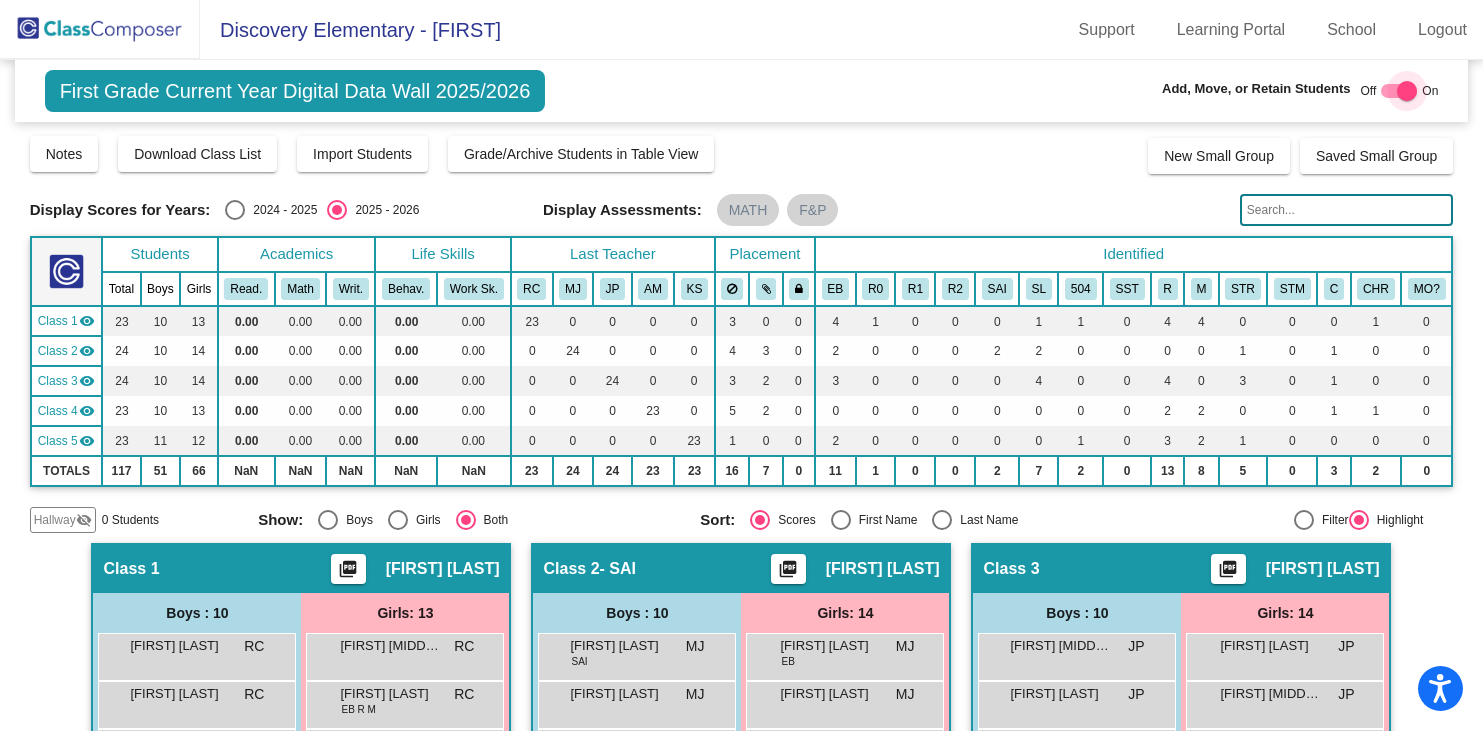 click at bounding box center [1407, 91] 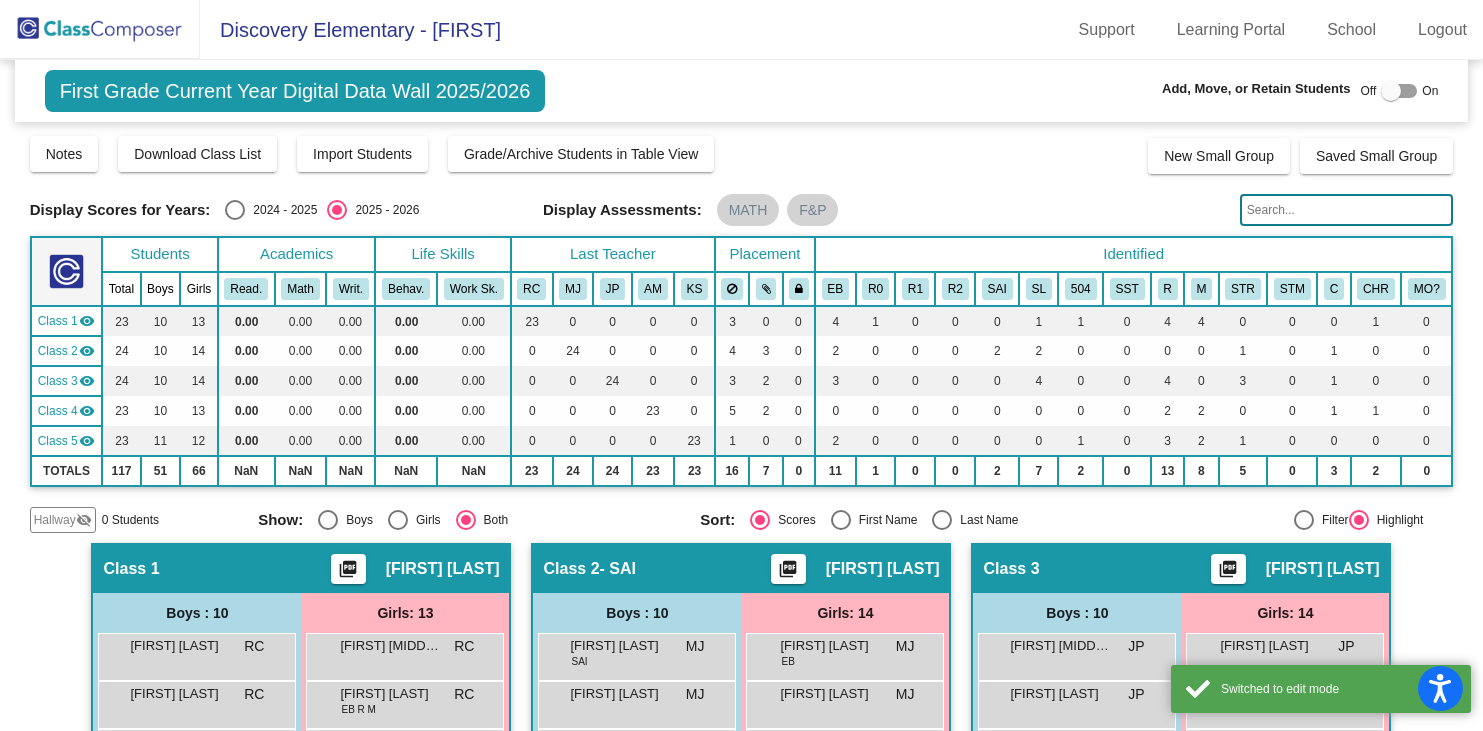 click at bounding box center (1391, 91) 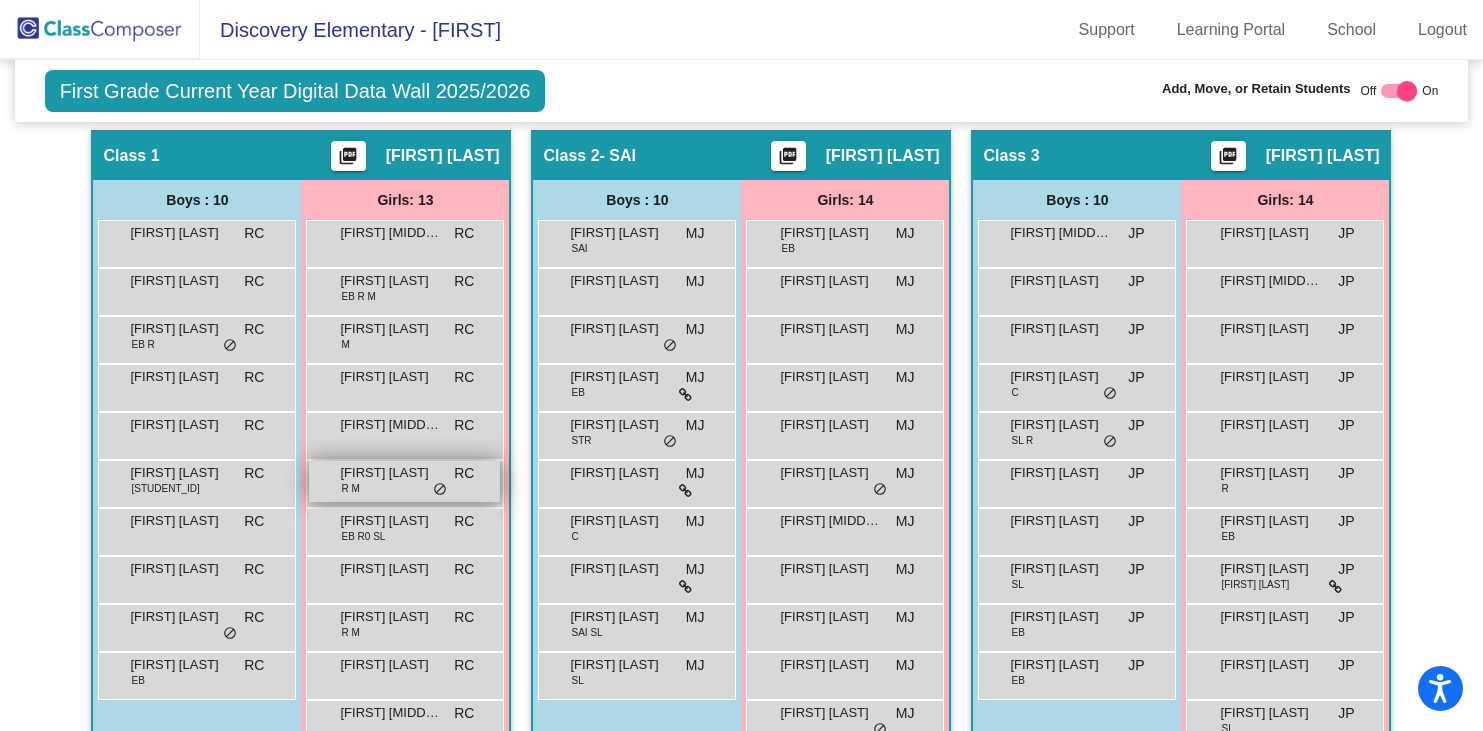 scroll, scrollTop: 427, scrollLeft: 0, axis: vertical 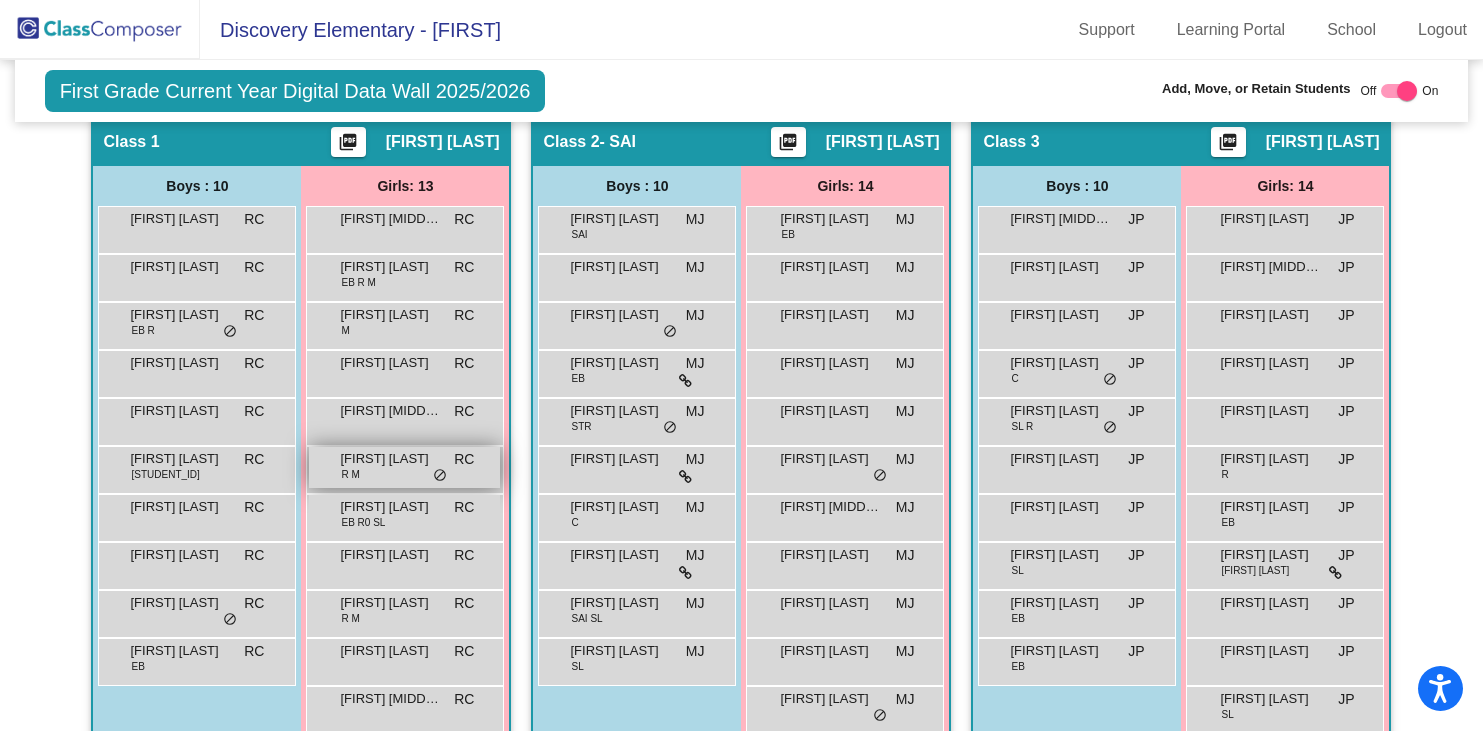 click on "[FIRST] [LAST]" at bounding box center (390, 459) 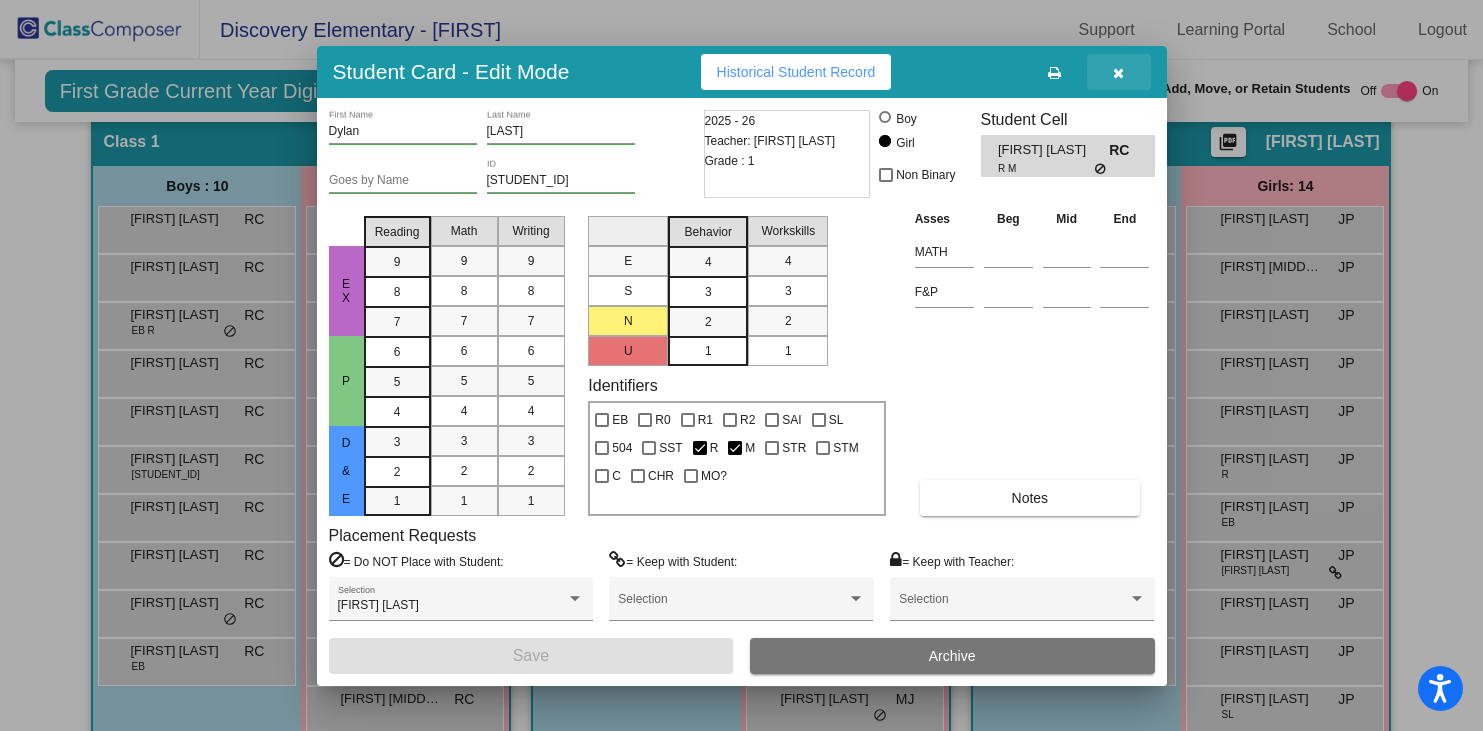 click at bounding box center [1118, 73] 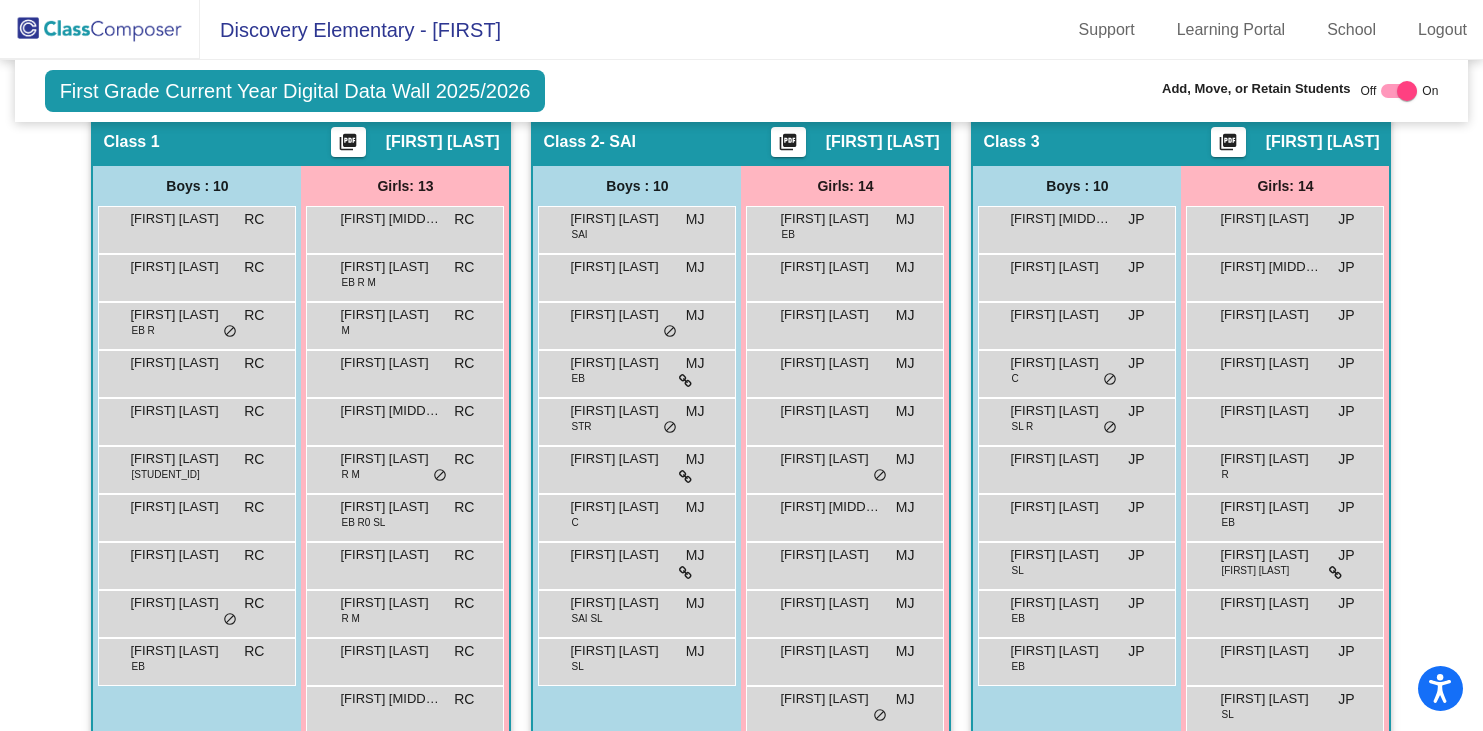 click at bounding box center (1407, 91) 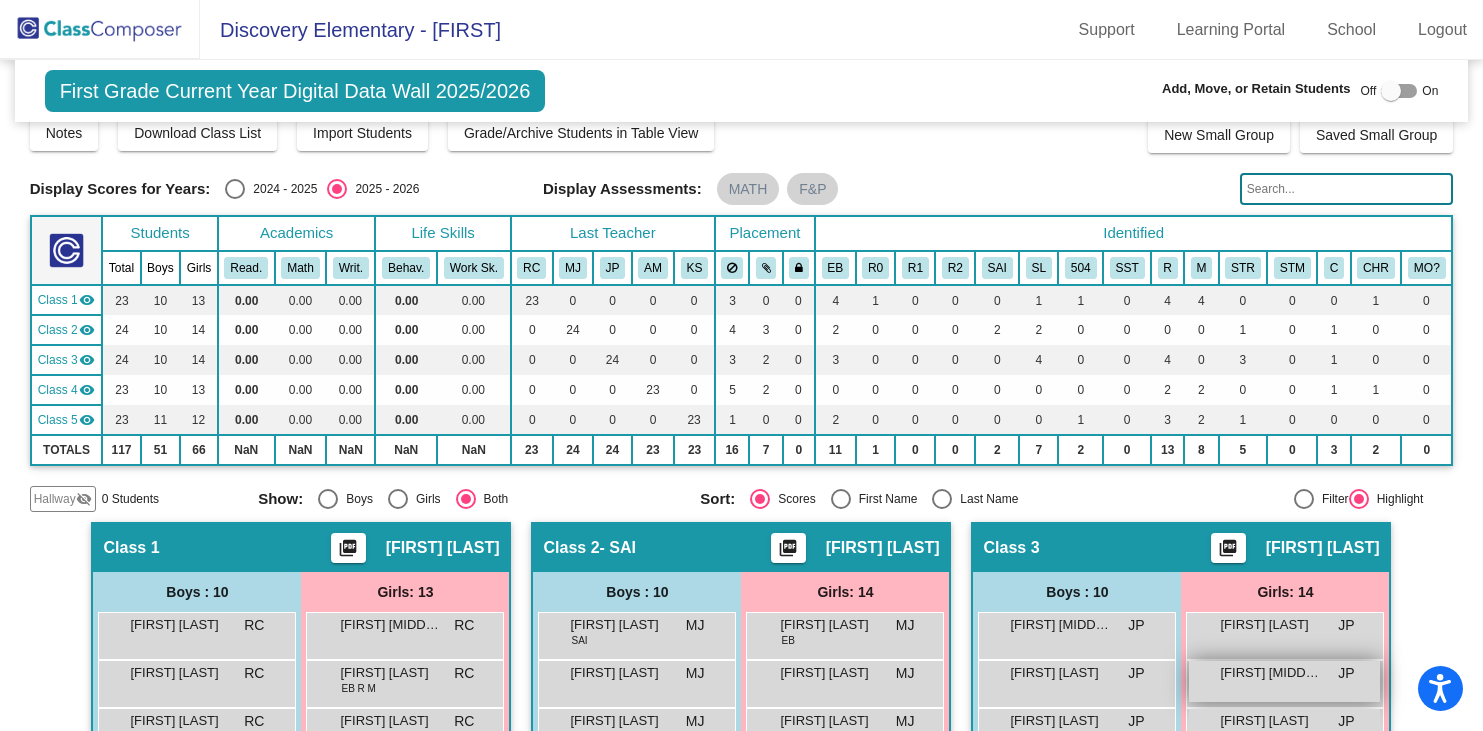 scroll, scrollTop: 0, scrollLeft: 0, axis: both 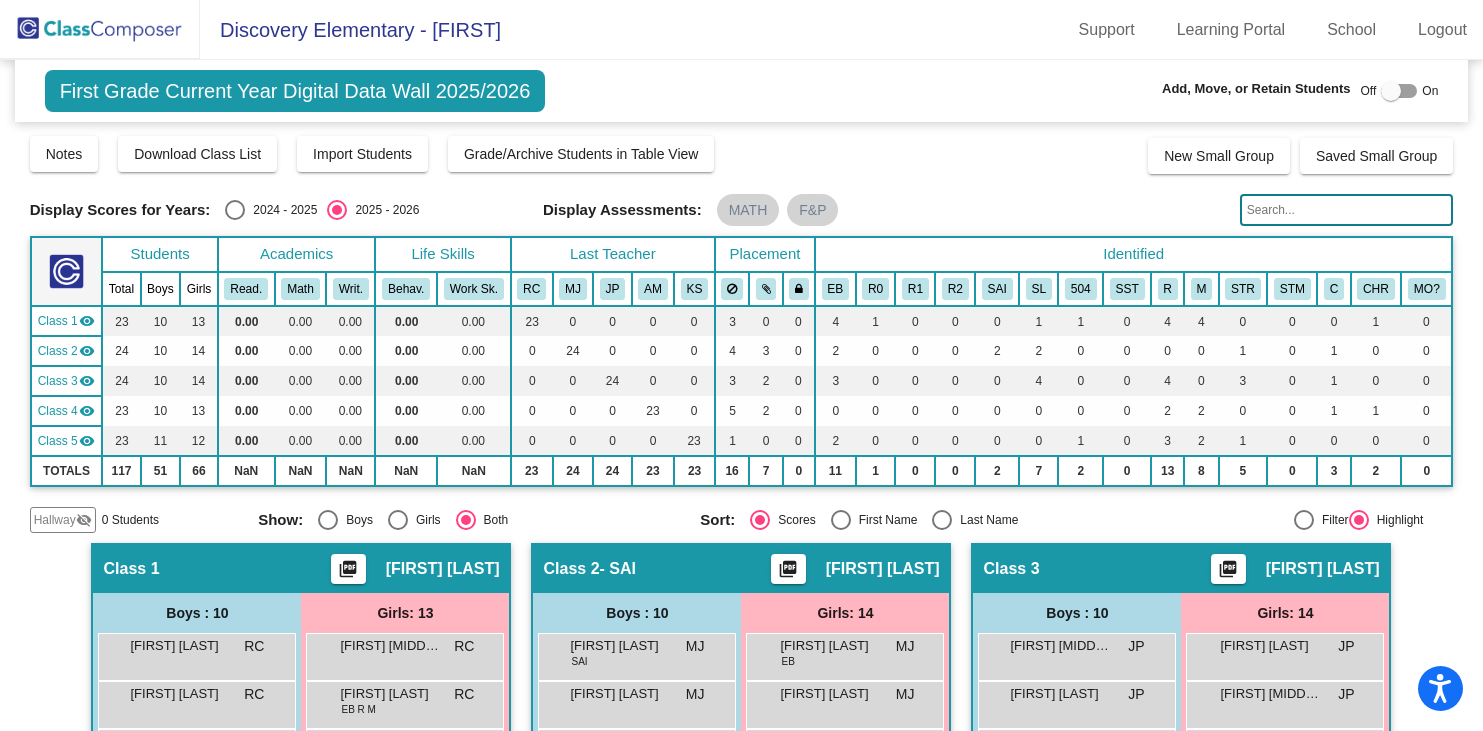 click at bounding box center [1391, 91] 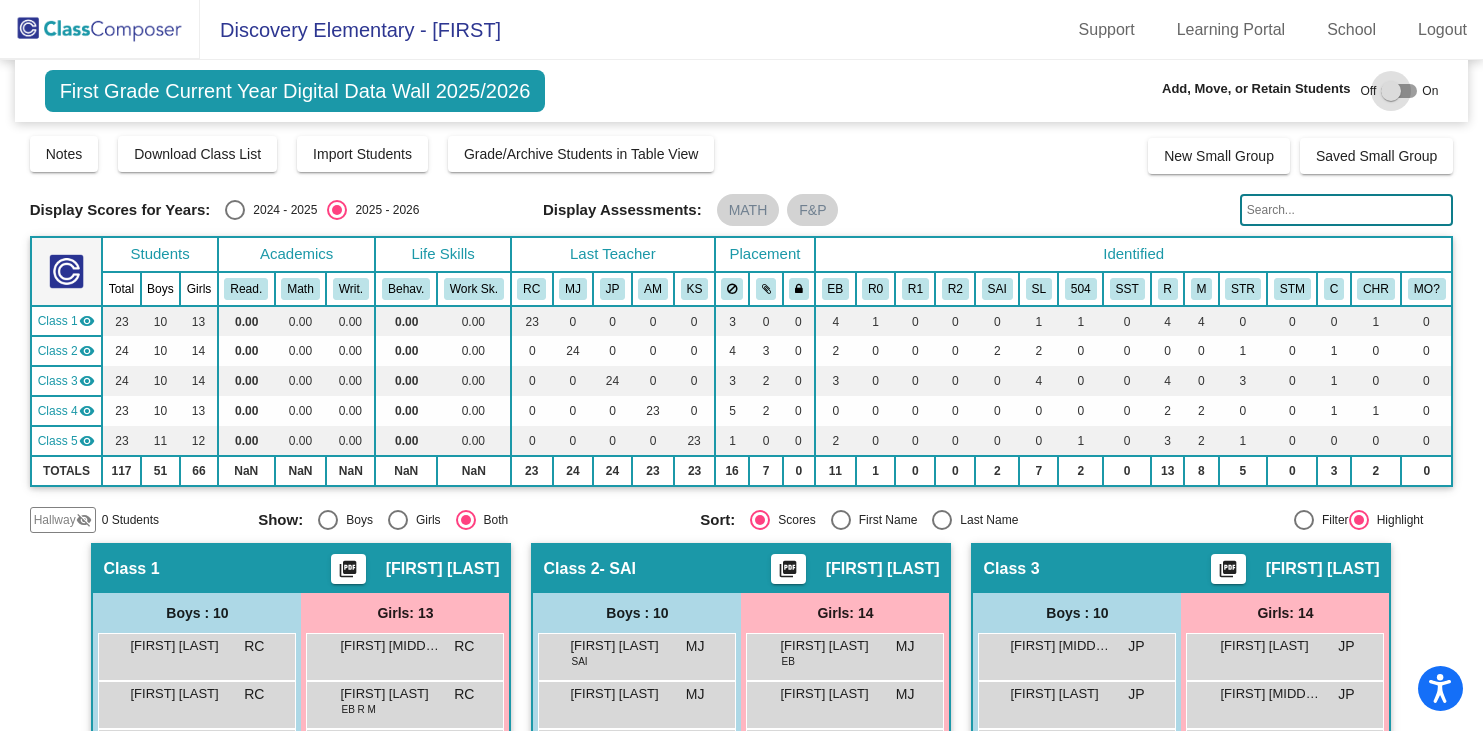 checkbox on "true" 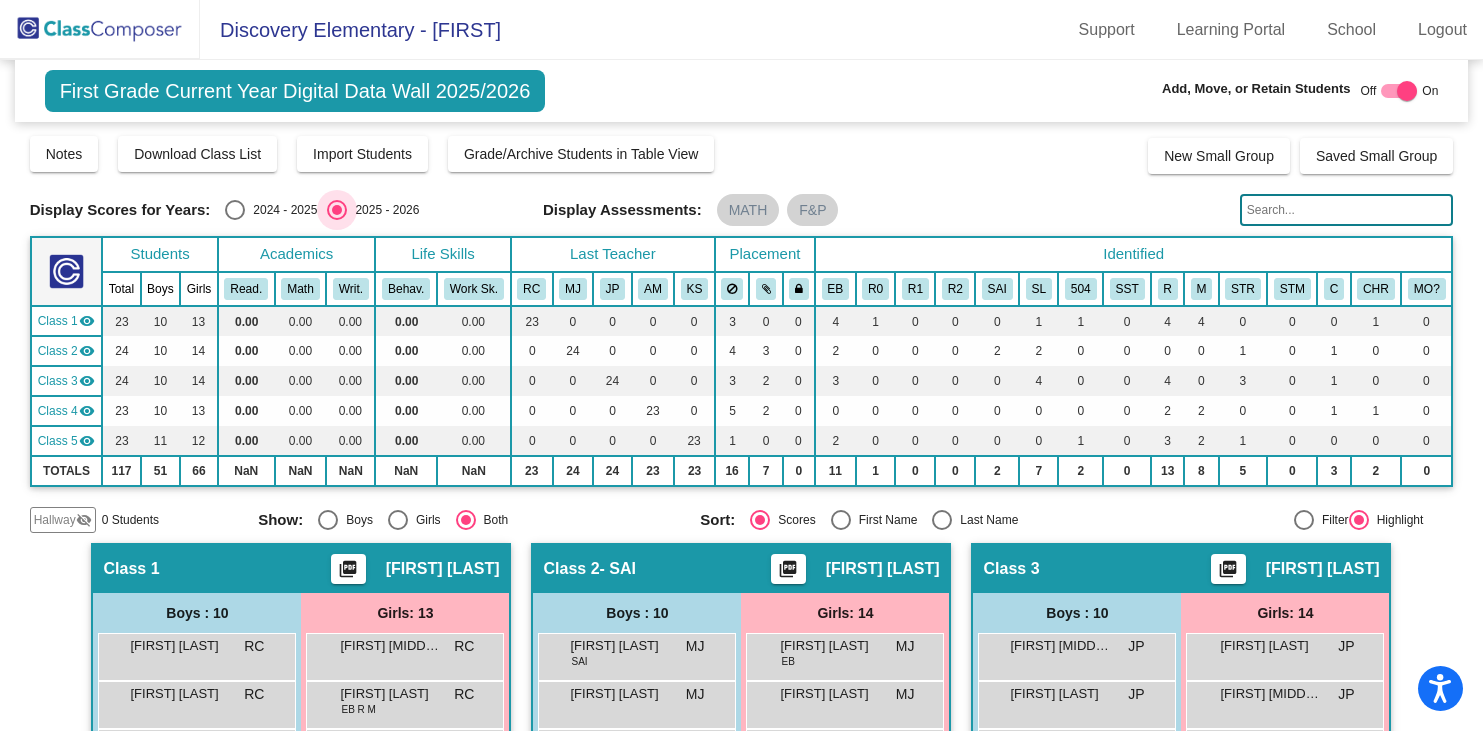 click at bounding box center (337, 210) 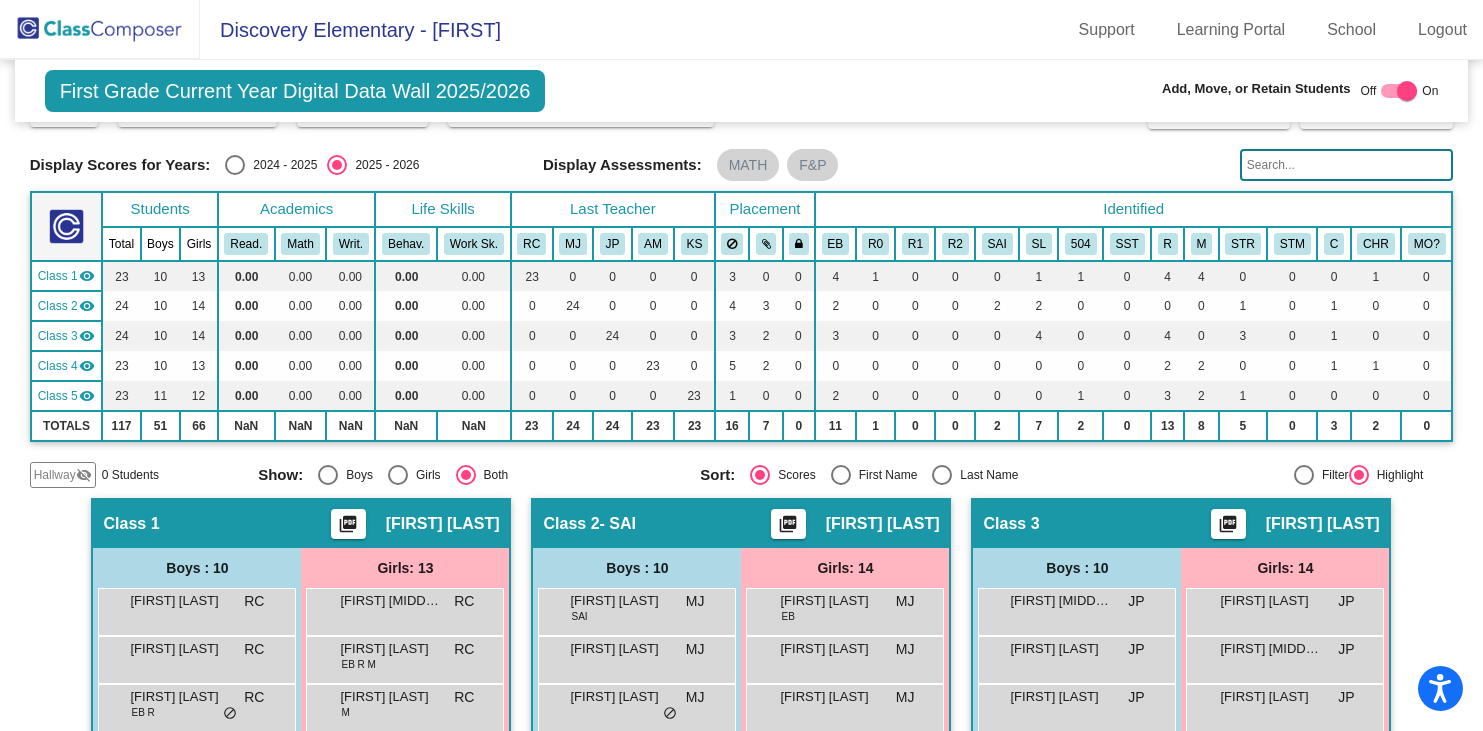scroll, scrollTop: 49, scrollLeft: 0, axis: vertical 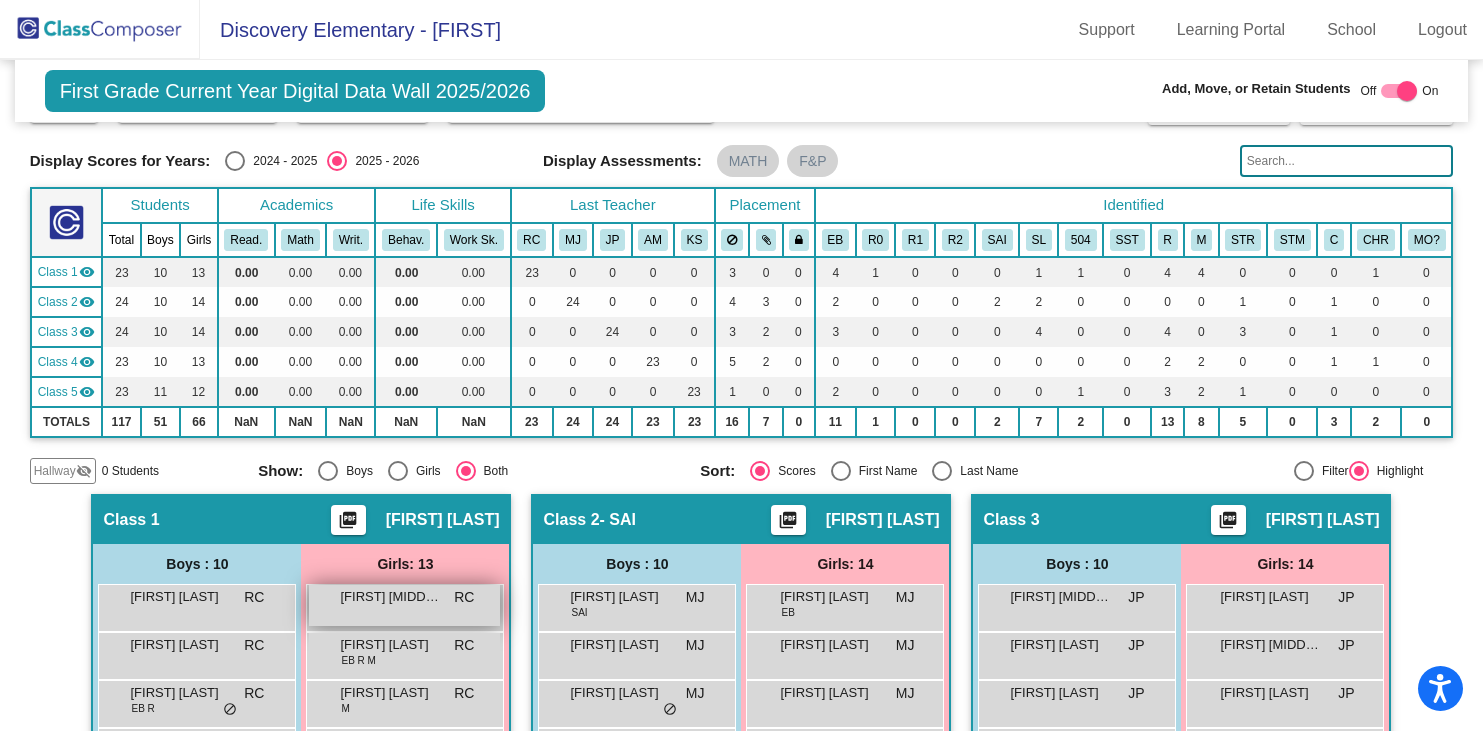 click on "[FIRST] [LAST]" at bounding box center (404, 605) 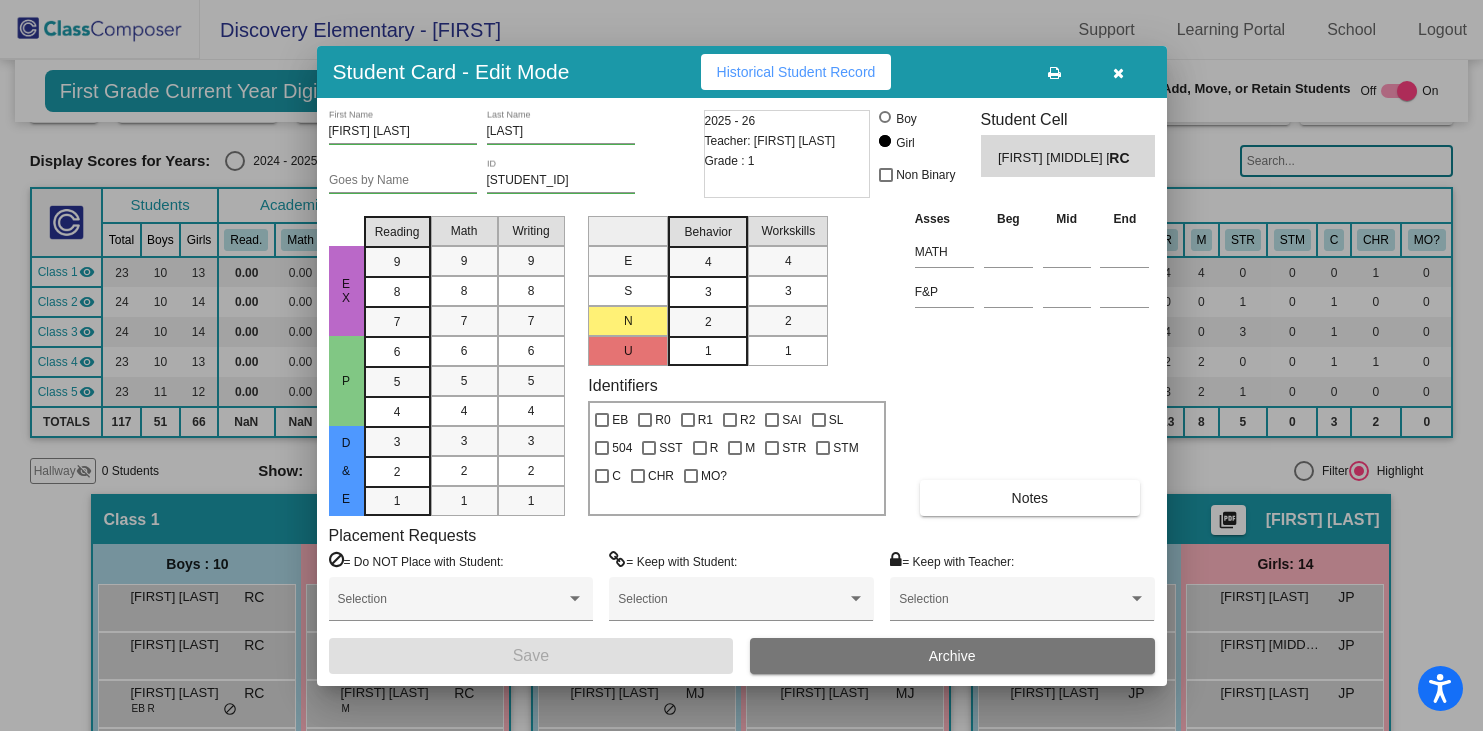click at bounding box center [1118, 73] 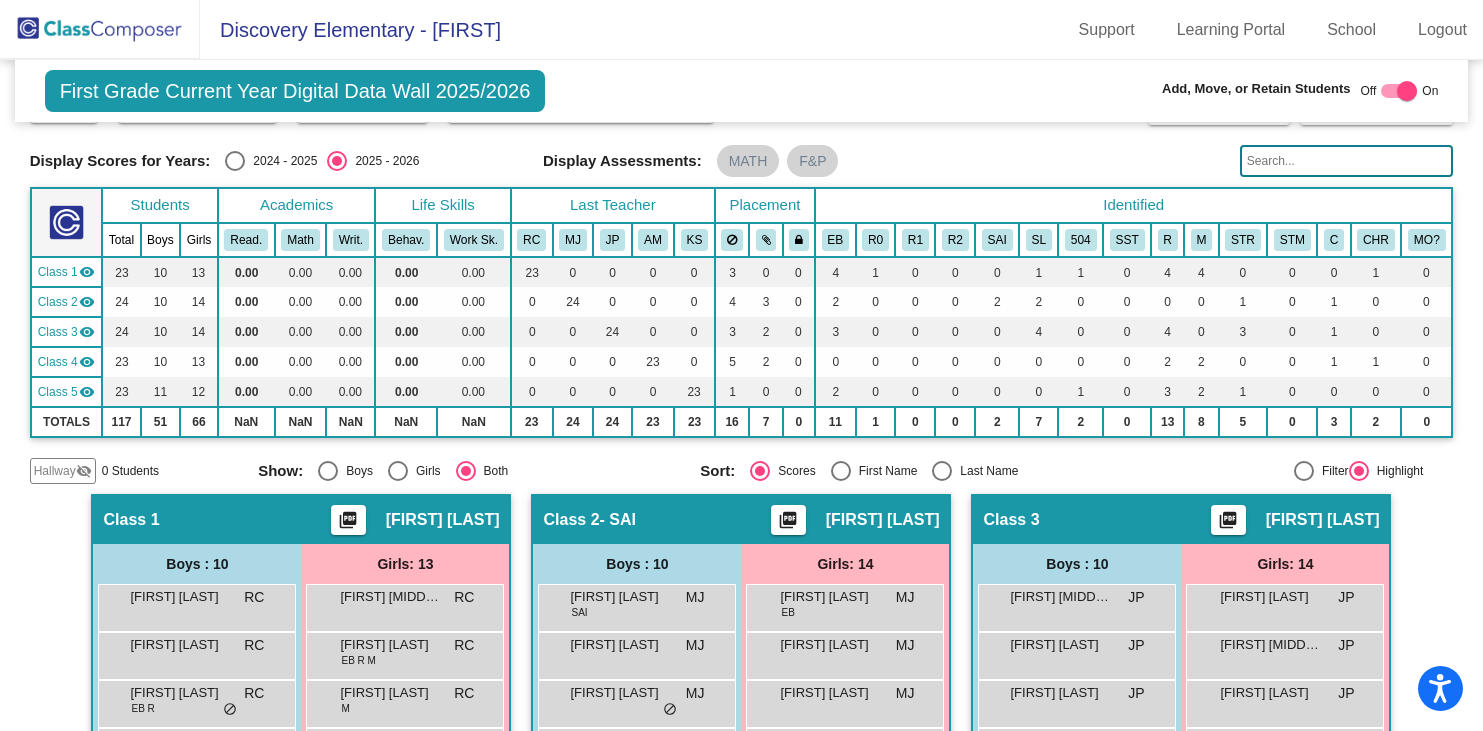 click at bounding box center (235, 161) 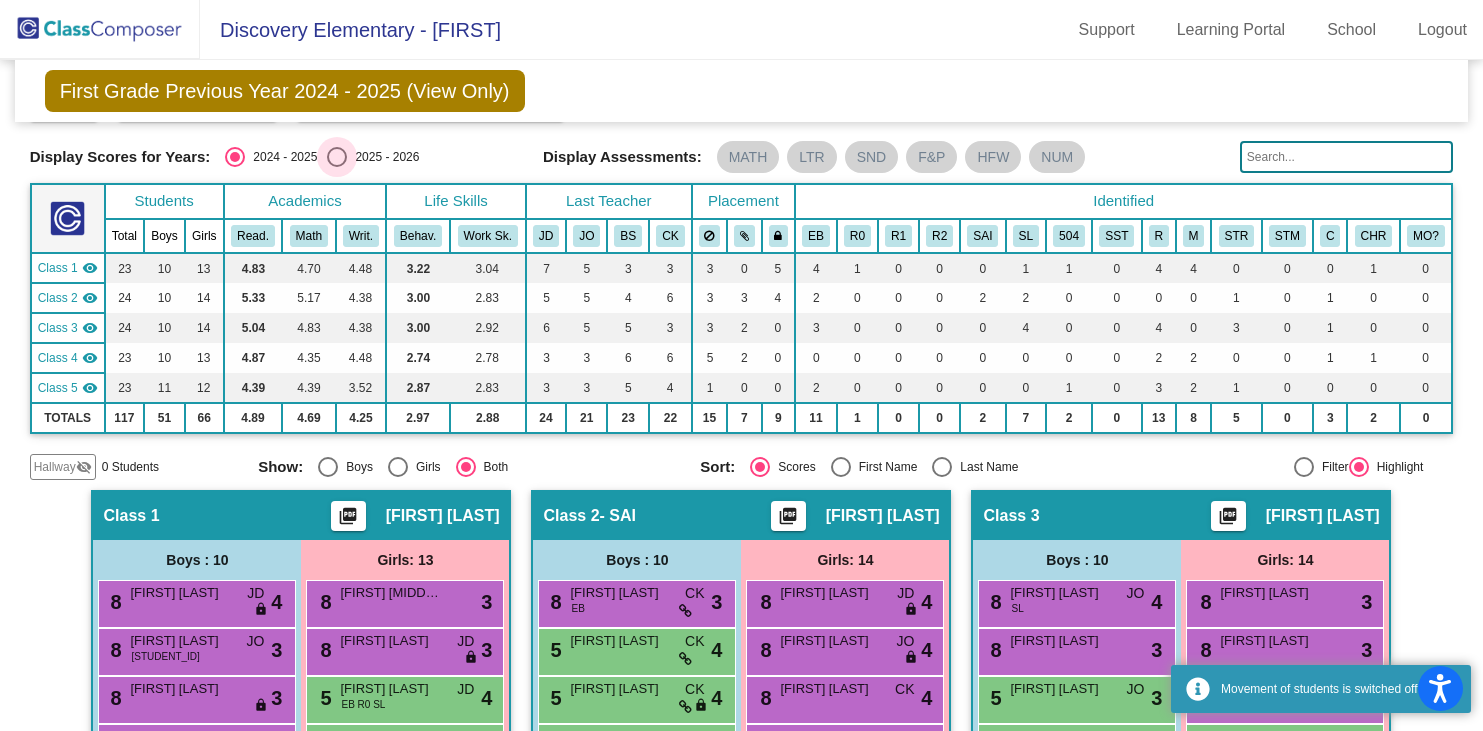 click at bounding box center (337, 157) 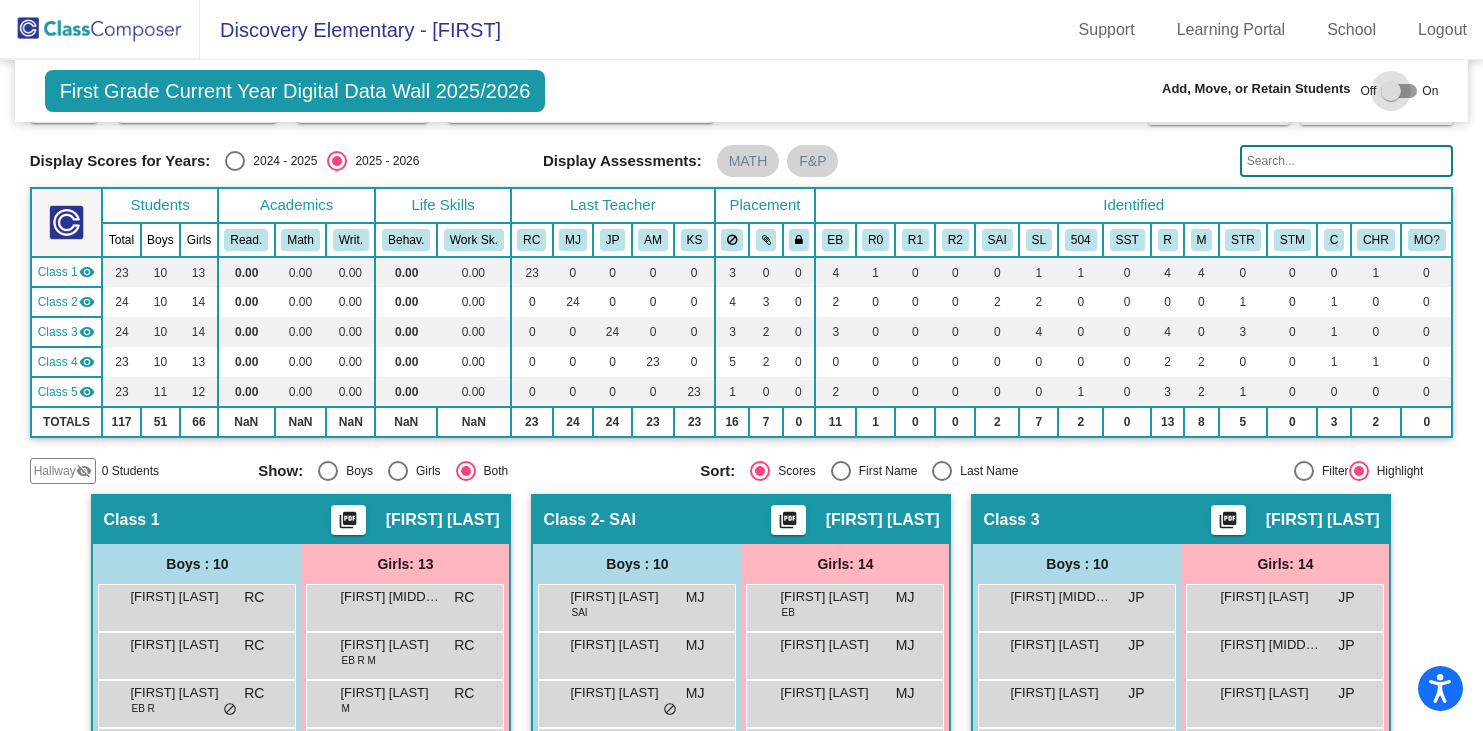 click at bounding box center [1391, 91] 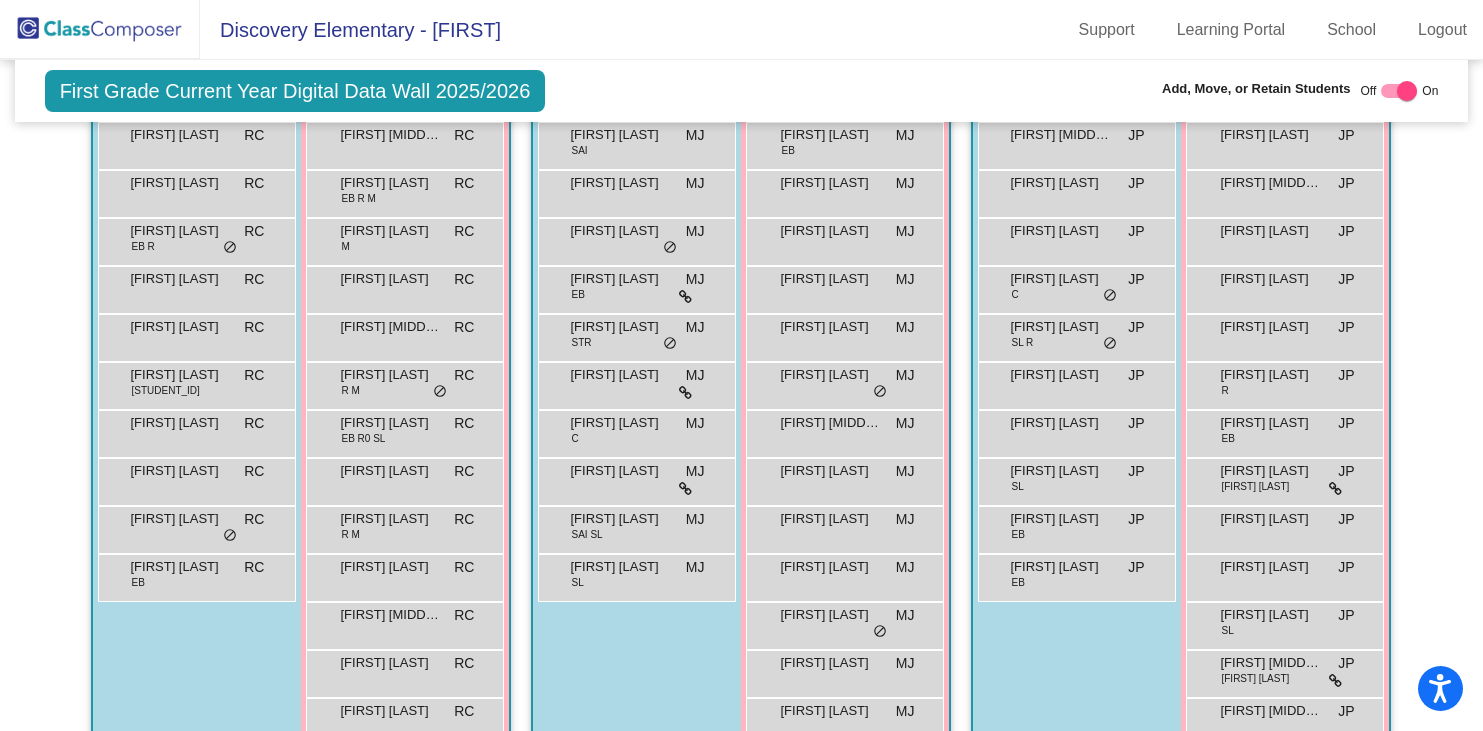 scroll, scrollTop: 534, scrollLeft: 0, axis: vertical 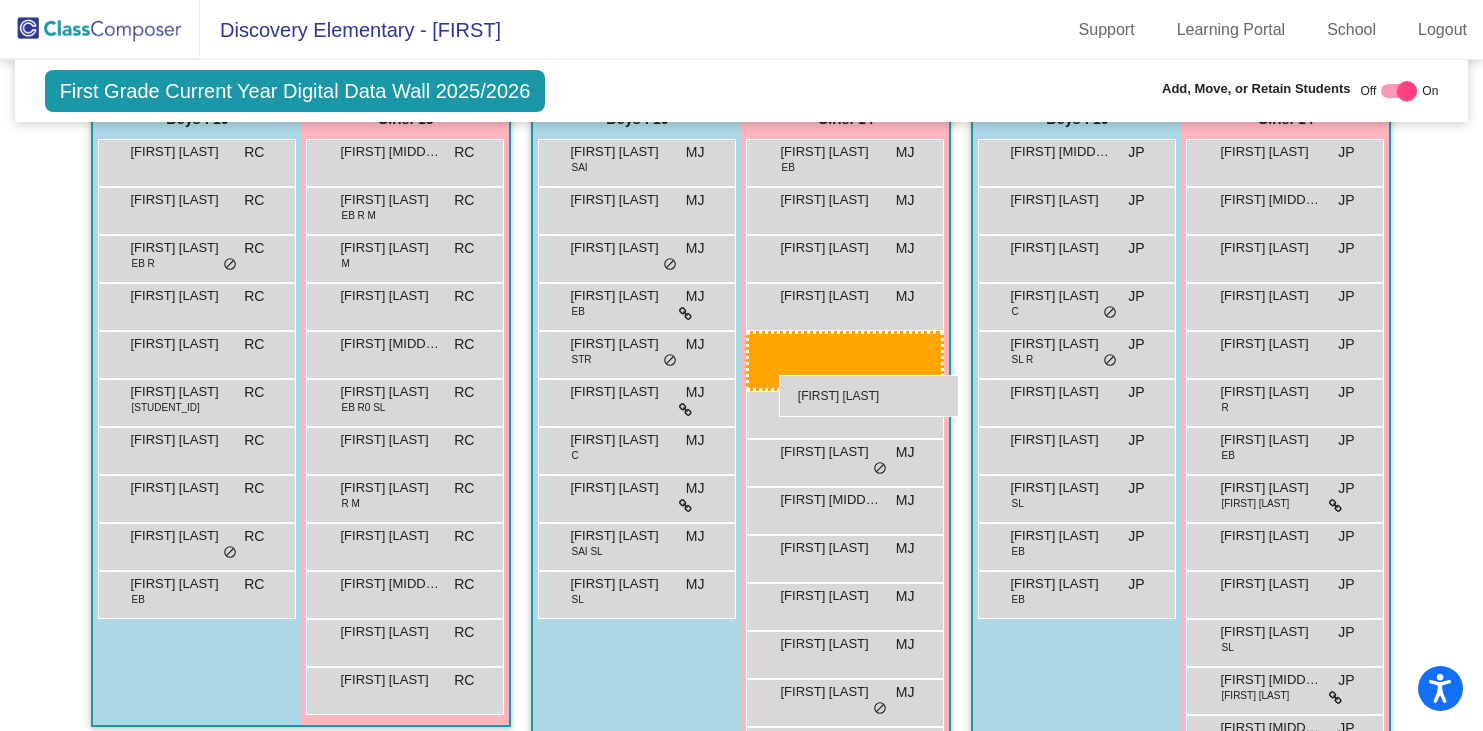 drag, startPoint x: 411, startPoint y: 397, endPoint x: 777, endPoint y: 372, distance: 366.85284 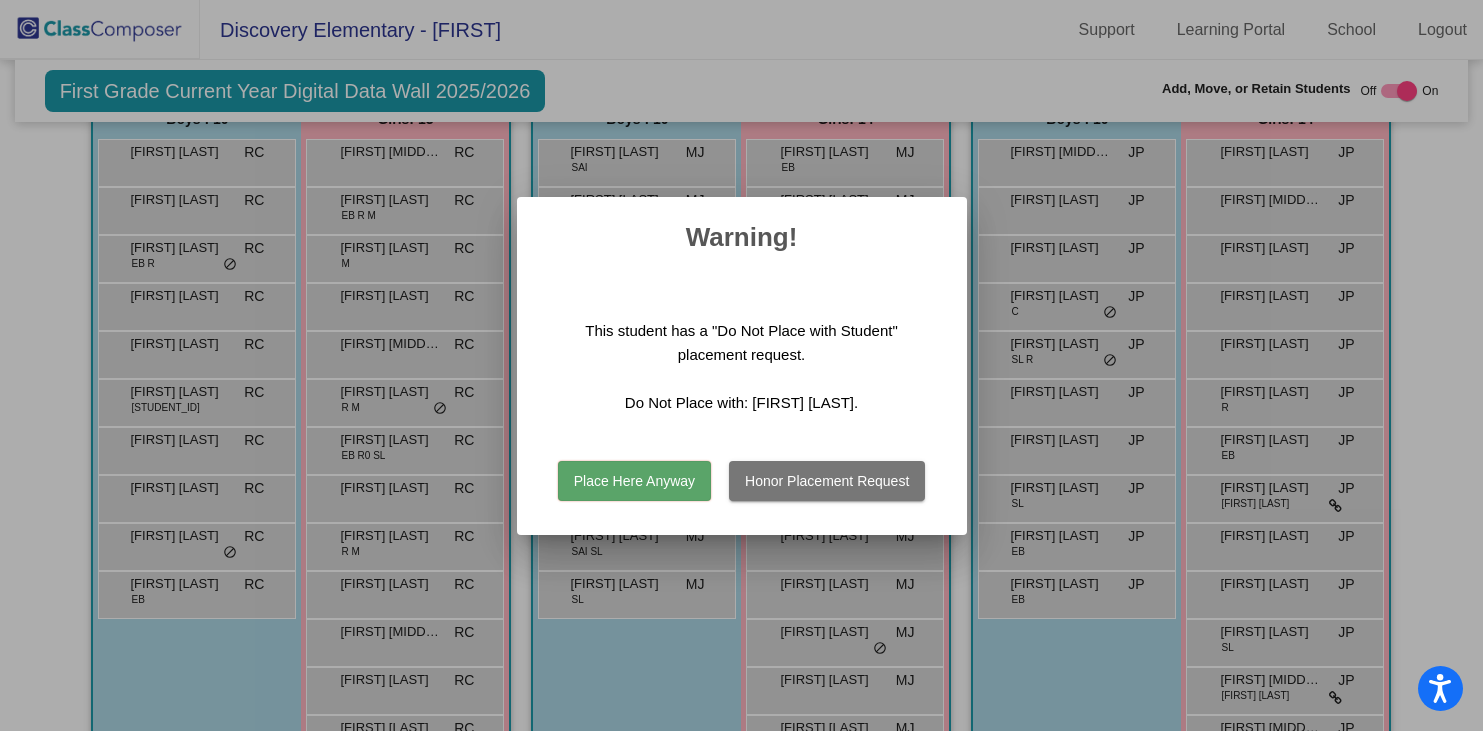 click on "Place Here Anyway" at bounding box center (634, 481) 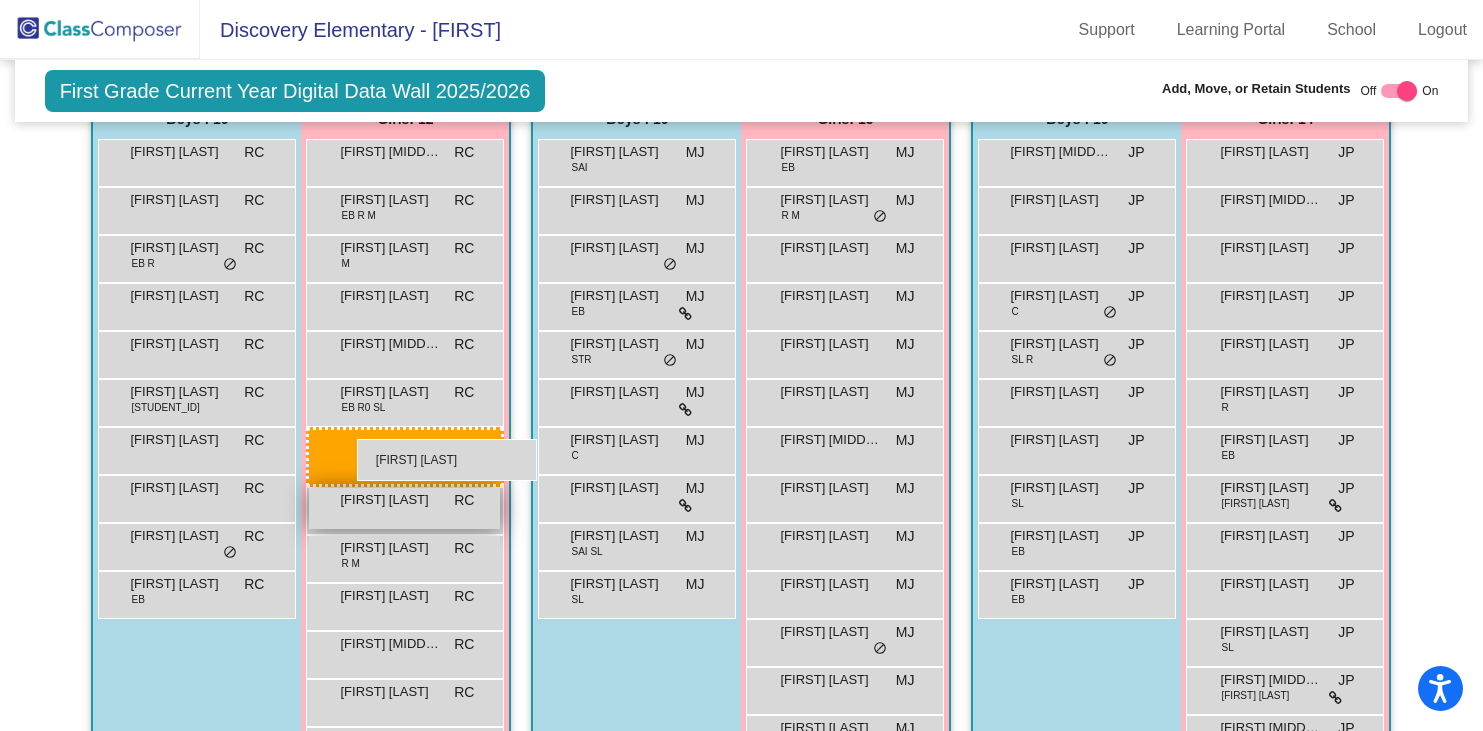 drag, startPoint x: 857, startPoint y: 445, endPoint x: 342, endPoint y: 441, distance: 515.01556 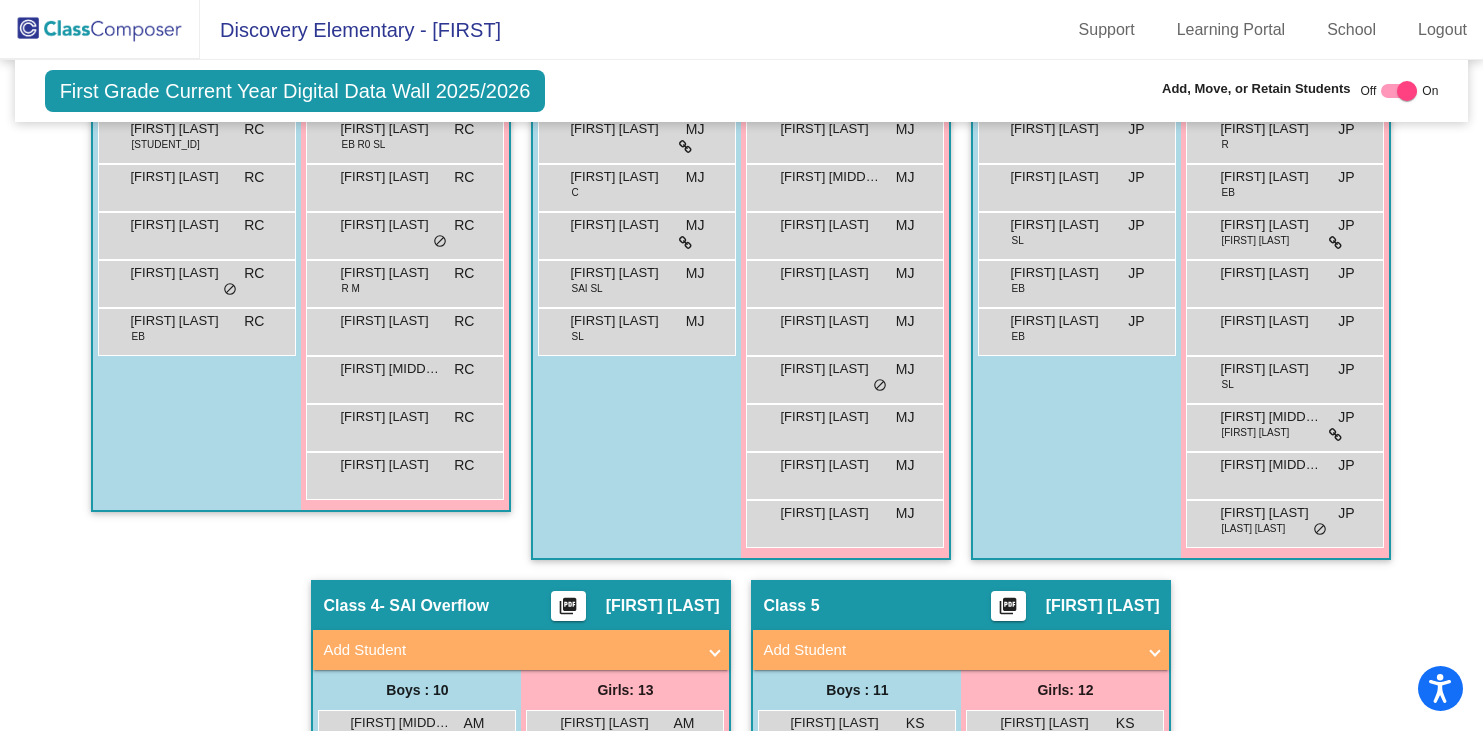 scroll, scrollTop: 761, scrollLeft: 0, axis: vertical 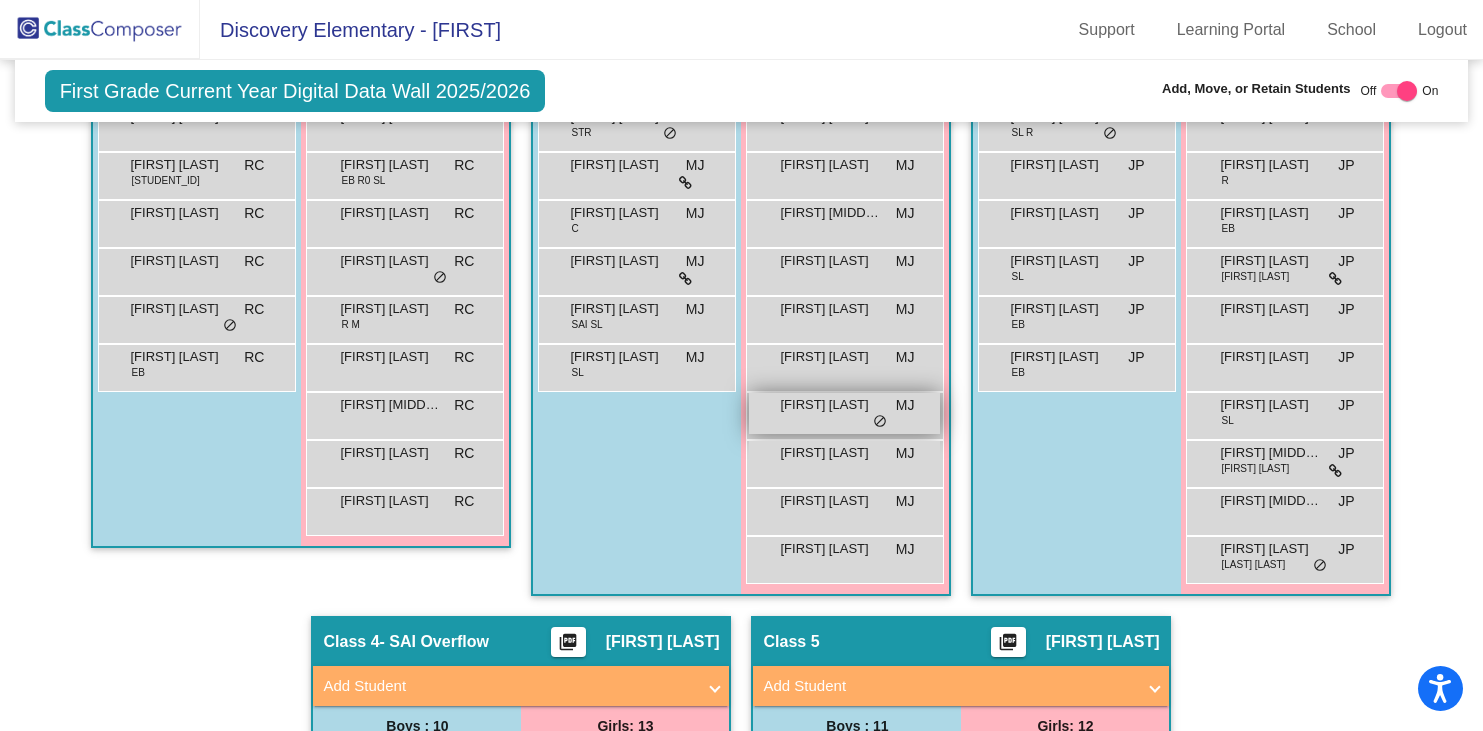 click on "[FIRST] [LAST] lock do_not_disturb_alt" at bounding box center [844, 413] 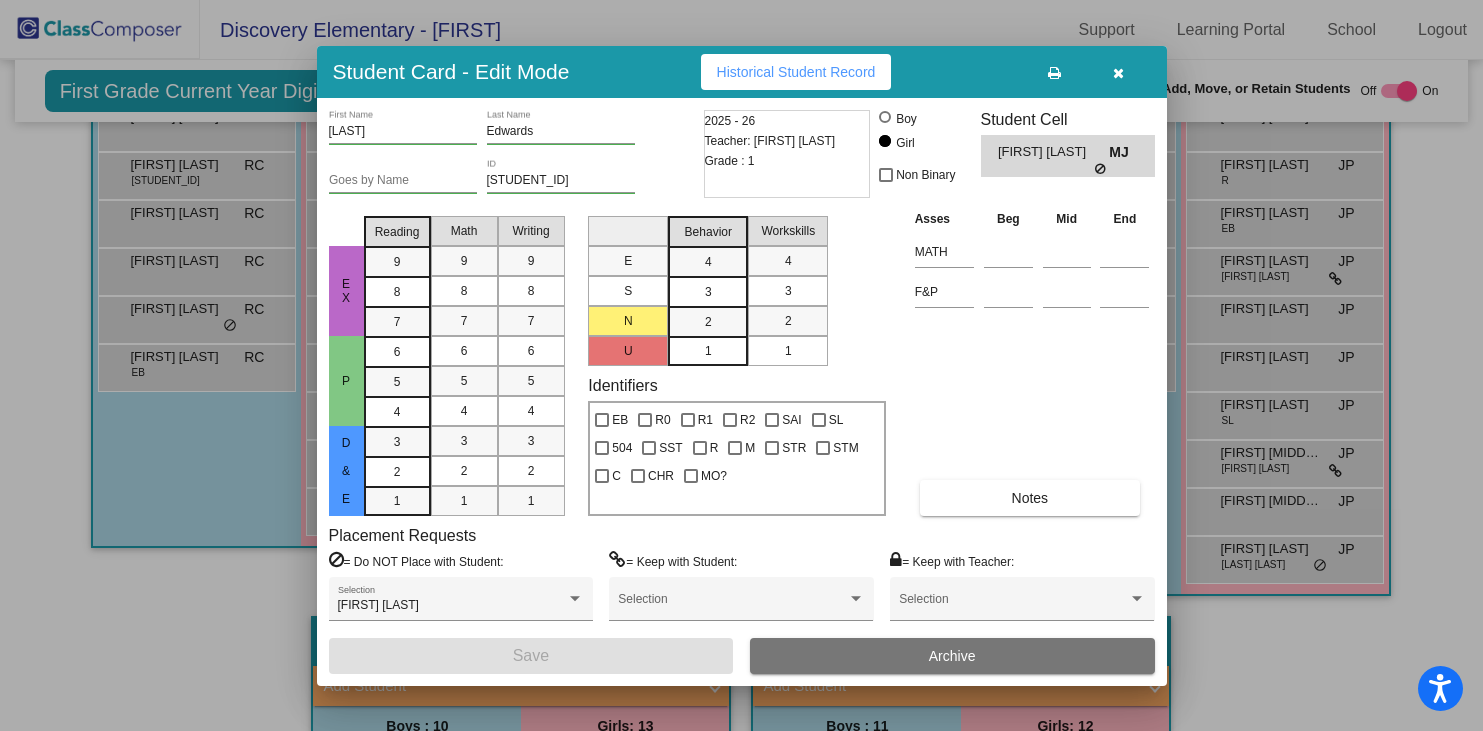 click at bounding box center (1118, 73) 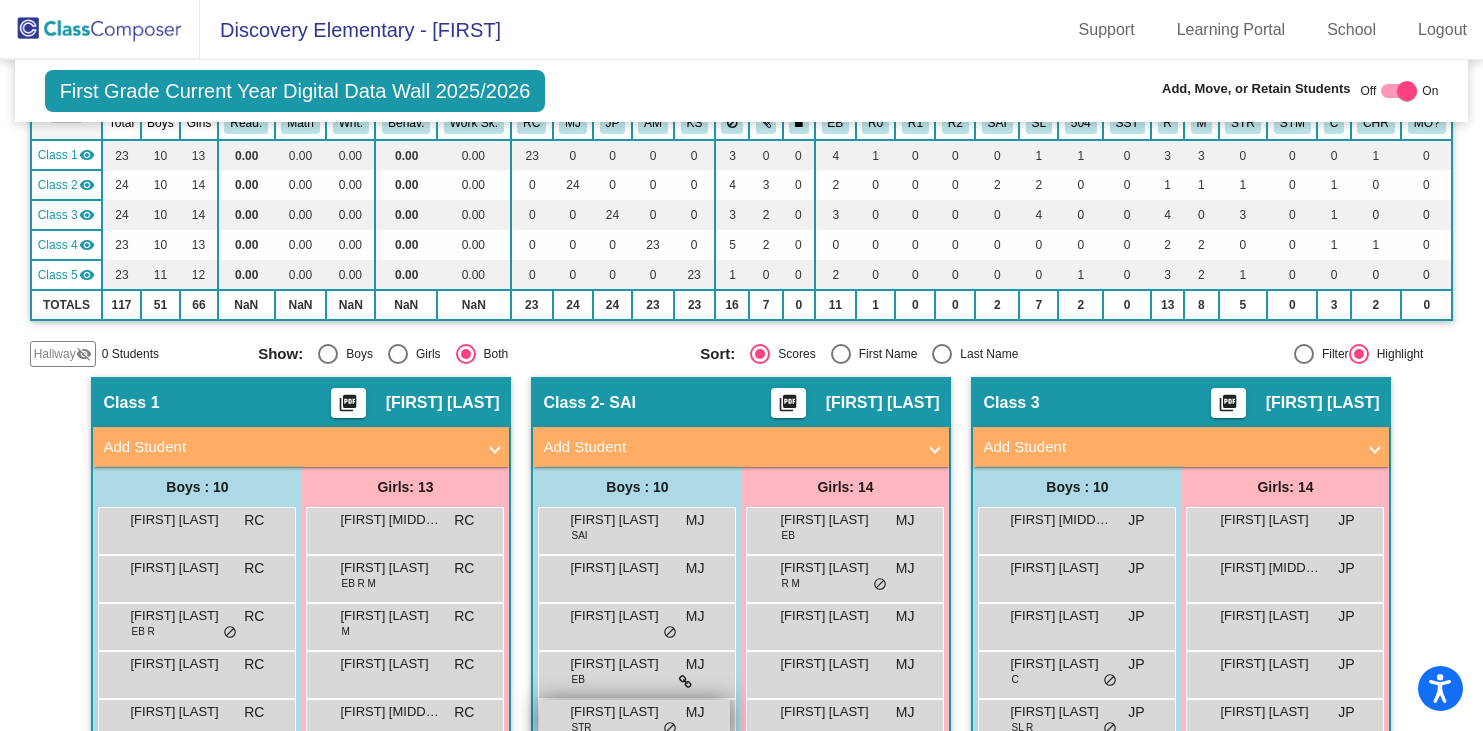 scroll, scrollTop: 0, scrollLeft: 0, axis: both 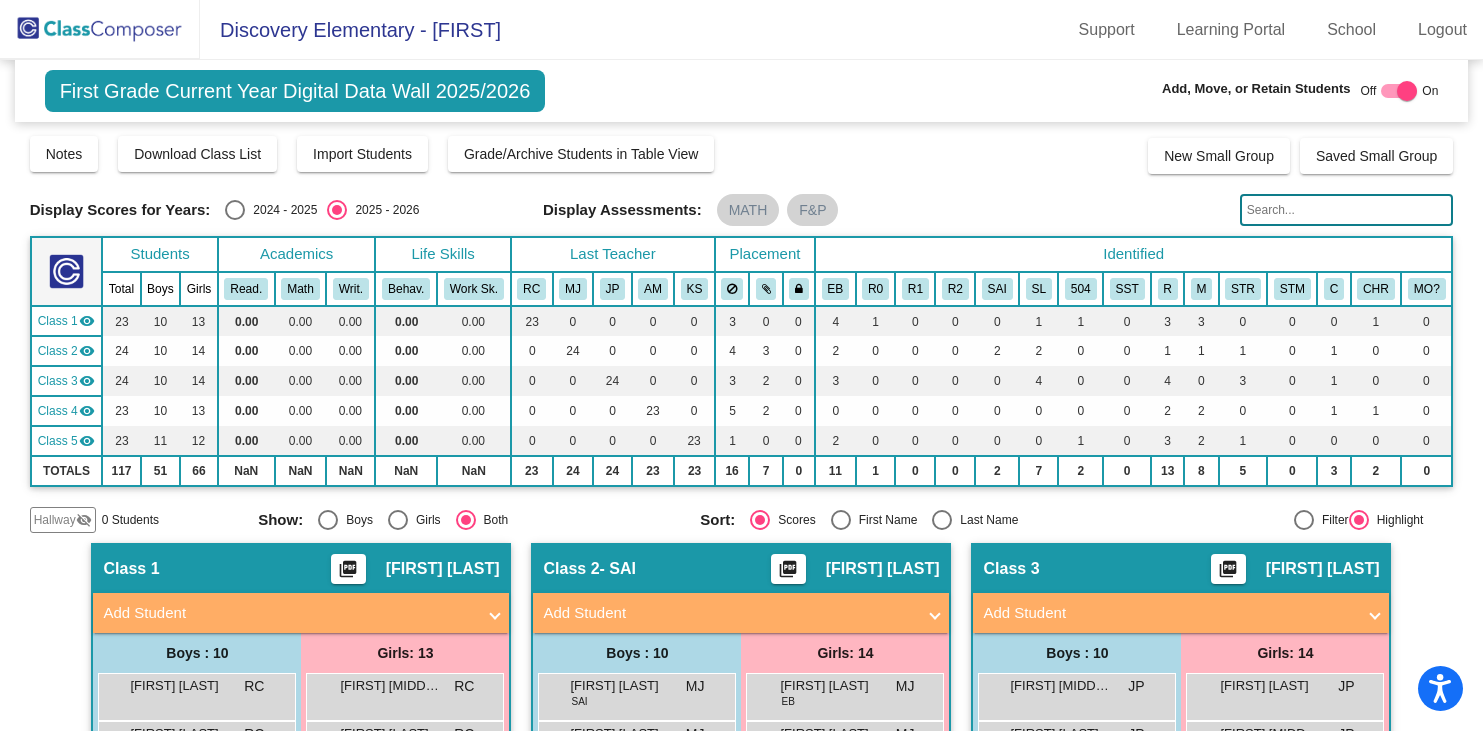 click at bounding box center (235, 210) 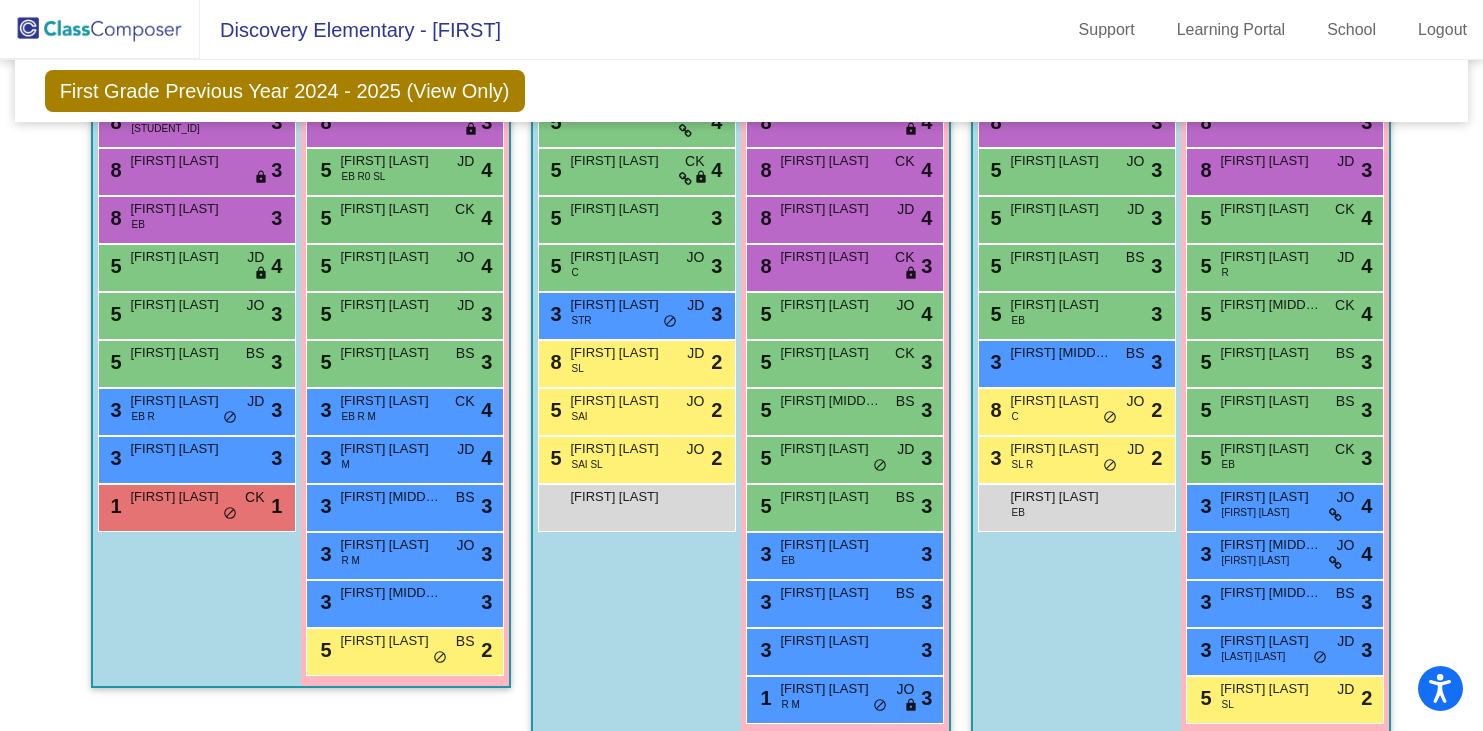scroll, scrollTop: 596, scrollLeft: 0, axis: vertical 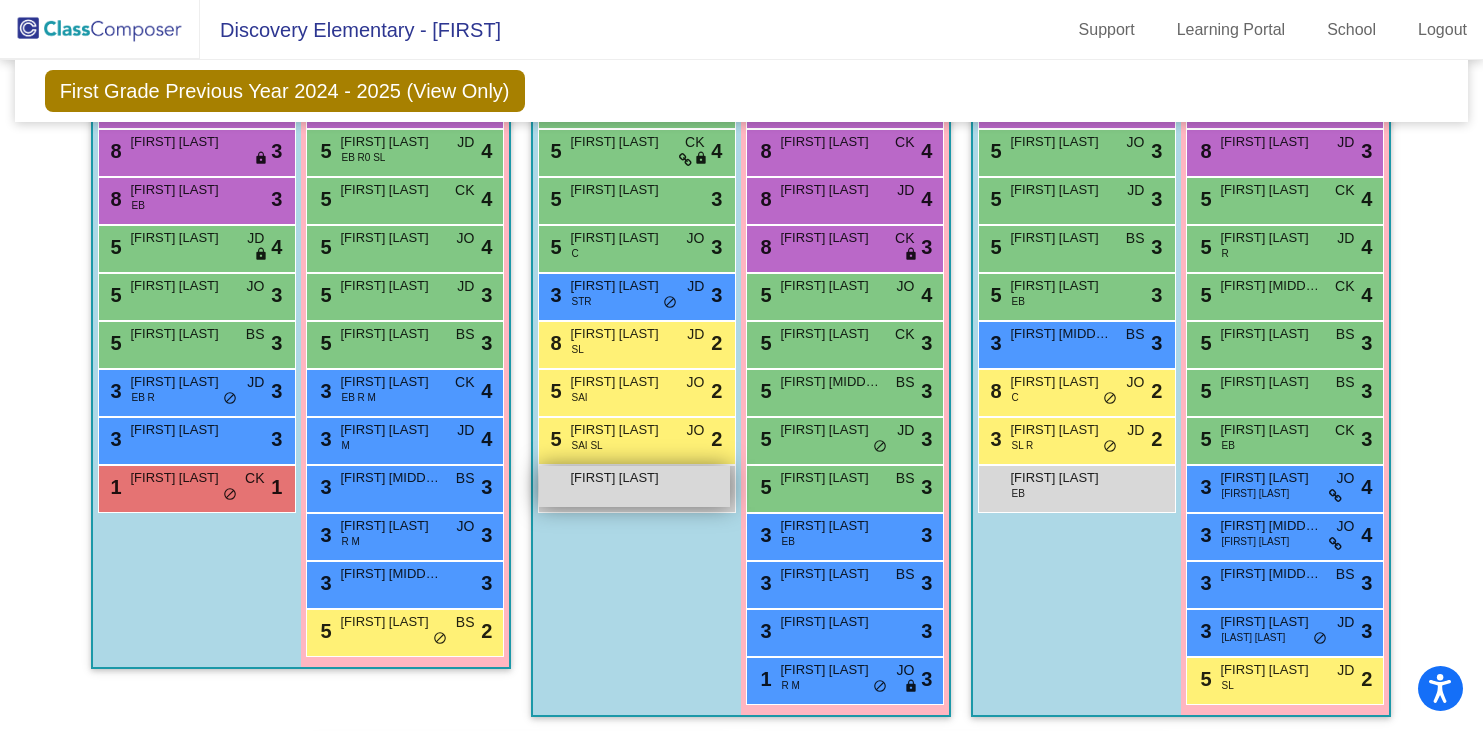 click on "[FIRST] [LAST]" at bounding box center [634, 486] 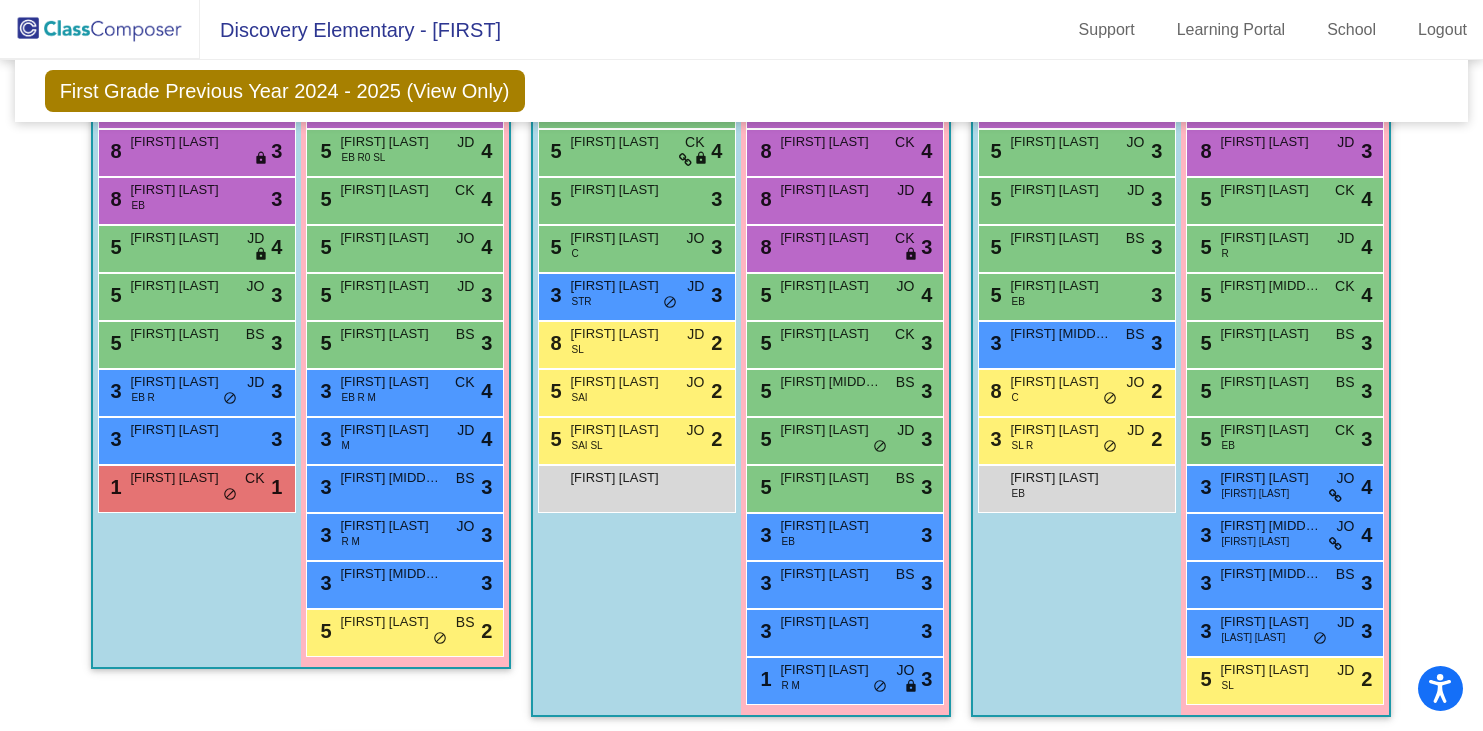 click on "Boys : 10  8 [LAST] [LAST] CK lock do_not_disturb_alt 3 5 [FIRST] [LAST] CK lock do_not_disturb_alt 4 5 [FIRST] [LAST] CK lock do_not_disturb_alt 4 5 [FIRST] CK lock do_not_disturb_alt 3 5 [FIRST] C JO lock do_not_disturb_alt 3 3 [FIRST] [LAST] STR JD lock do_not_disturb_alt 3 8 [FIRST] [LAST] SL JD lock do_not_disturb_alt 2 5 [FIRST] SAI JO lock do_not_disturb_alt 2 5 [FIRST] [LAST] SAI SL JO lock do_not_disturb_alt 2 [FIRST] lock do_not_disturb_alt" at bounding box center (0, 0) 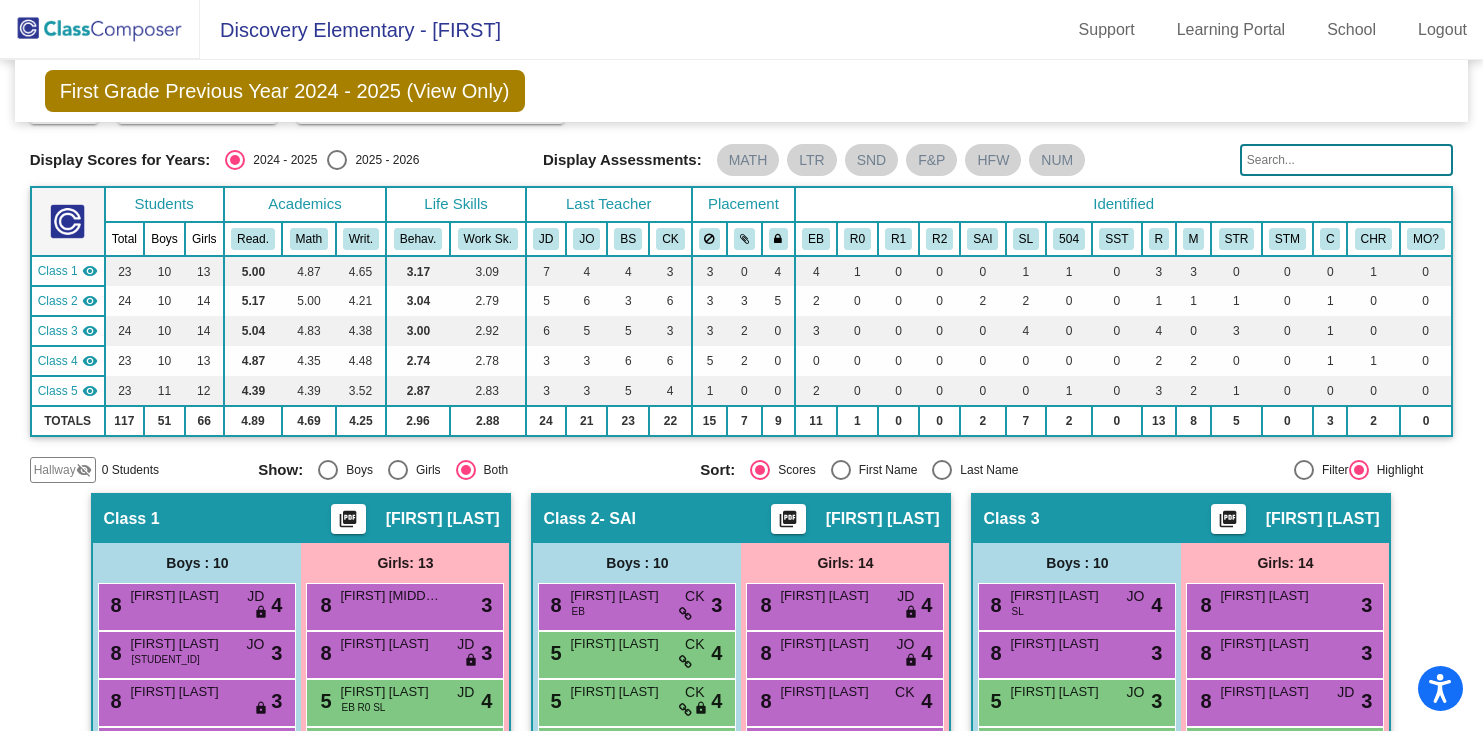 scroll, scrollTop: 0, scrollLeft: 0, axis: both 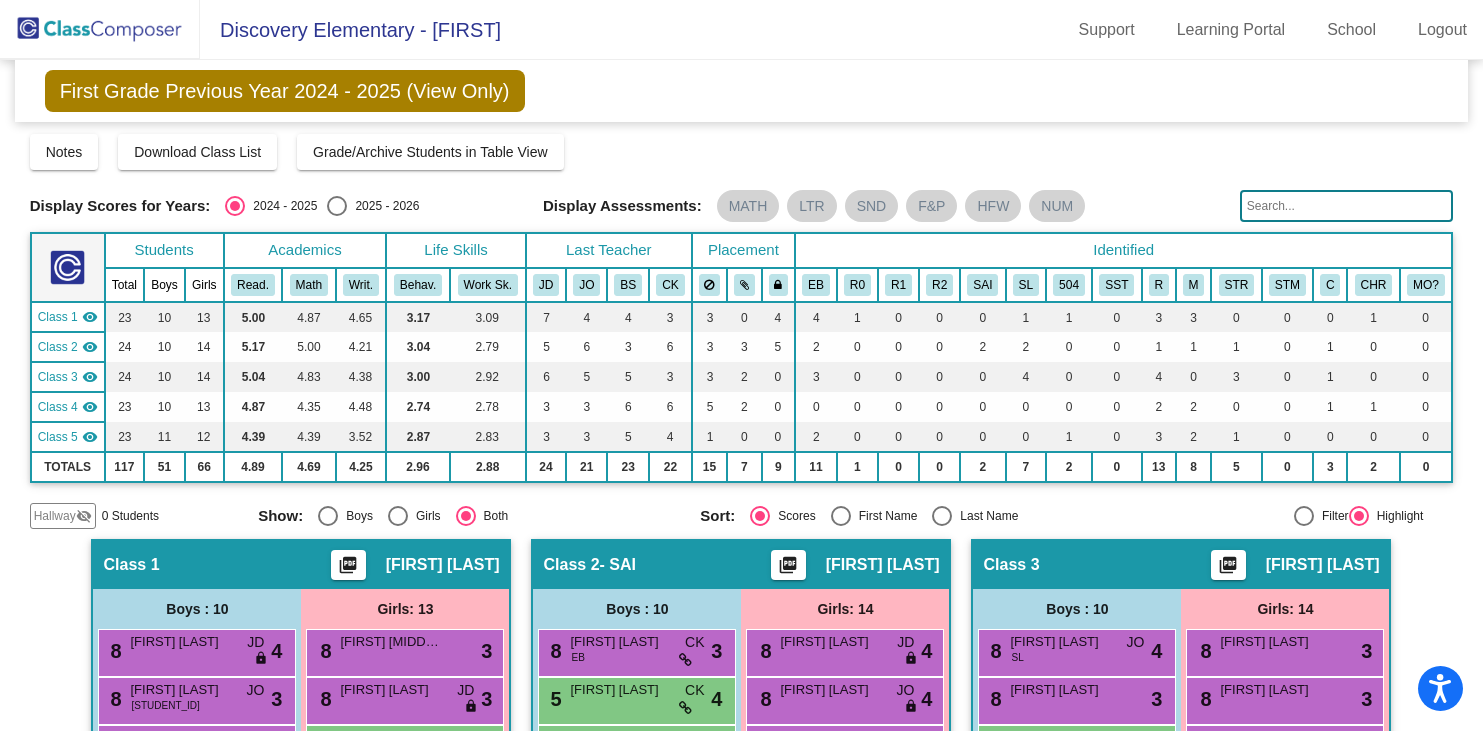 click at bounding box center (337, 206) 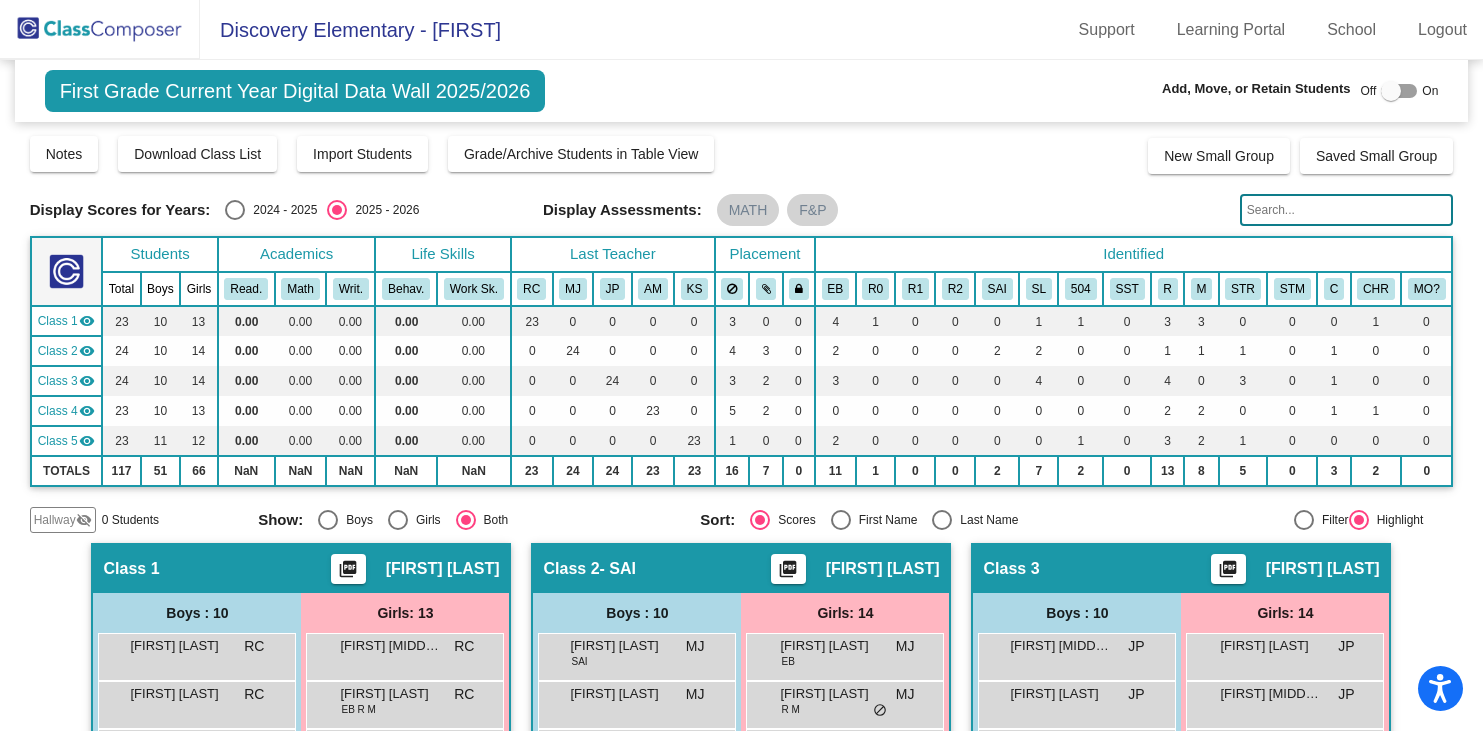 click at bounding box center [235, 210] 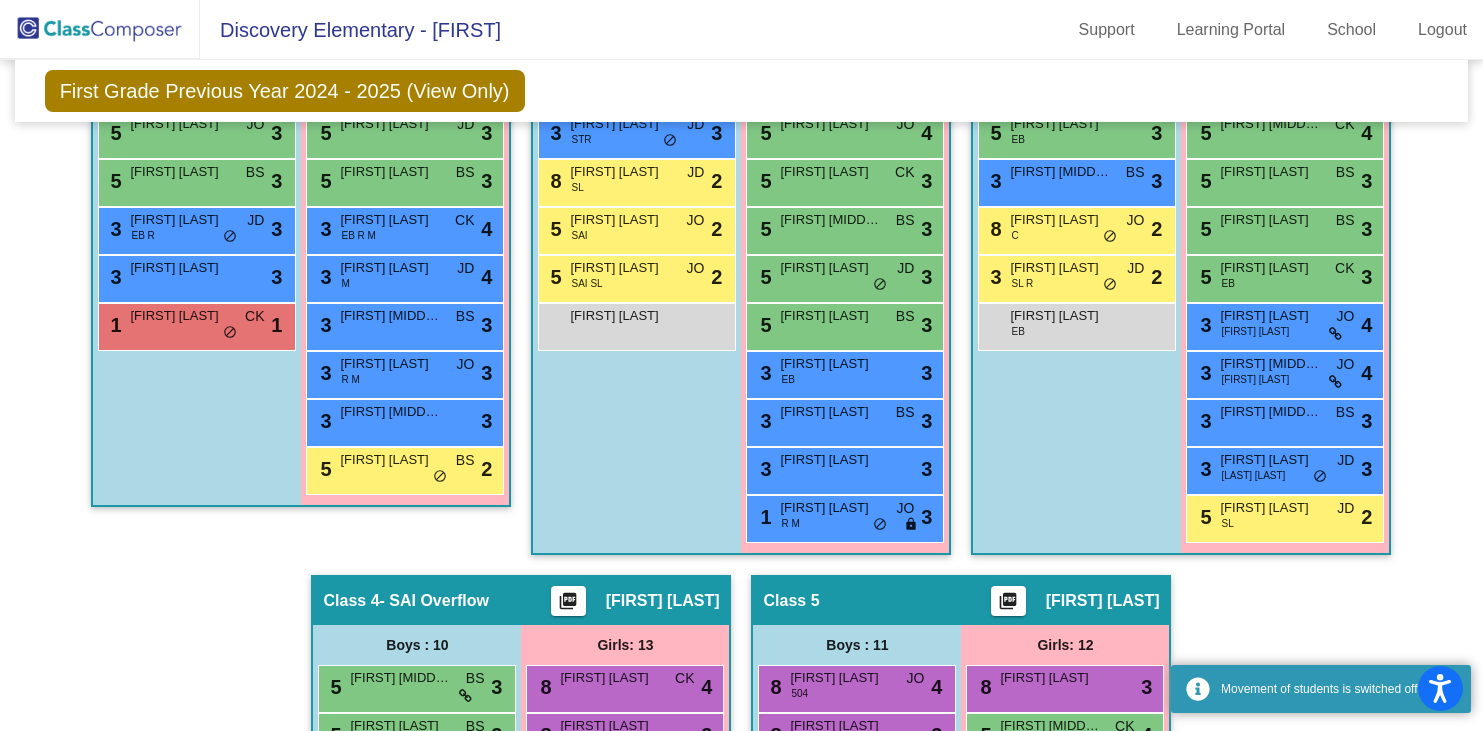 scroll, scrollTop: 731, scrollLeft: 0, axis: vertical 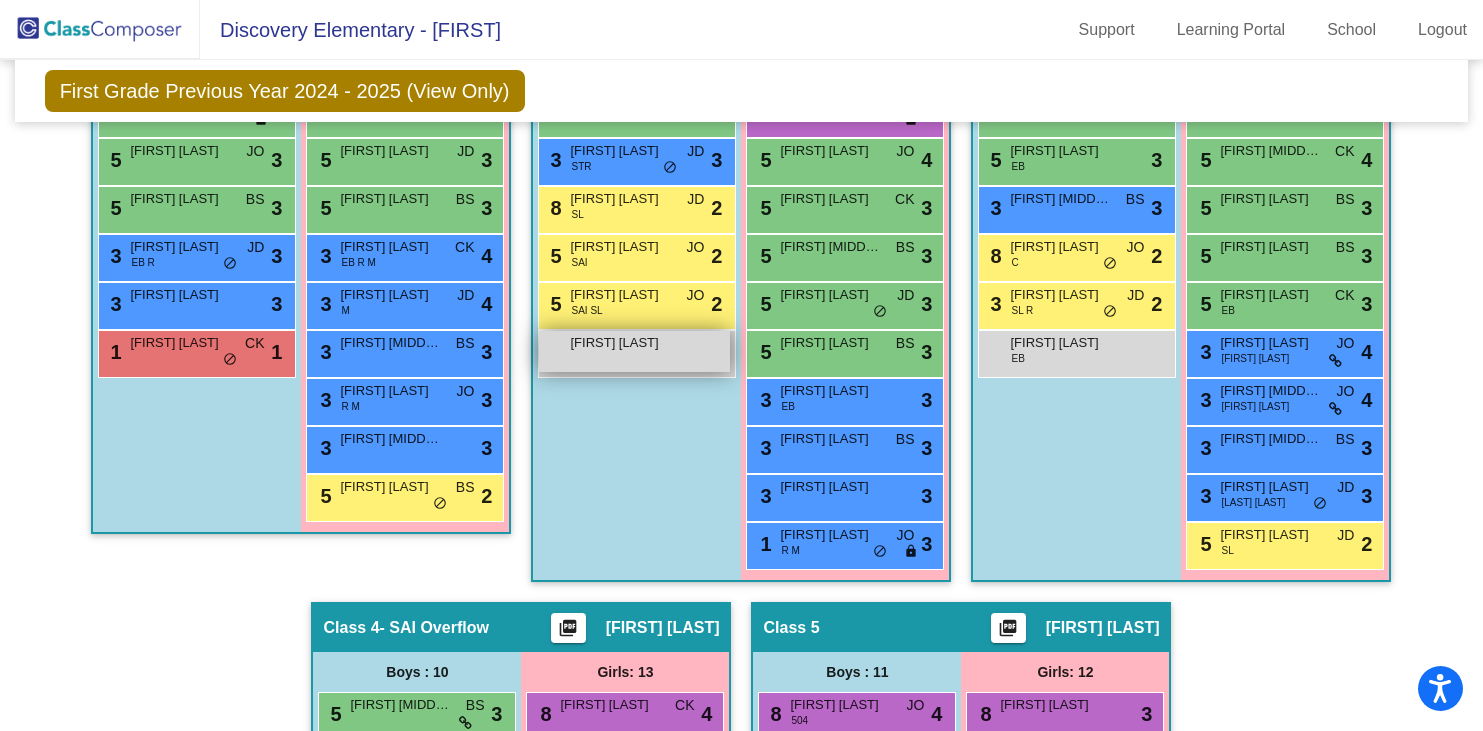 click on "[FIRST] [LAST]" at bounding box center [634, 351] 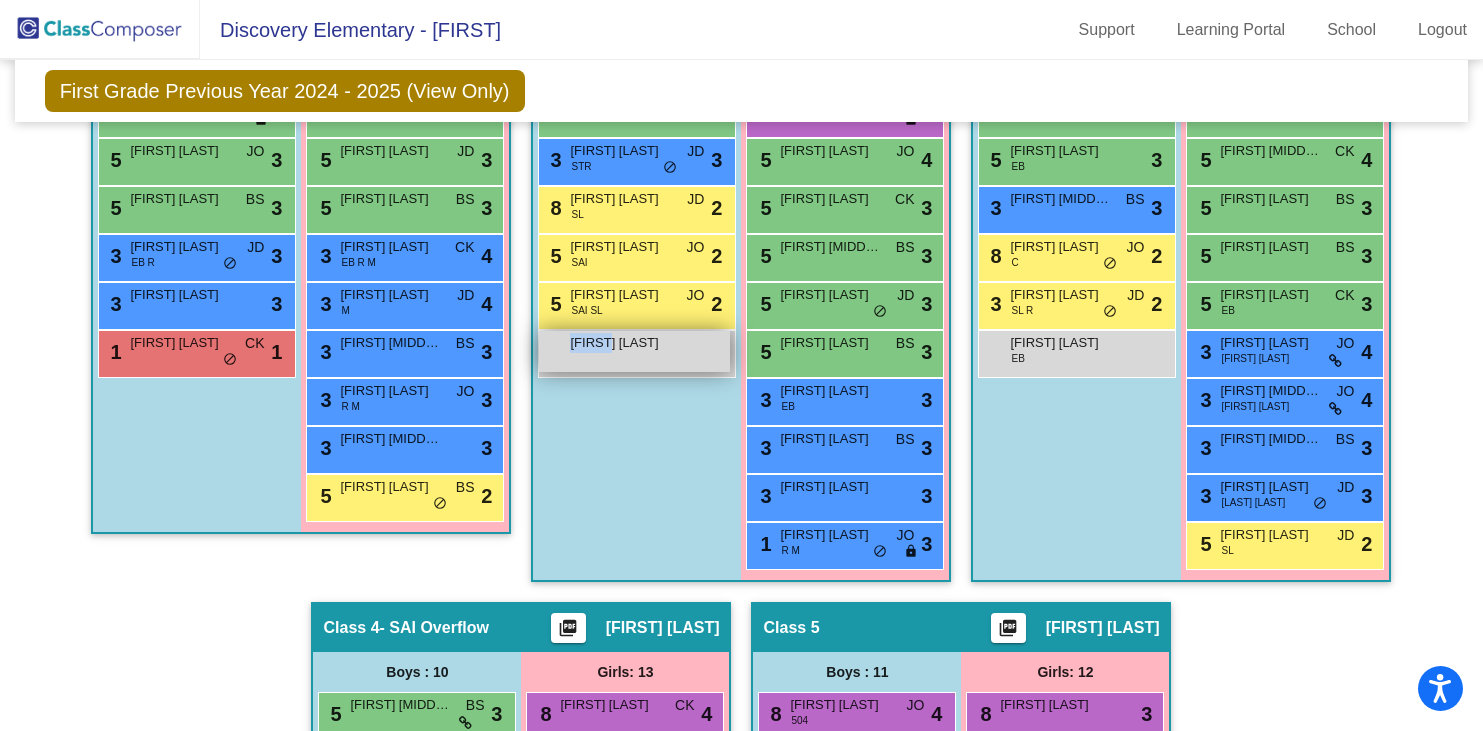 click on "[FIRST] [LAST]" at bounding box center (634, 351) 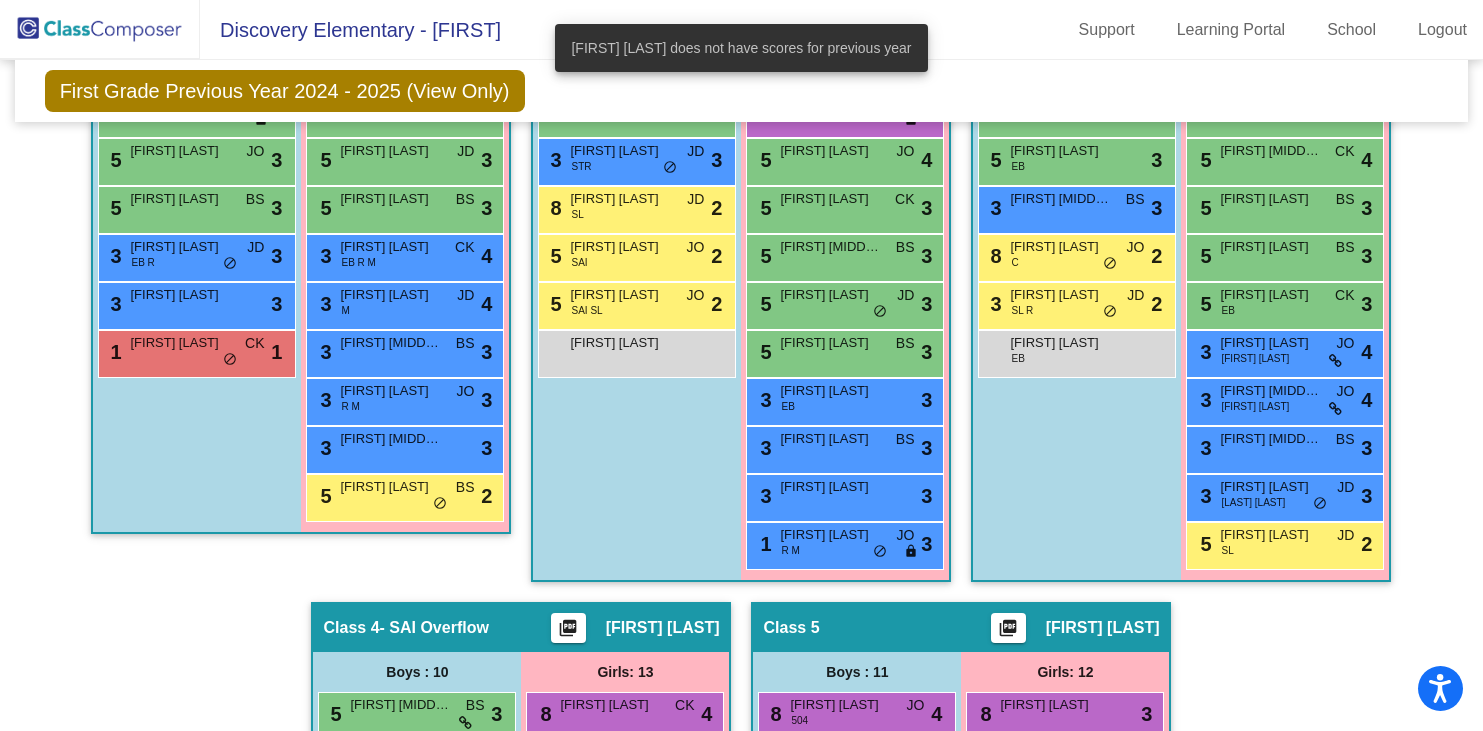 click on "Boys : 10  8 [LAST] [LAST] CK lock do_not_disturb_alt 3 5 [FIRST] [LAST] CK lock do_not_disturb_alt 4 5 [FIRST] [LAST] CK lock do_not_disturb_alt 4 5 [FIRST] CK lock do_not_disturb_alt 3 5 [FIRST] C JO lock do_not_disturb_alt 3 3 [FIRST] [LAST] STR JD lock do_not_disturb_alt 3 8 [FIRST] [LAST] SL JD lock do_not_disturb_alt 2 5 [FIRST] SAI JO lock do_not_disturb_alt 2 5 [FIRST] [LAST] SAI SL JO lock do_not_disturb_alt 2 [FIRST] lock do_not_disturb_alt" at bounding box center (0, 0) 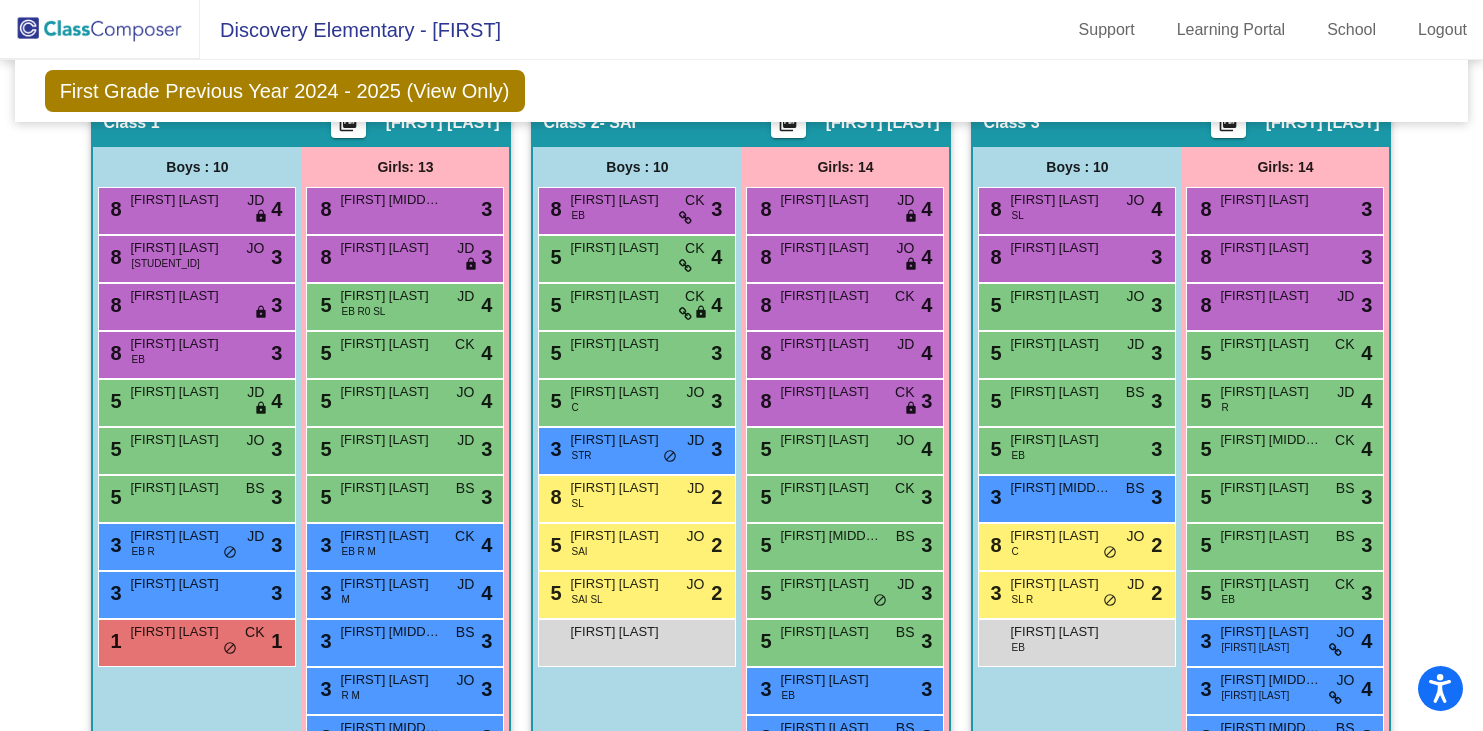 scroll, scrollTop: 0, scrollLeft: 0, axis: both 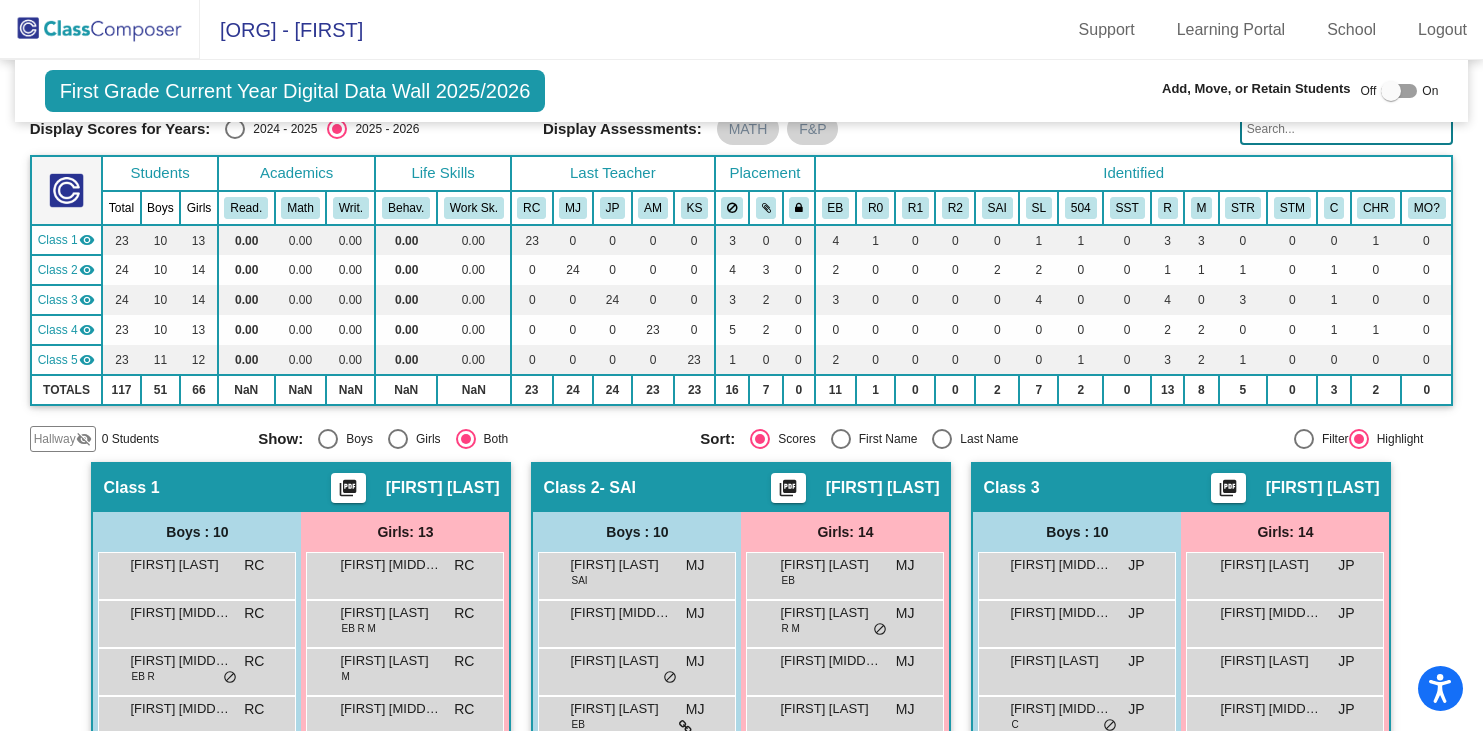 click at bounding box center (235, 129) 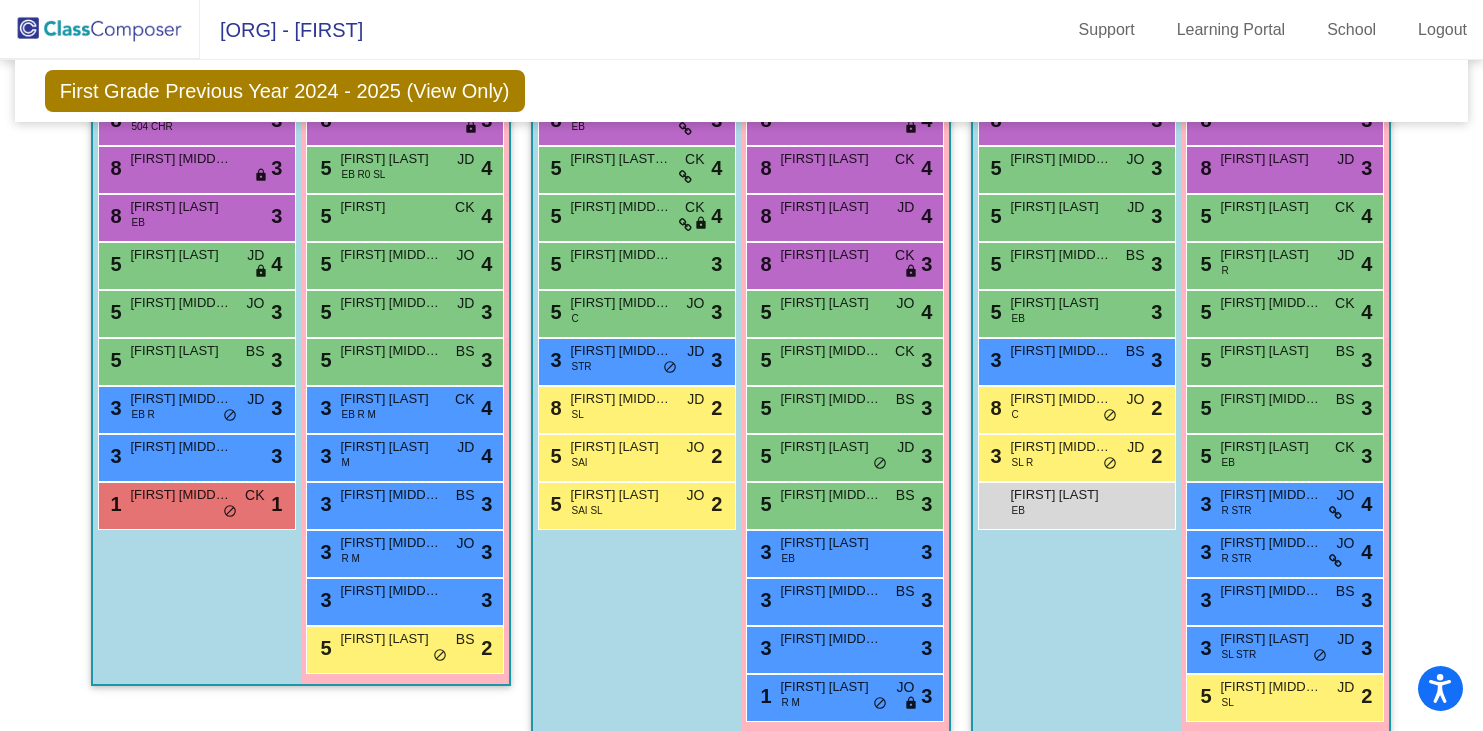 scroll, scrollTop: 0, scrollLeft: 0, axis: both 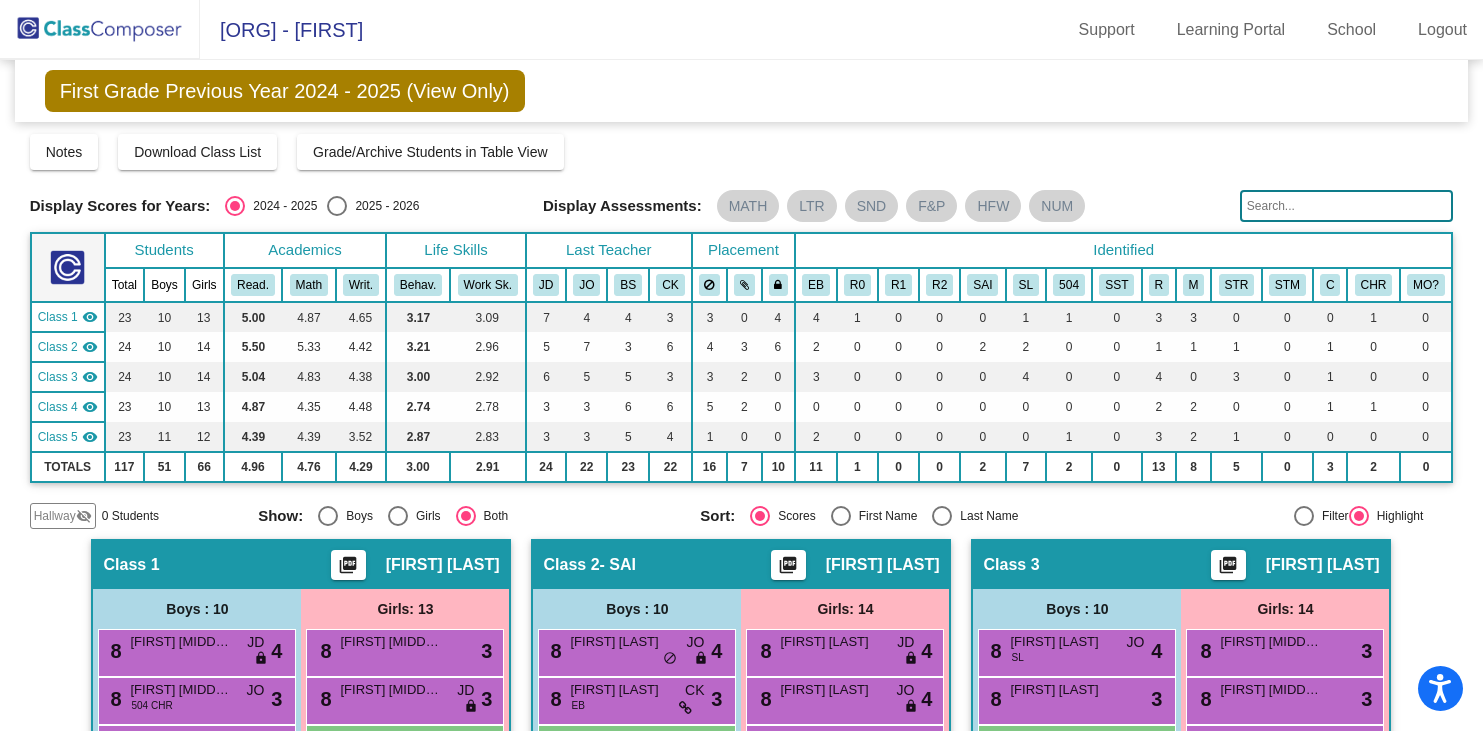 click 